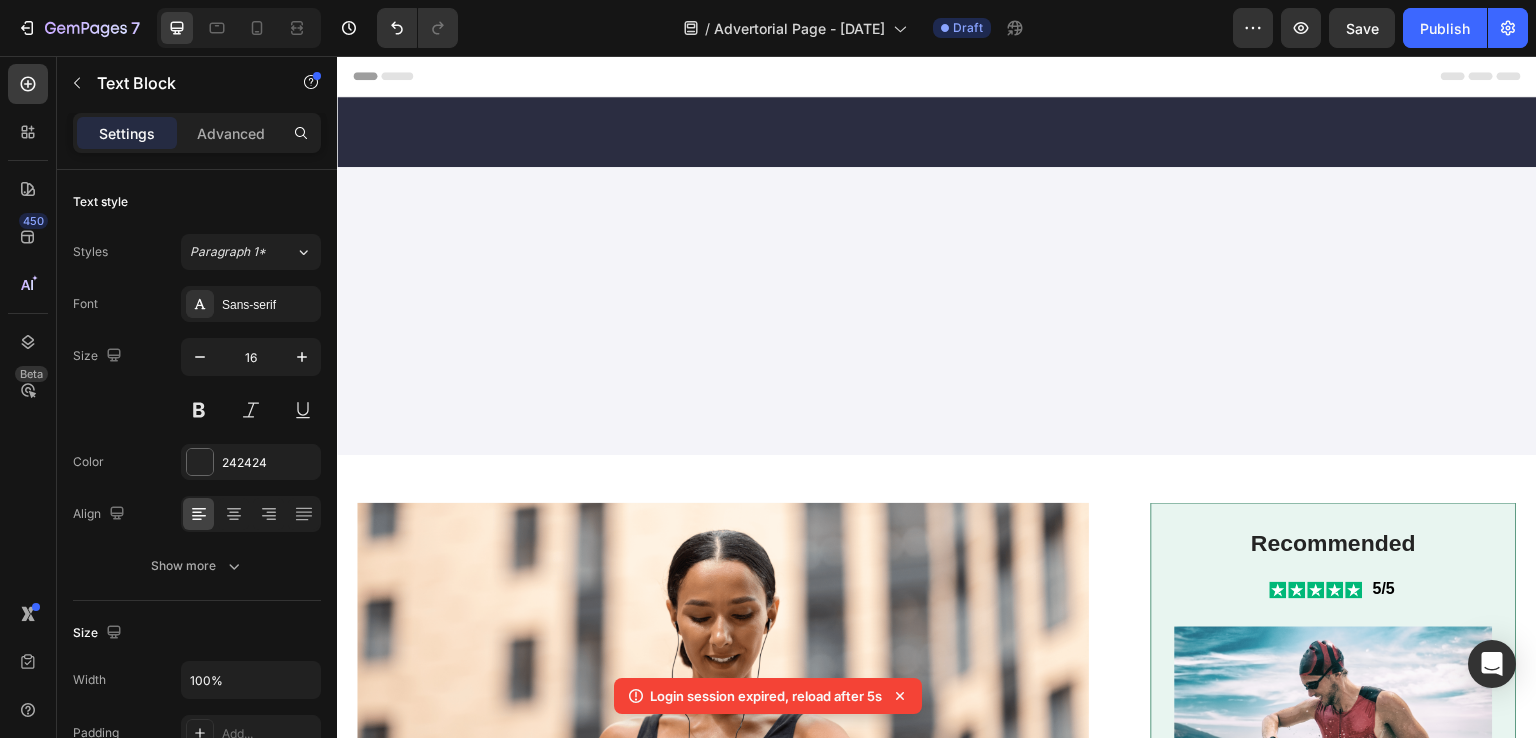 scroll, scrollTop: 935, scrollLeft: 0, axis: vertical 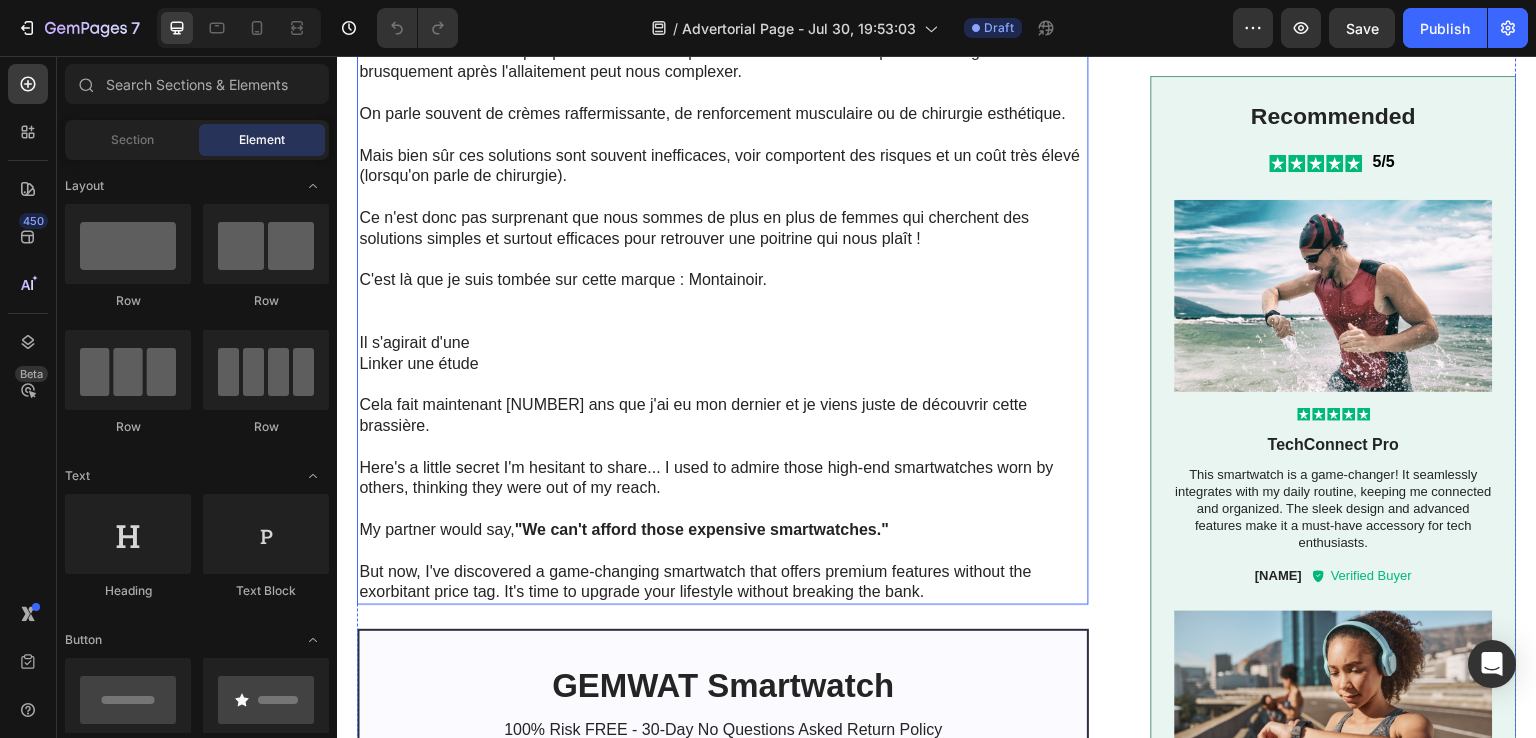 click on "Il s'agirait d'une" at bounding box center (723, 343) 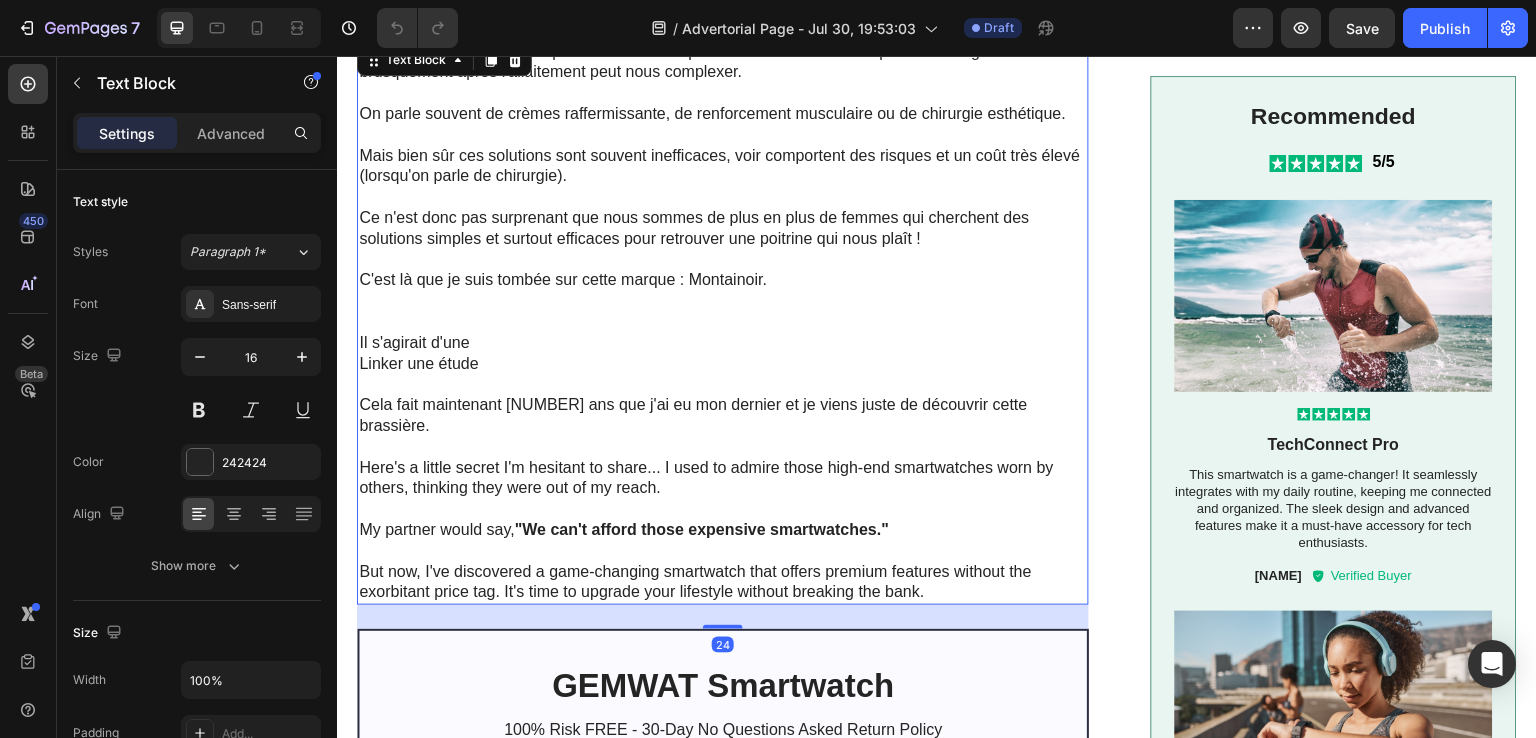 click on "Il s'agirait d'une" at bounding box center (723, 343) 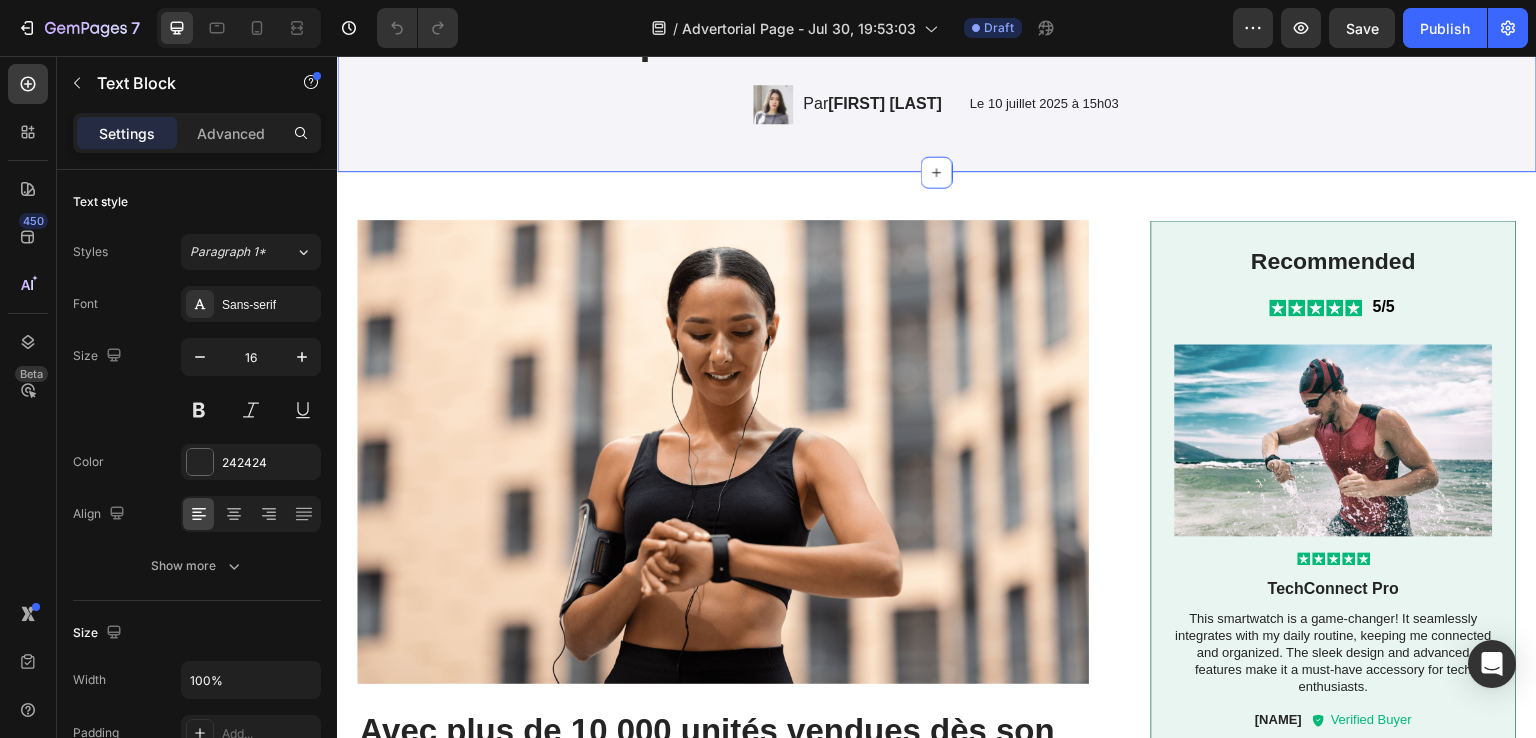 scroll, scrollTop: 300, scrollLeft: 0, axis: vertical 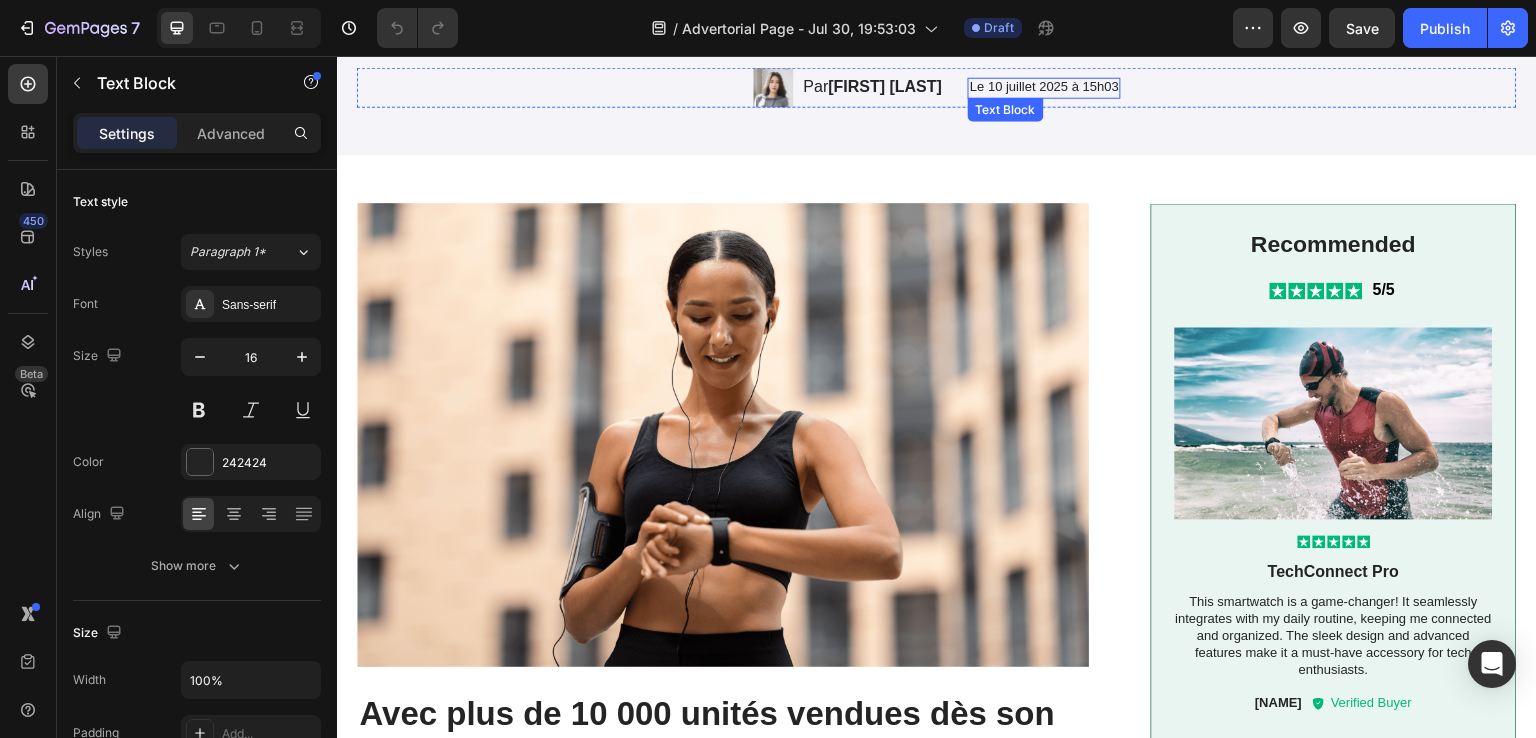click on "Le 10 juillet 2025 à 15h03" at bounding box center (1044, 87) 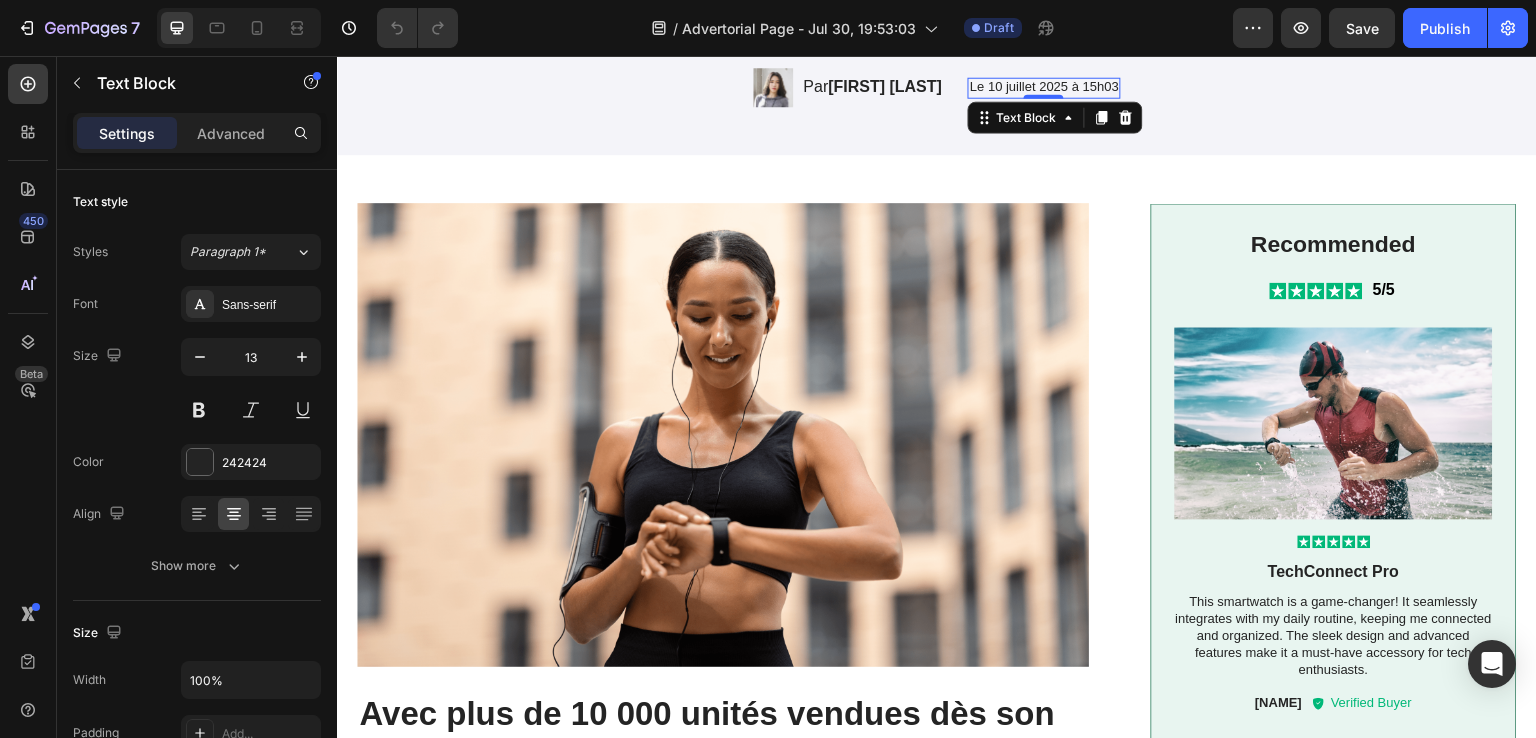 click on "Le 10 juillet 2025 à 15h03" at bounding box center (1044, 87) 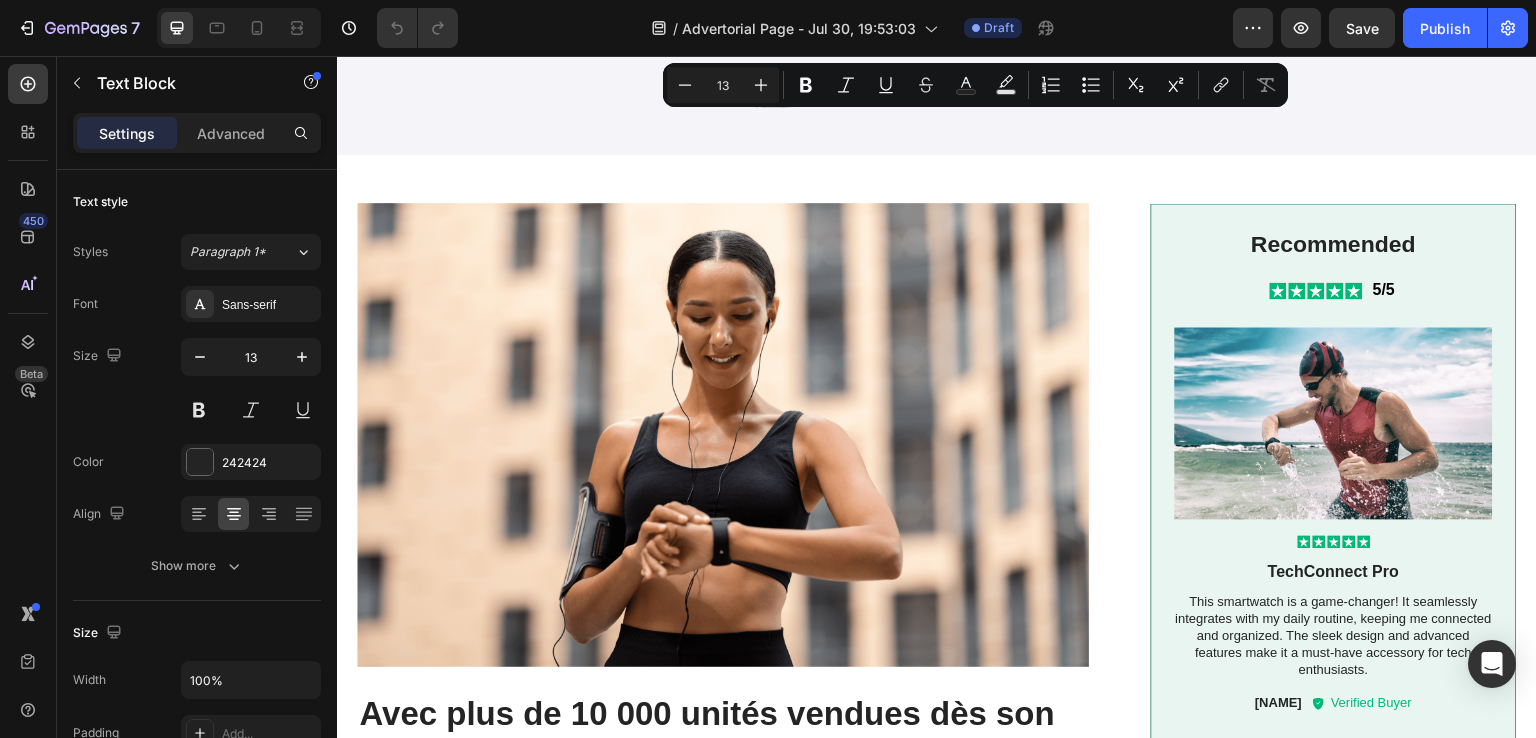 drag, startPoint x: 984, startPoint y: 83, endPoint x: 969, endPoint y: 88, distance: 15.811388 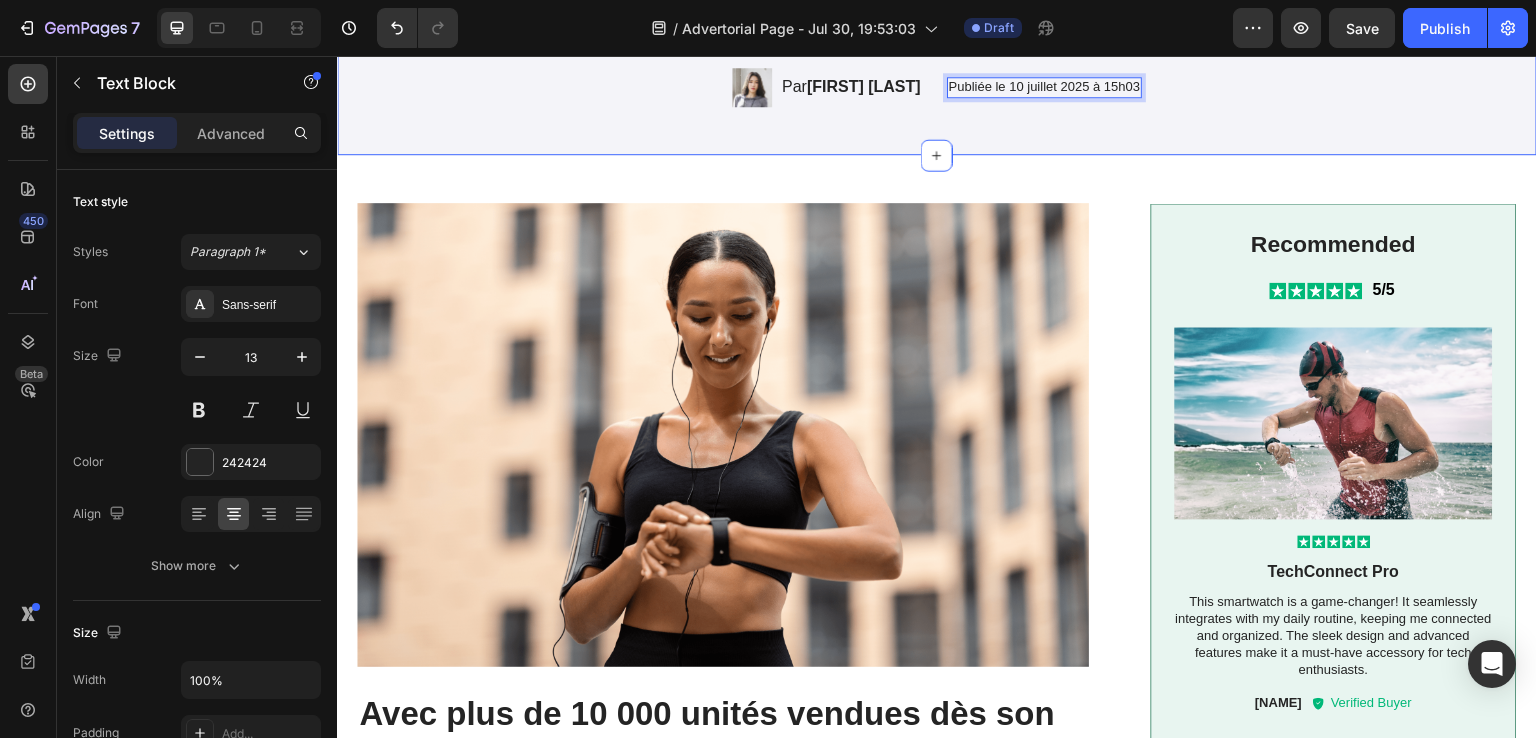 click on "Accueil > Beauté >  Poitrine Text Block Comment cette ingénieure biomédicale française a créé une brassière pour redonner de la fermeté à nos seins? Heading Image Par  [NAME] Text Block Row Publié le 10 juillet 2025 à 15h03 Text Block   0 Row Section 2" at bounding box center [937, 11] 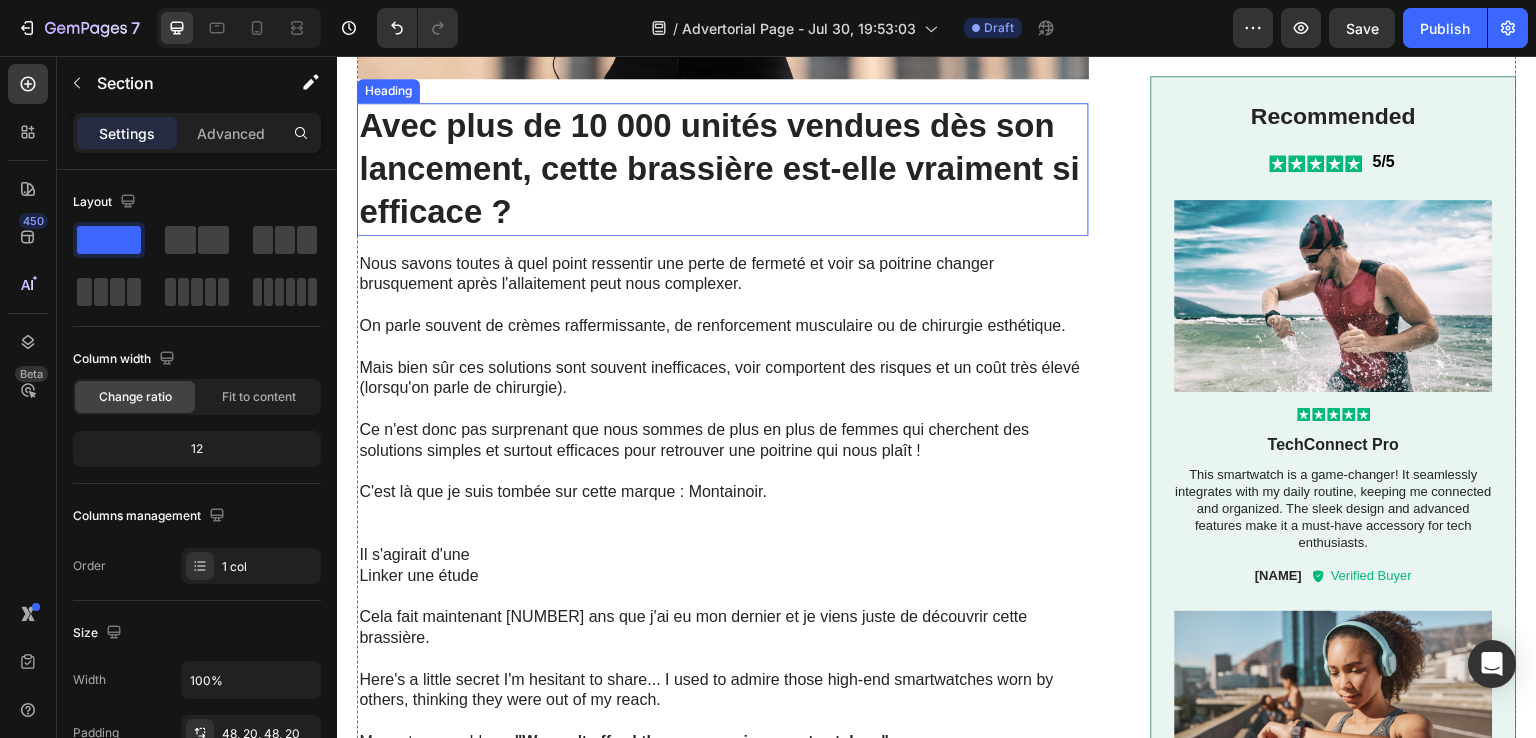 scroll, scrollTop: 900, scrollLeft: 0, axis: vertical 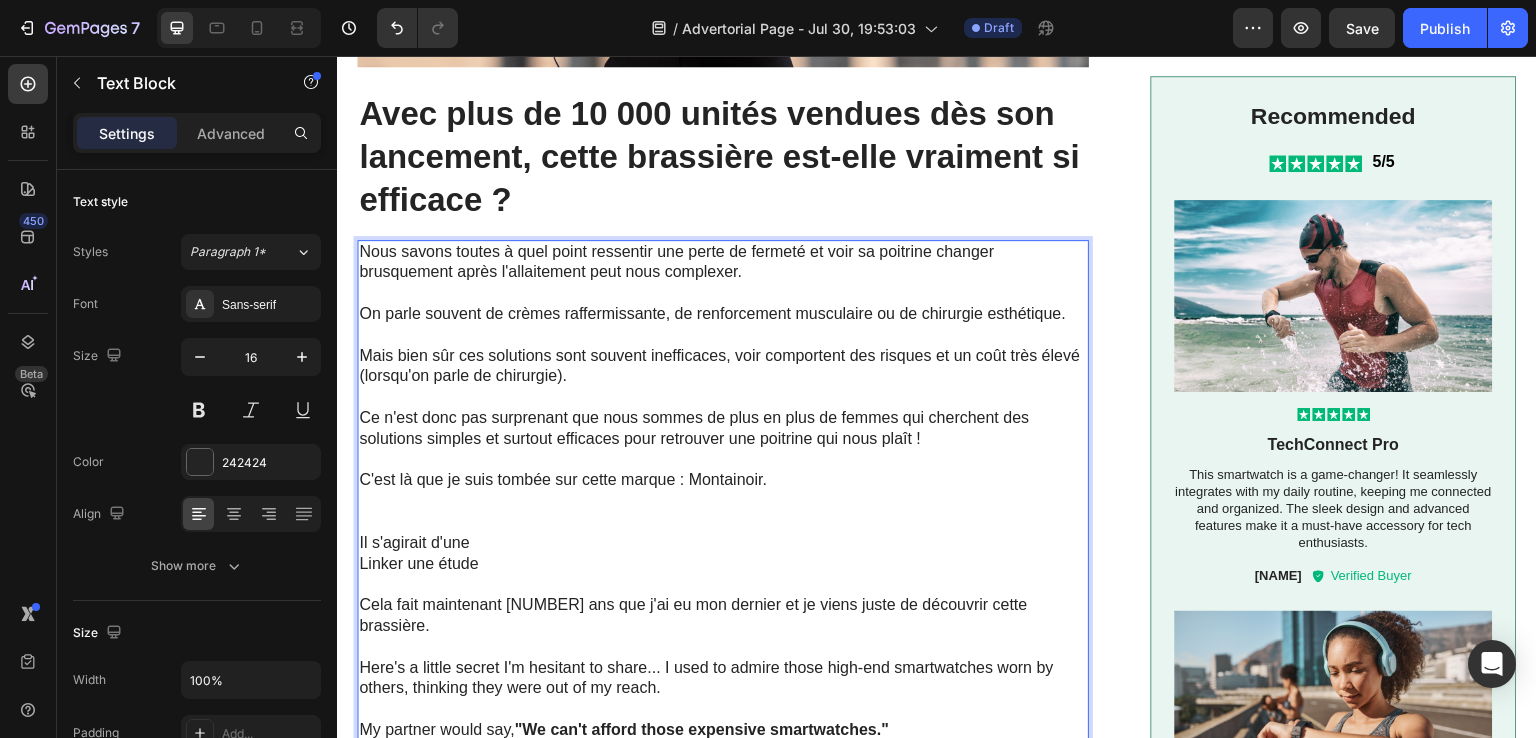 click on "Ce n'est donc pas surprenant que nous sommes de plus en plus de femmes qui cherchent des solutions simples et surtout efficaces pour retrouver une poitrine qui nous plaît !" at bounding box center (723, 429) 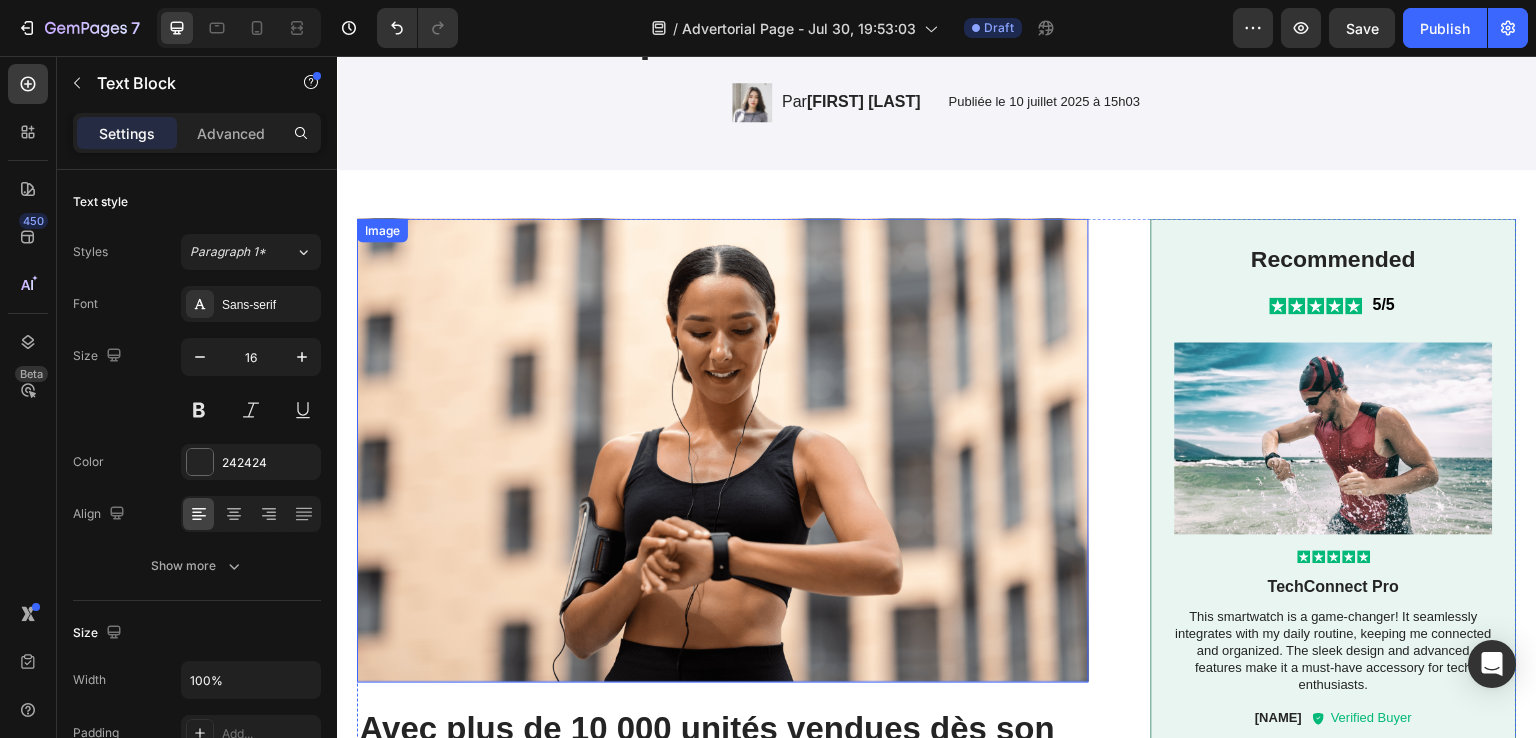 scroll, scrollTop: 0, scrollLeft: 0, axis: both 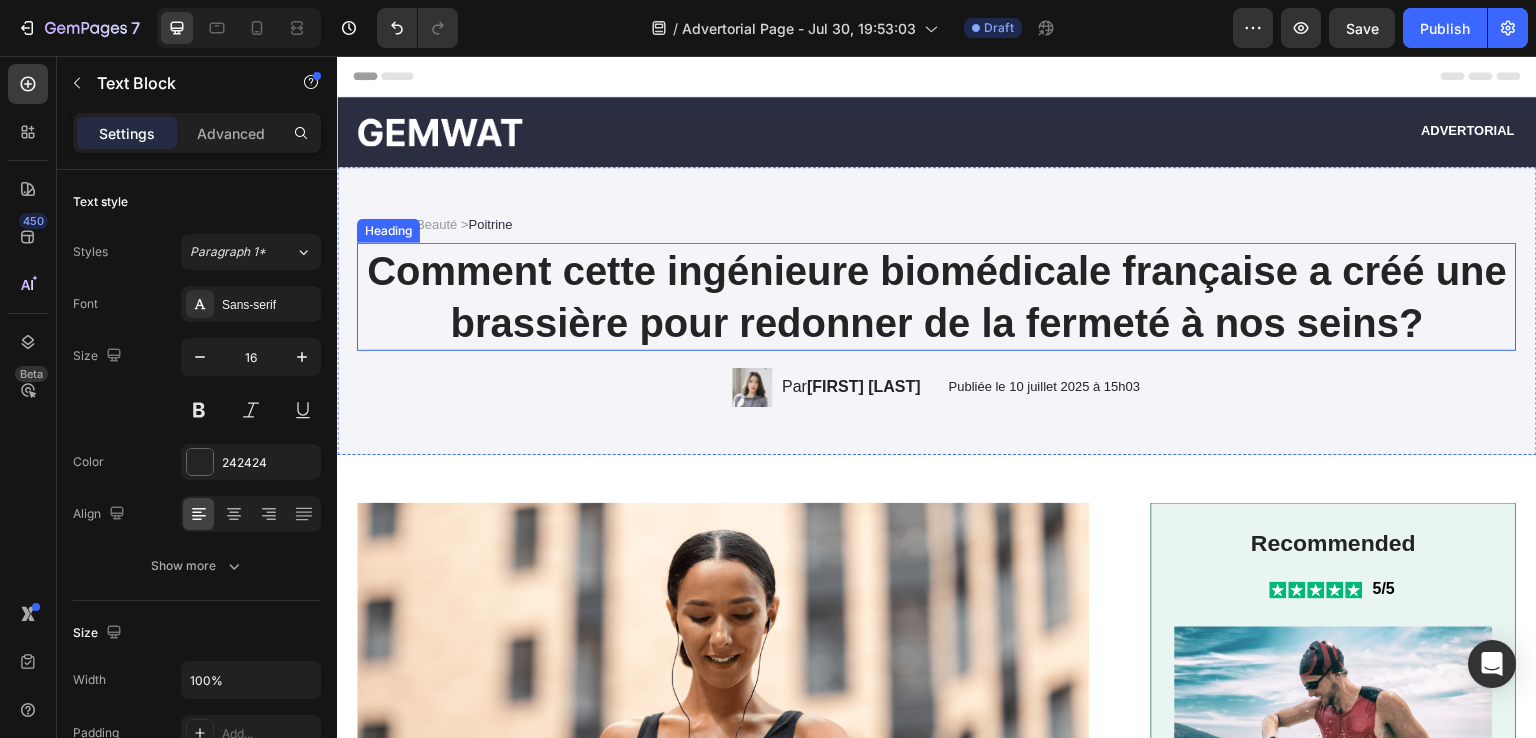 click on "Comment cette ingénieure biomédicale française a créé une brassière pour redonner de la fermeté à nos seins?" at bounding box center [937, 297] 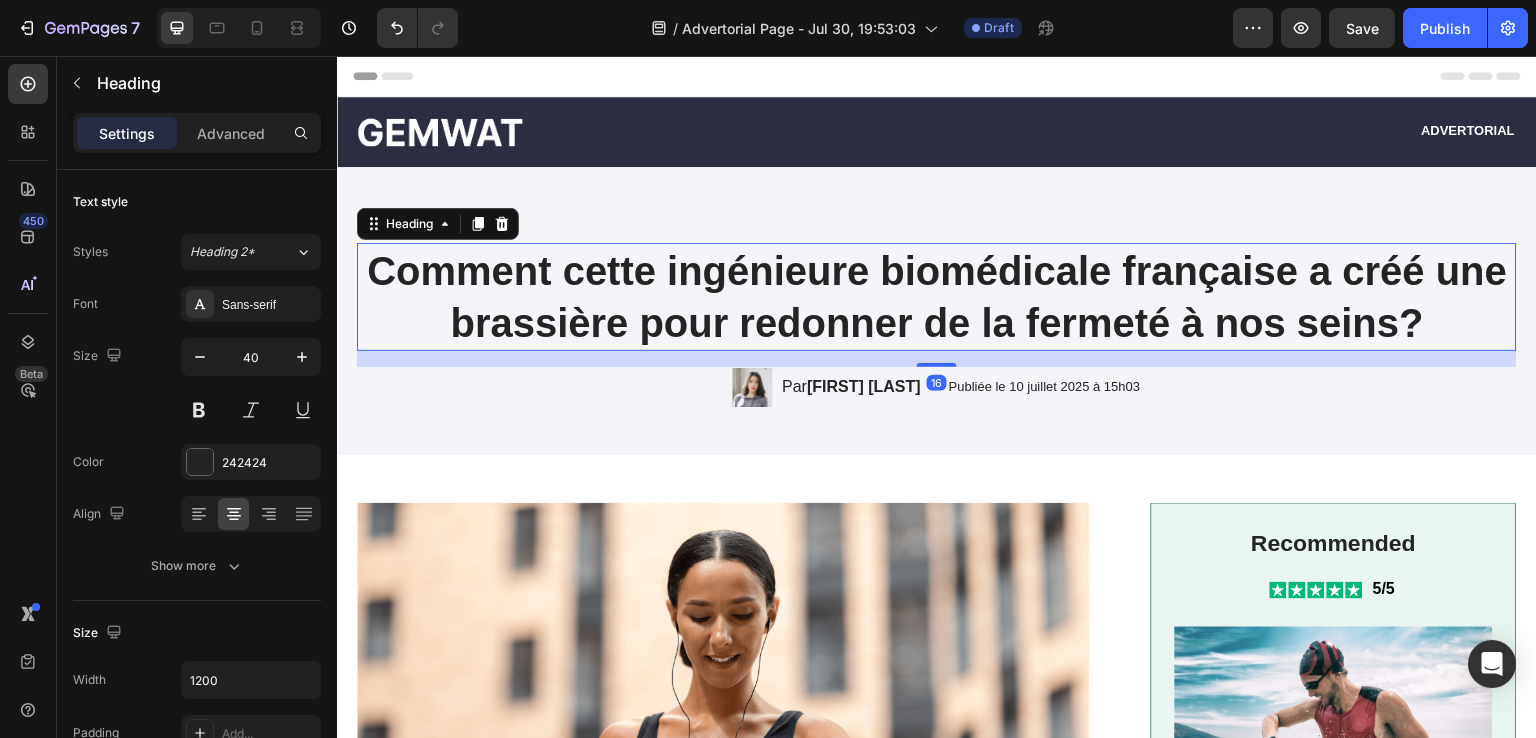 click on "Comment cette ingénieure biomédicale française a créé une brassière pour redonner de la fermeté à nos seins?" at bounding box center [937, 297] 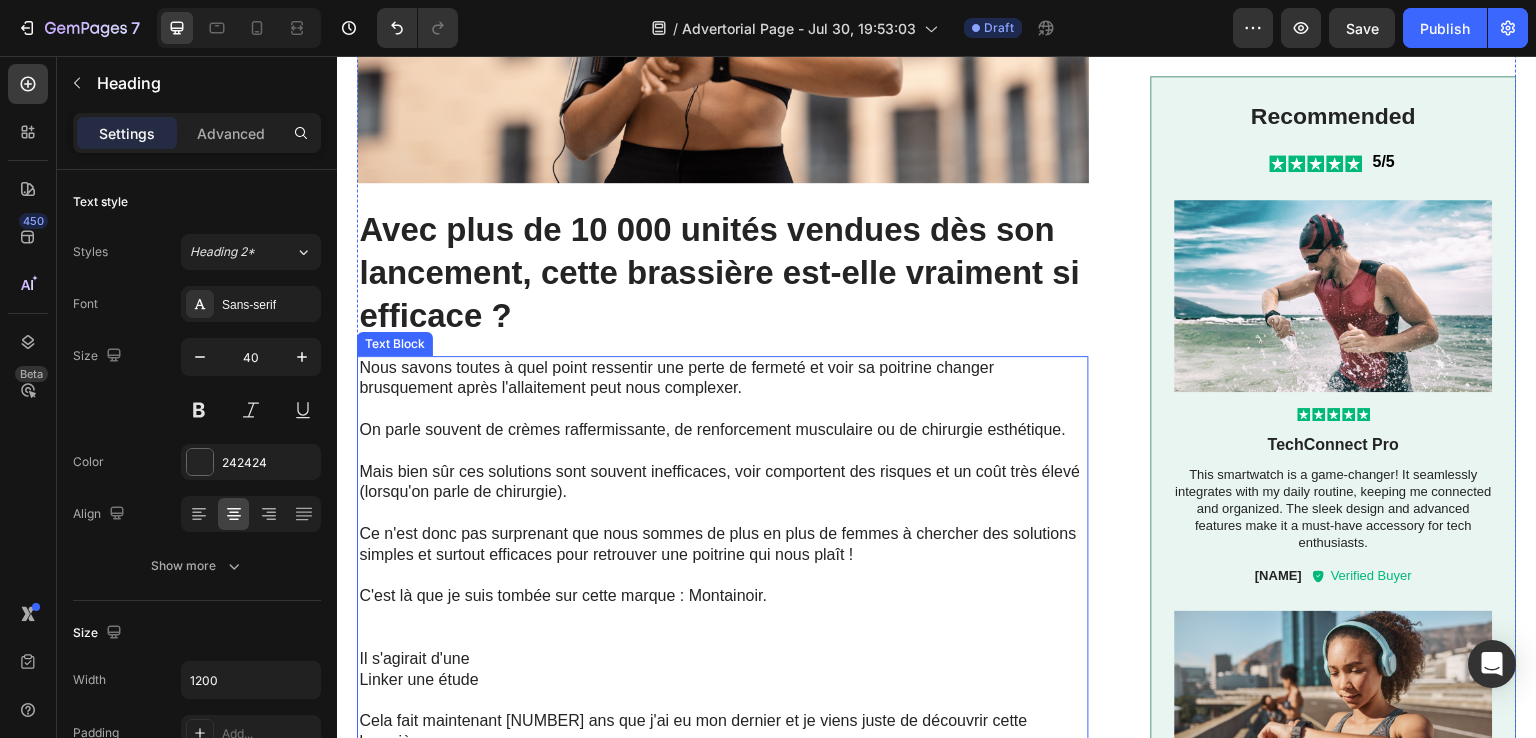 scroll, scrollTop: 800, scrollLeft: 0, axis: vertical 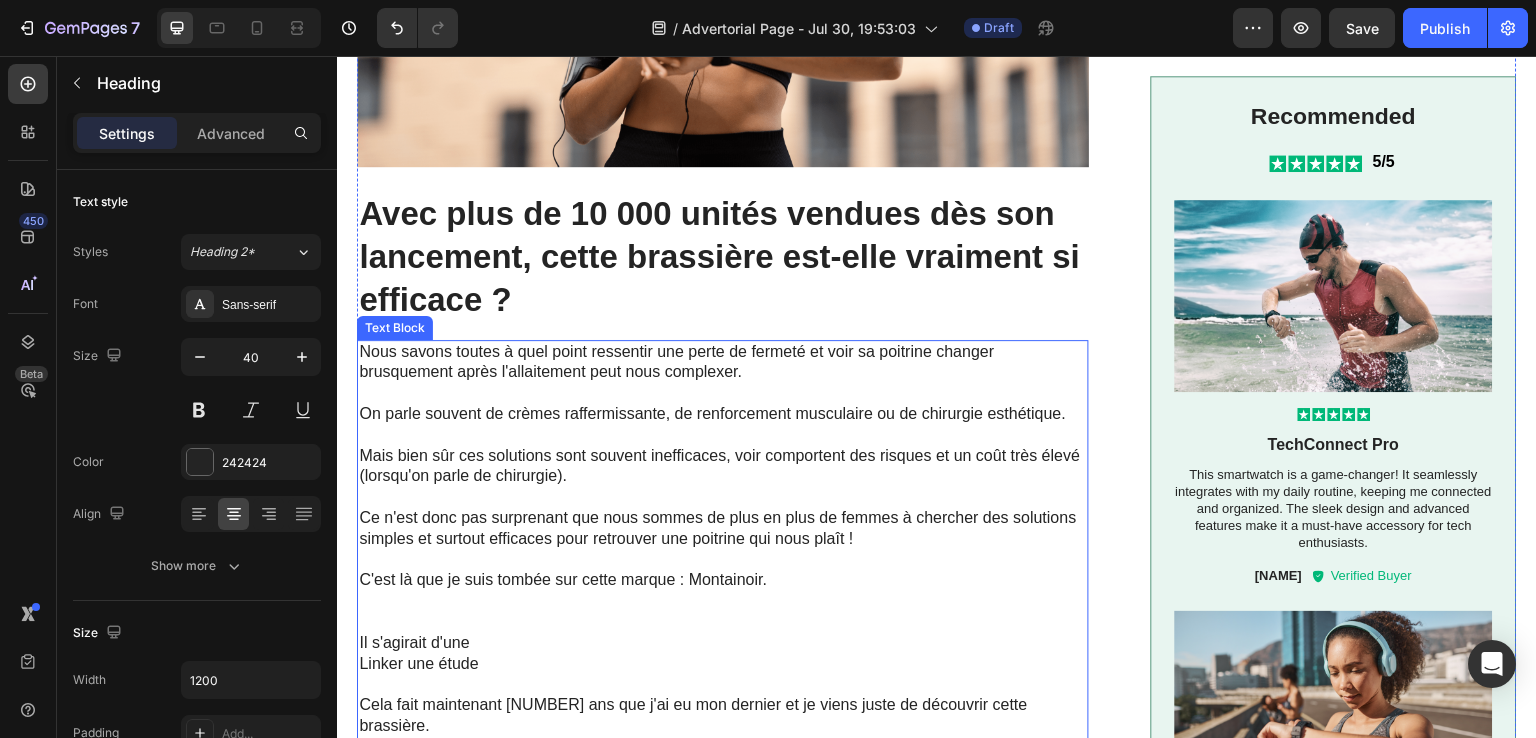 click on "Nous savons toutes à quel point ressentir une perte de fermeté et voir sa poitrine changer brusquement après l'allaitement peut nous complexer." at bounding box center [723, 363] 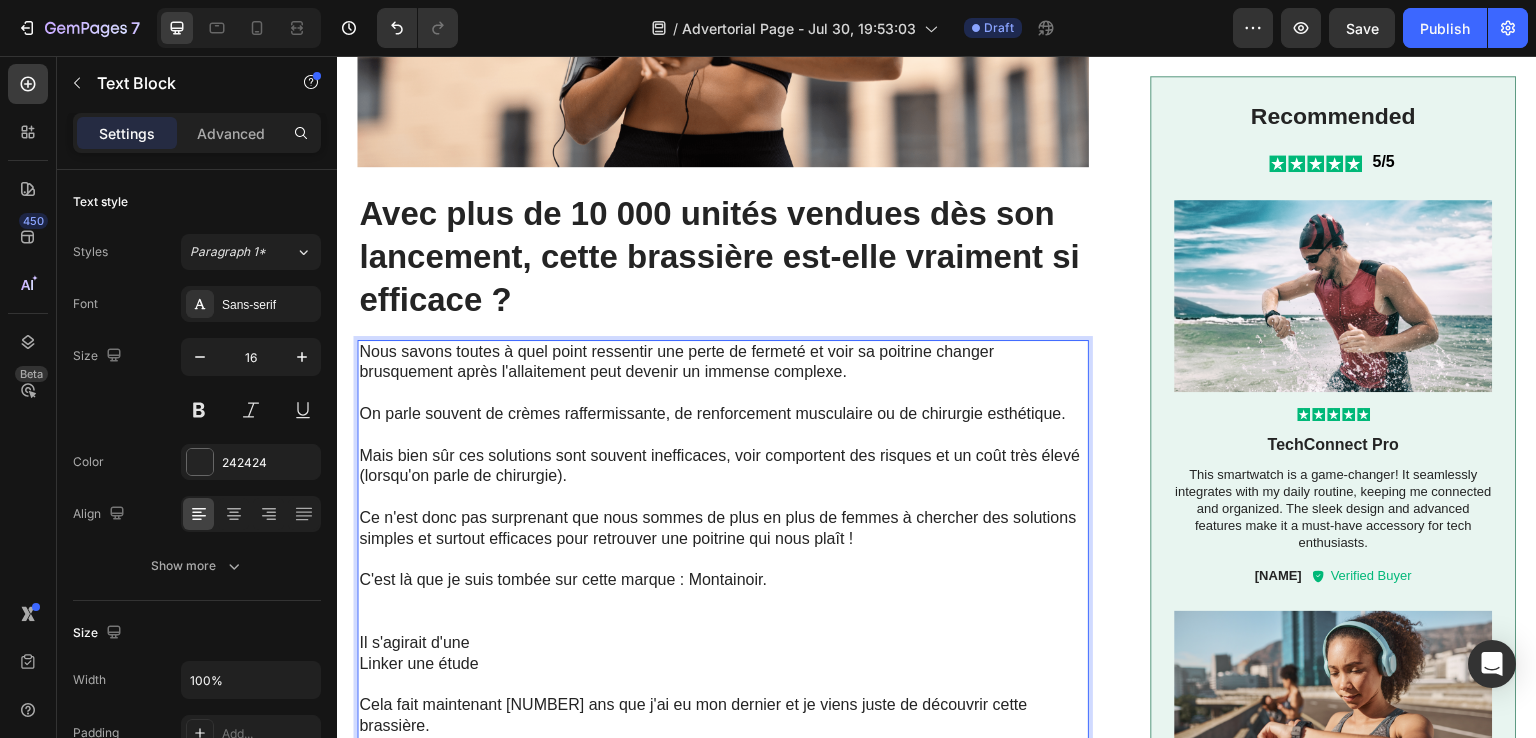 click on "On parle souvent de crèmes raffermissante, de renforcement musculaire ou de chirurgie esthétique." at bounding box center [723, 414] 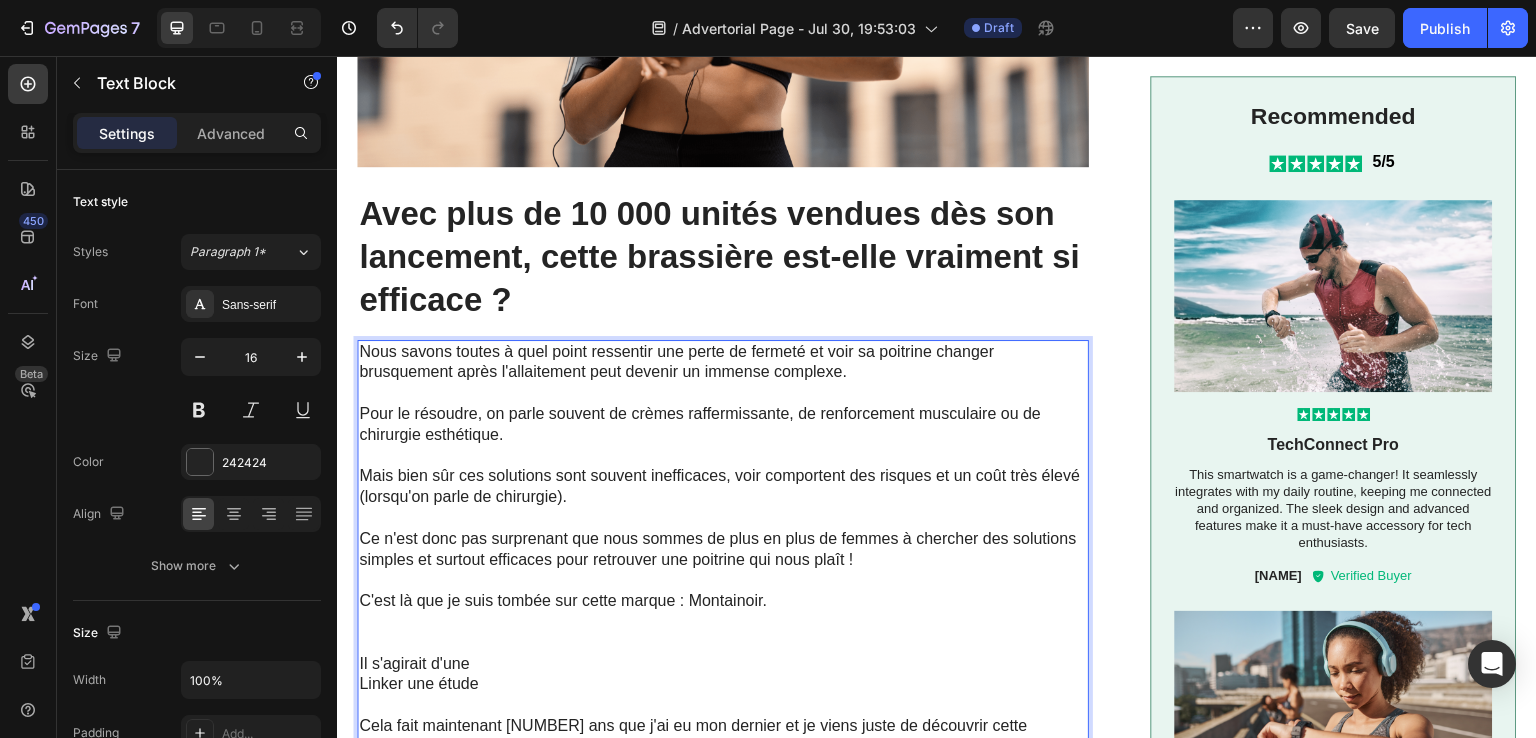 click on "Pour le résoudre, on parle souvent de crèmes raffermissante, de renforcement musculaire ou de chirurgie esthétique." at bounding box center (723, 425) 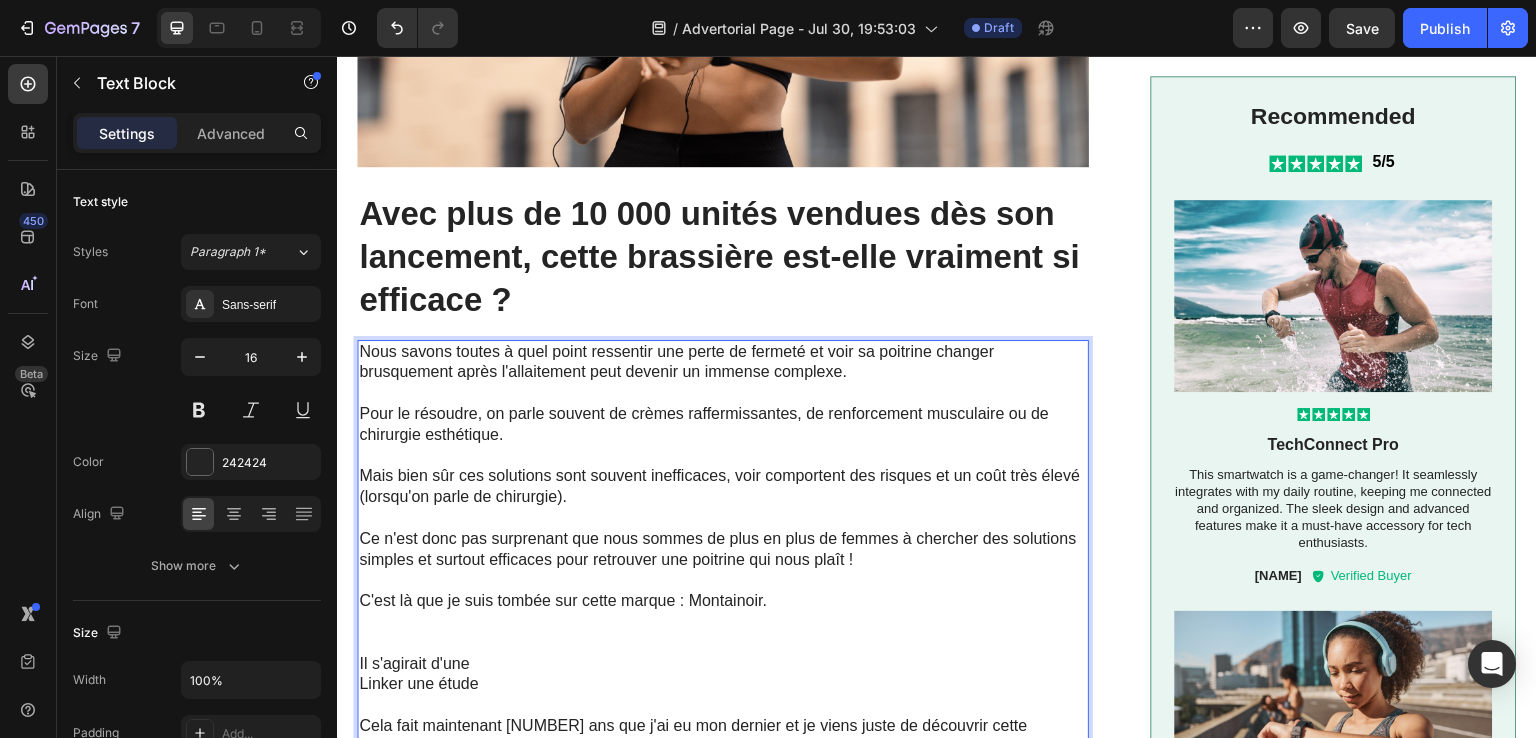 click on "Pour le résoudre, on parle souvent de crèmes raffermissantes, de renforcement musculaire ou de chirurgie esthétique." at bounding box center [723, 425] 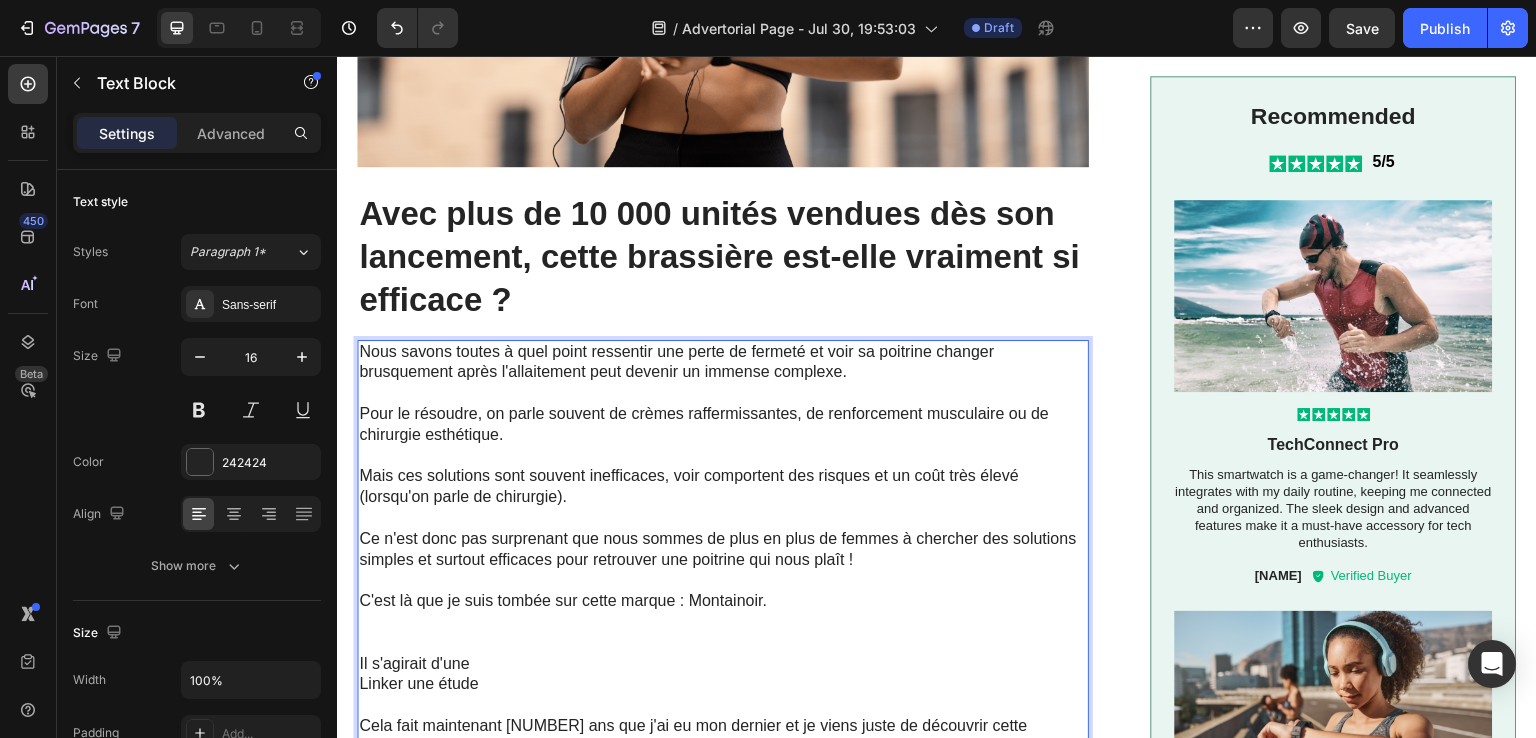 click on "Mais ces solutions sont souvent inefficaces, voir comportent des risques et un coût très élevé (lorsqu'on parle de chirurgie)." at bounding box center (723, 487) 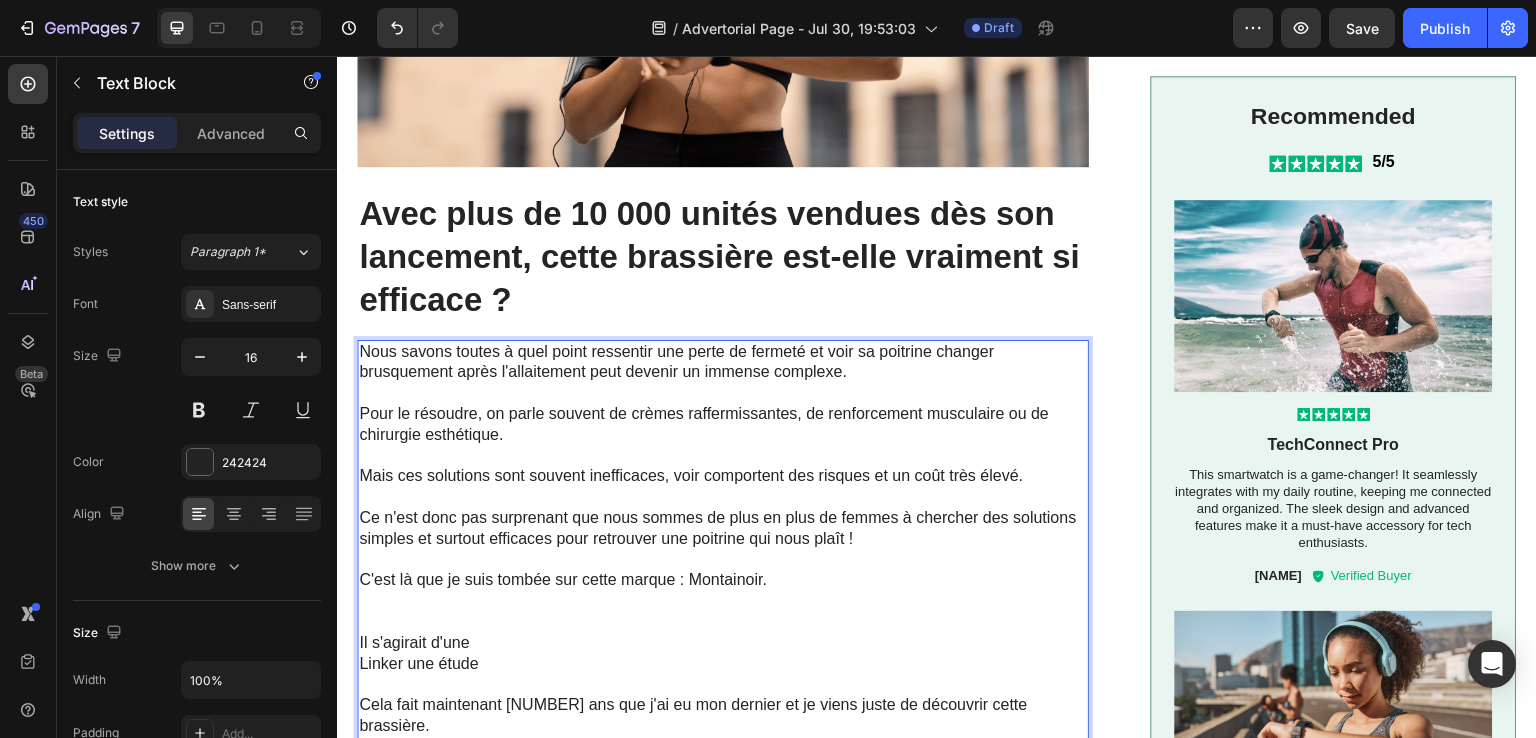 click on "Ce n'est donc pas surprenant que nous sommes de plus en plus de femmes à chercher des solutions simples et surtout efficaces pour retrouver une poitrine qui nous plaît !" at bounding box center (723, 529) 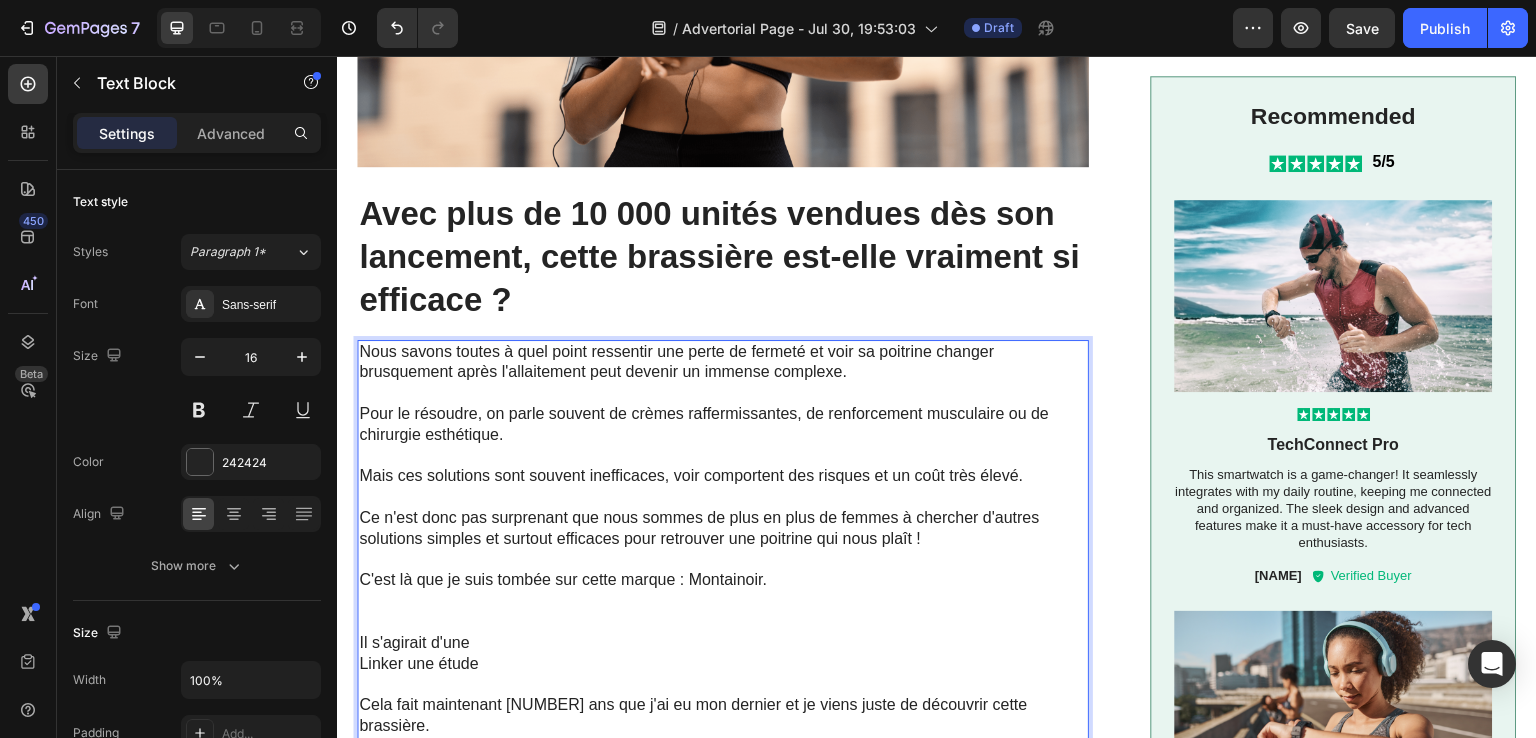 click at bounding box center (723, 560) 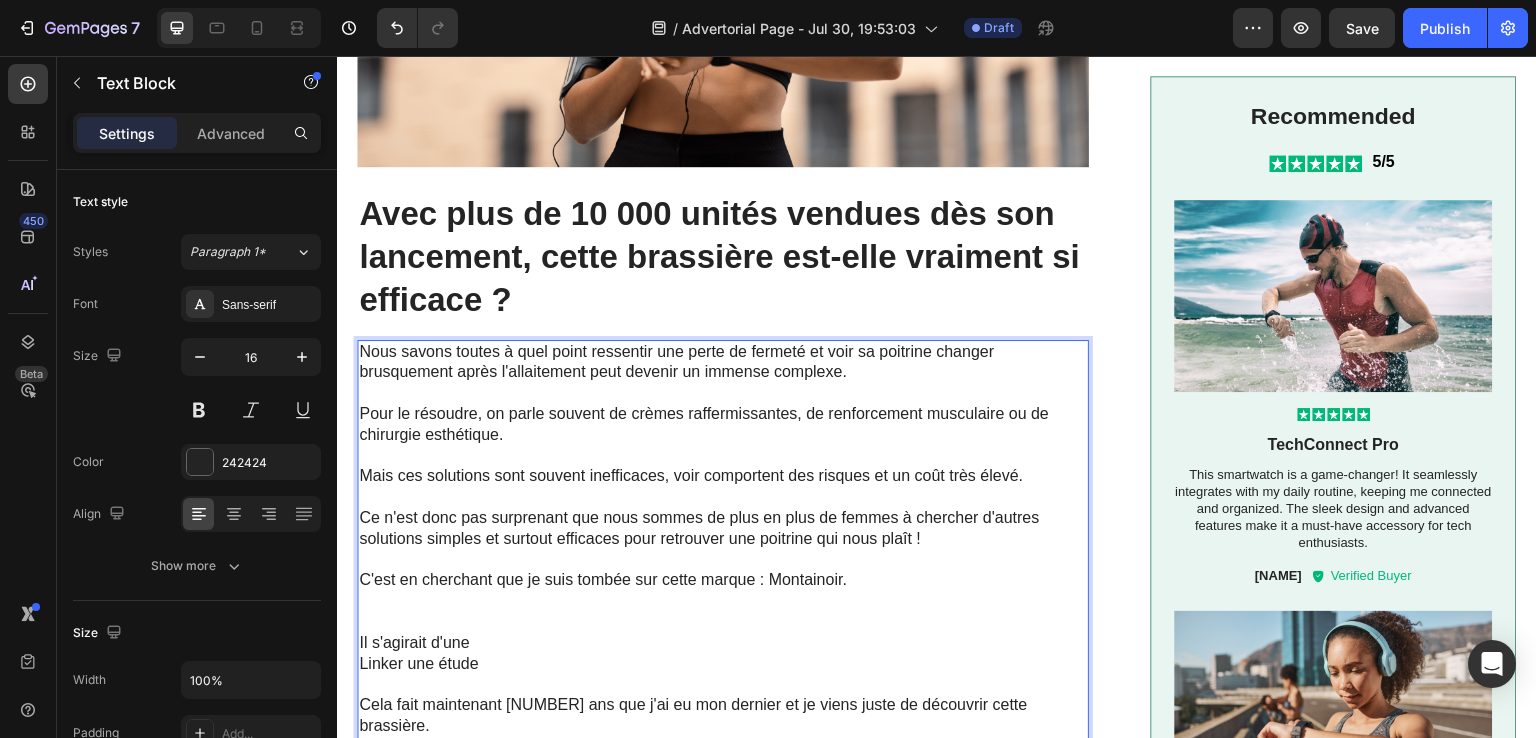 click at bounding box center (723, 622) 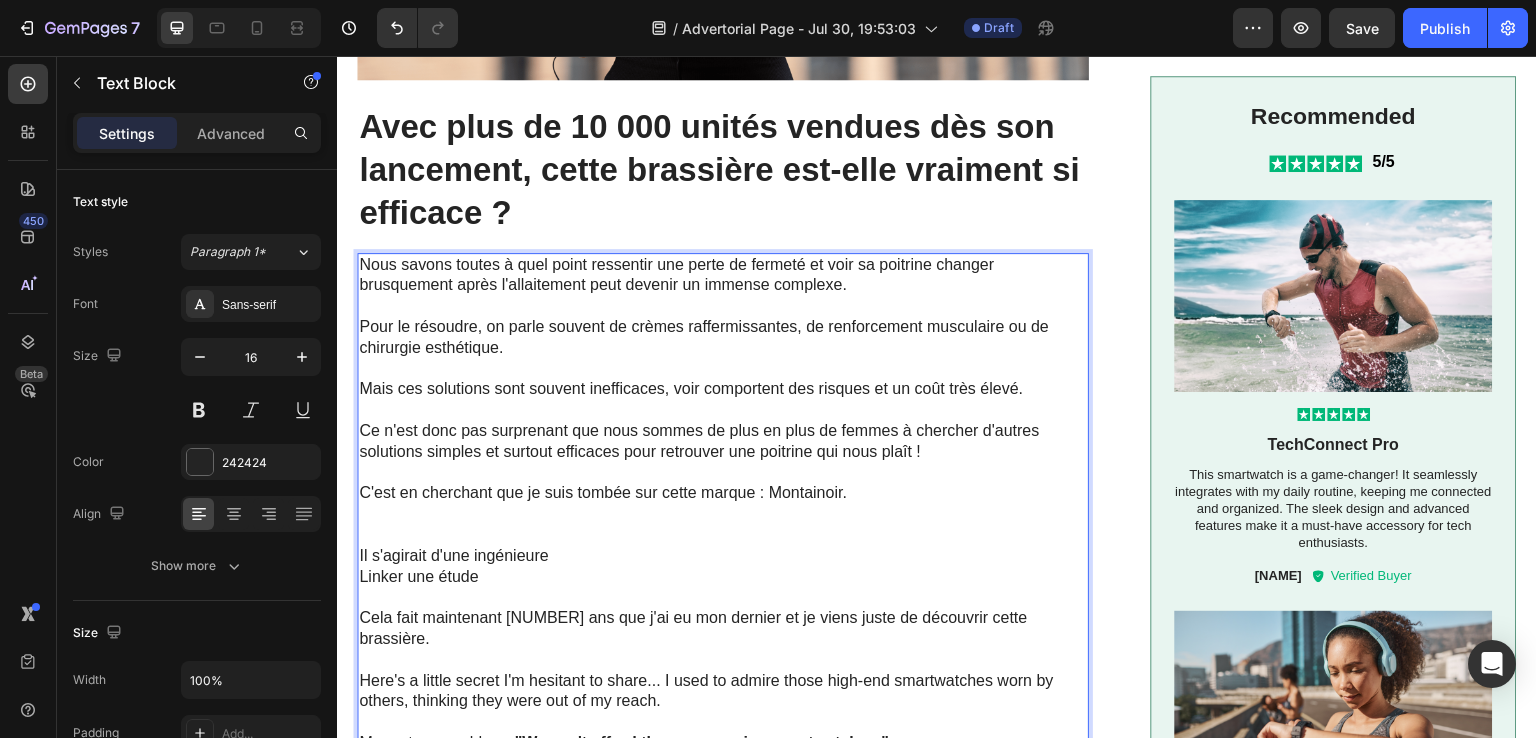 scroll, scrollTop: 900, scrollLeft: 0, axis: vertical 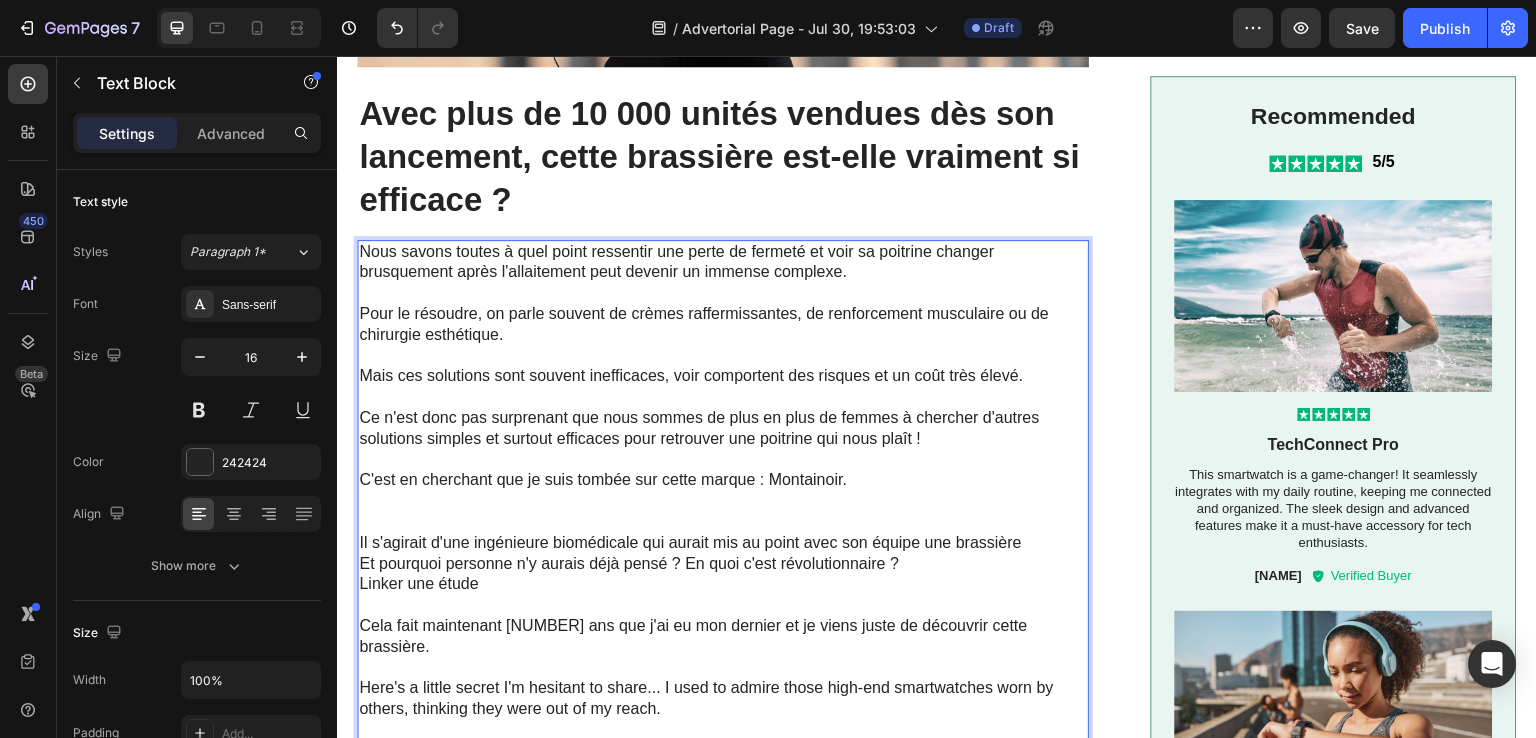 click on "Il s'agirait d'une ingénieure biomédicale qui aurait mis au point avec son équipe une brassière" at bounding box center (723, 543) 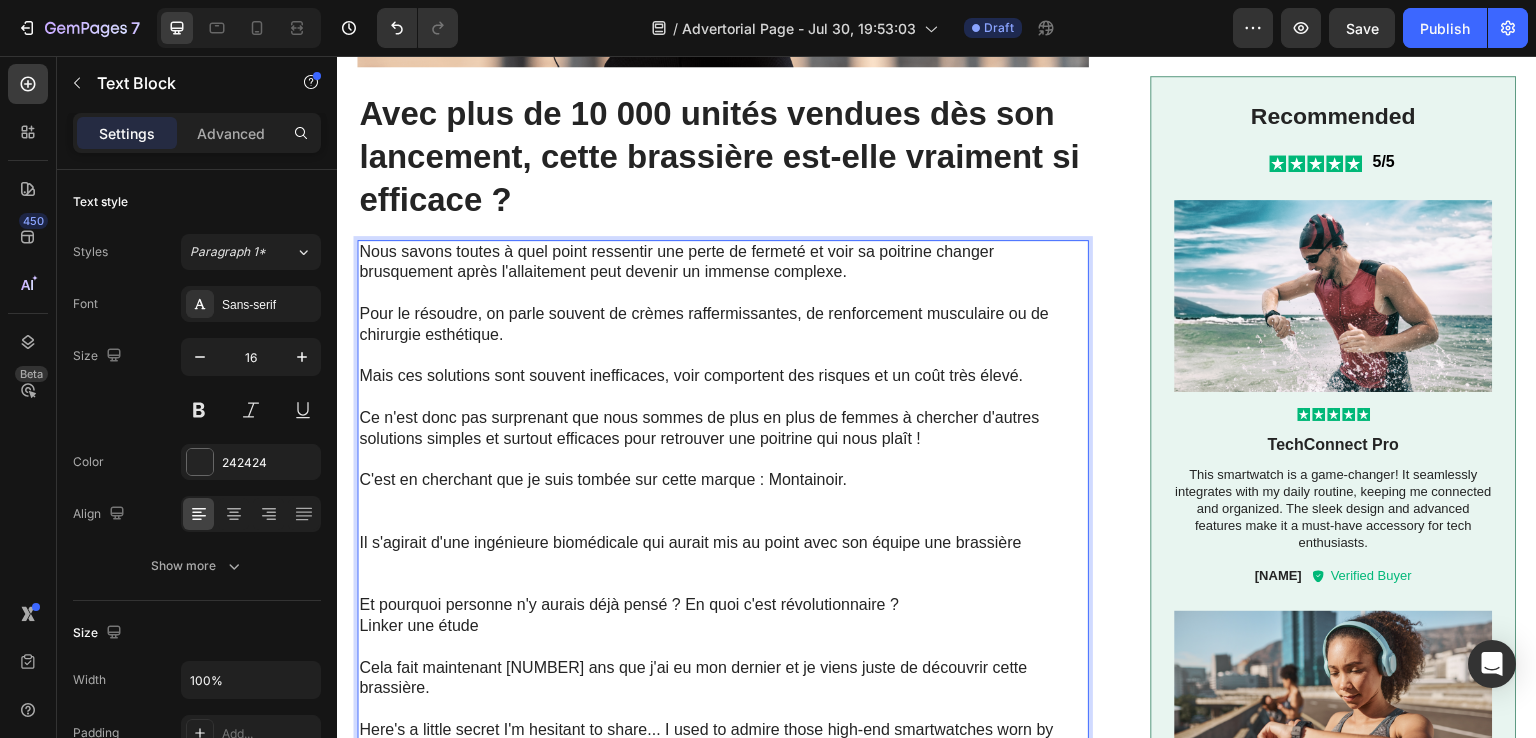 click on "Il s'agirait d'une ingénieure biomédicale qui aurait mis au point avec son équipe une brassière" at bounding box center (723, 543) 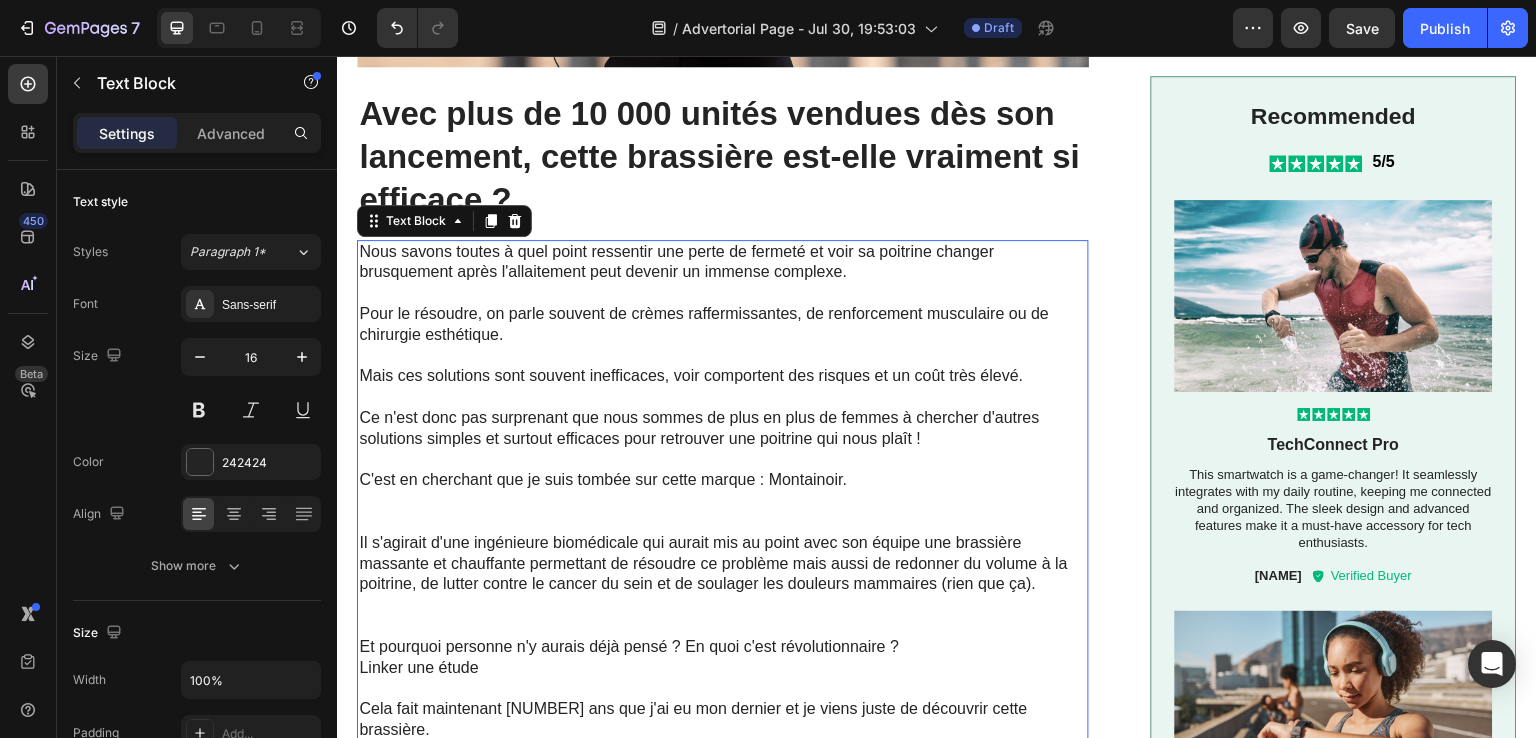 click on "Il s'agirait d'une ingénieure biomédicale qui aurait mis au point avec son équipe une brassière massante et chauffante permettant de résoudre ce problème mais aussi de redonner du volume à la poitrine, de lutter contre le cancer du sein et de soulager les douleurs mammaires (rien que ça)." at bounding box center (723, 564) 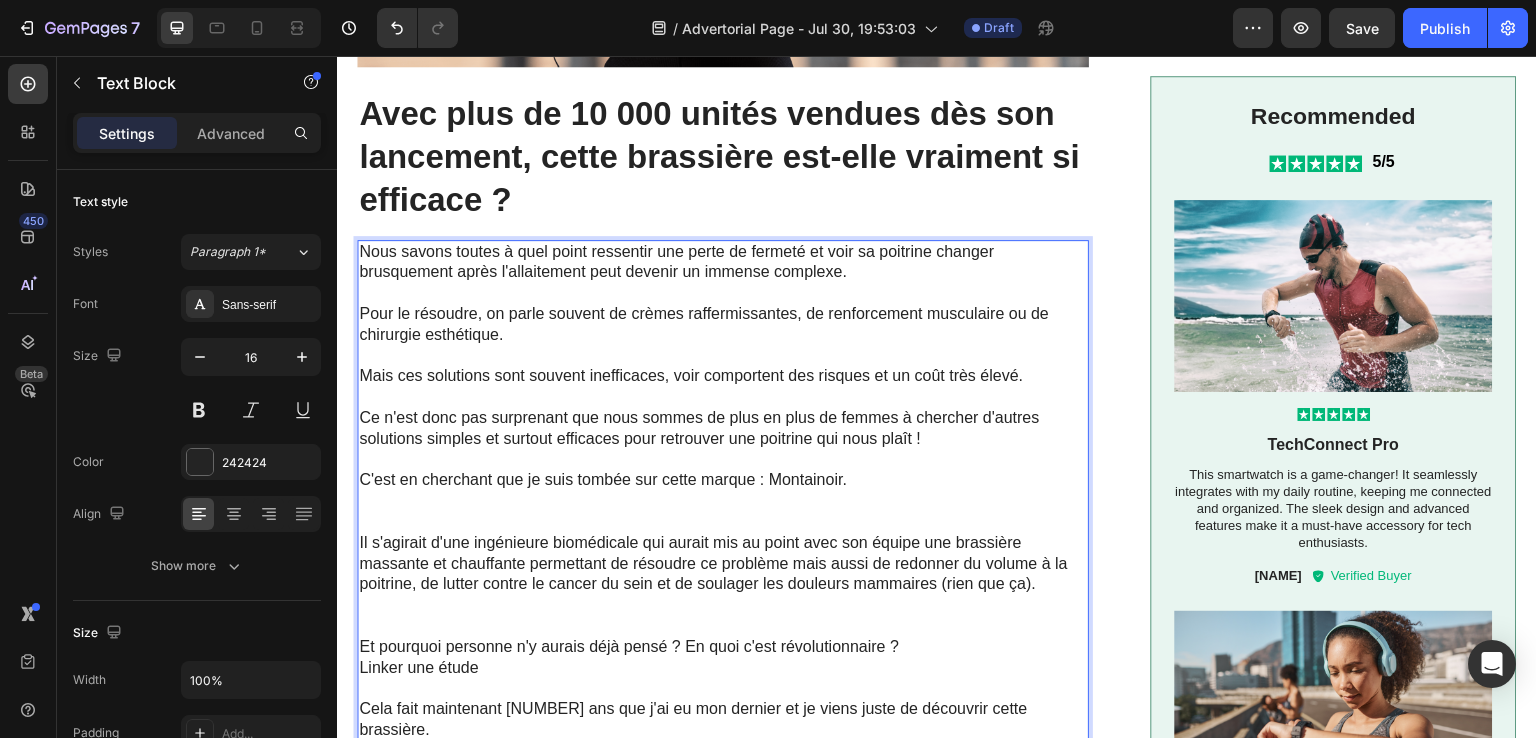 click on "Il s'agirait d'une ingénieure biomédicale qui aurait mis au point avec son équipe une brassière massante et chauffante permettant de résoudre ce problème mais aussi de redonner du volume à la poitrine, de lutter contre le cancer du sein et de soulager les douleurs mammaires (rien que ça)." at bounding box center [723, 564] 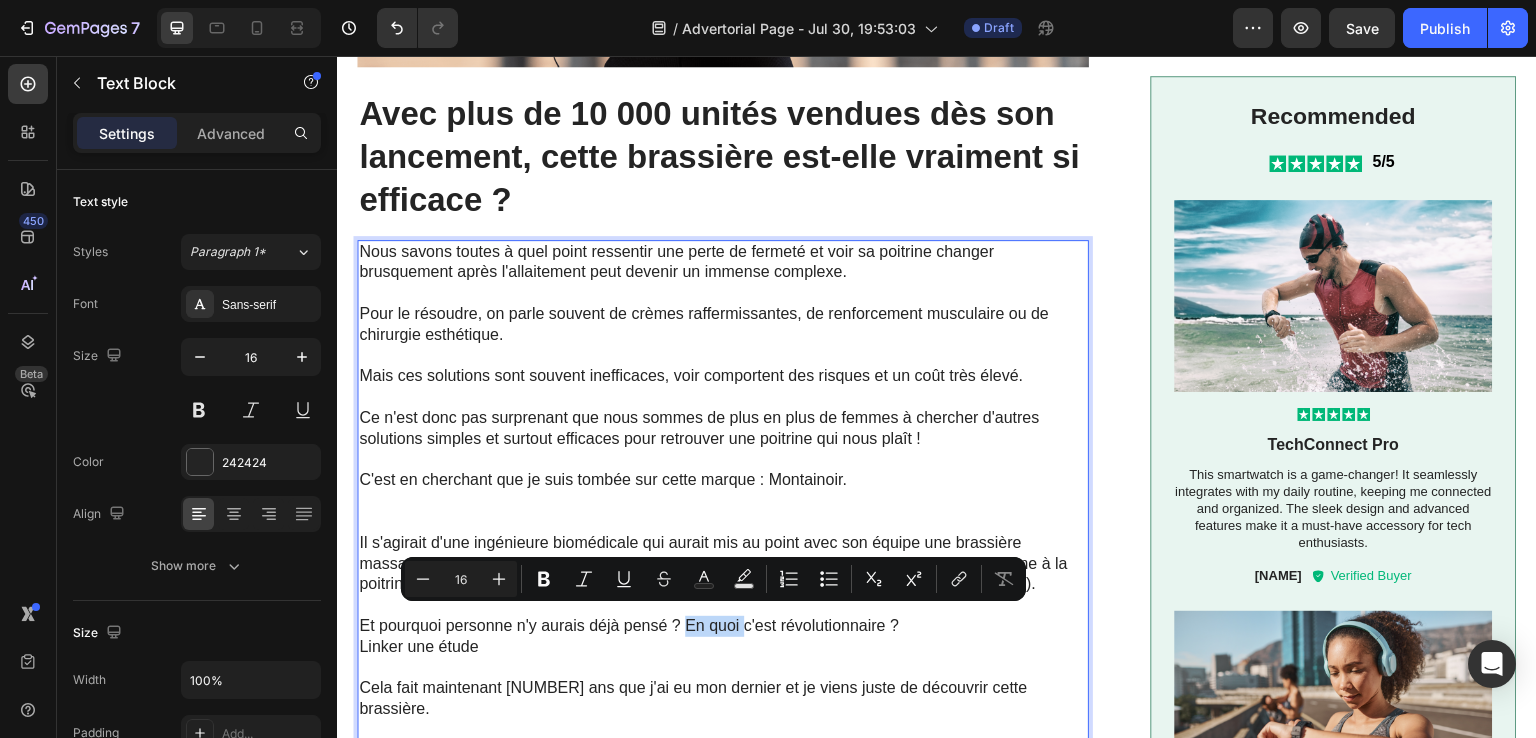 drag, startPoint x: 741, startPoint y: 619, endPoint x: 684, endPoint y: 619, distance: 57 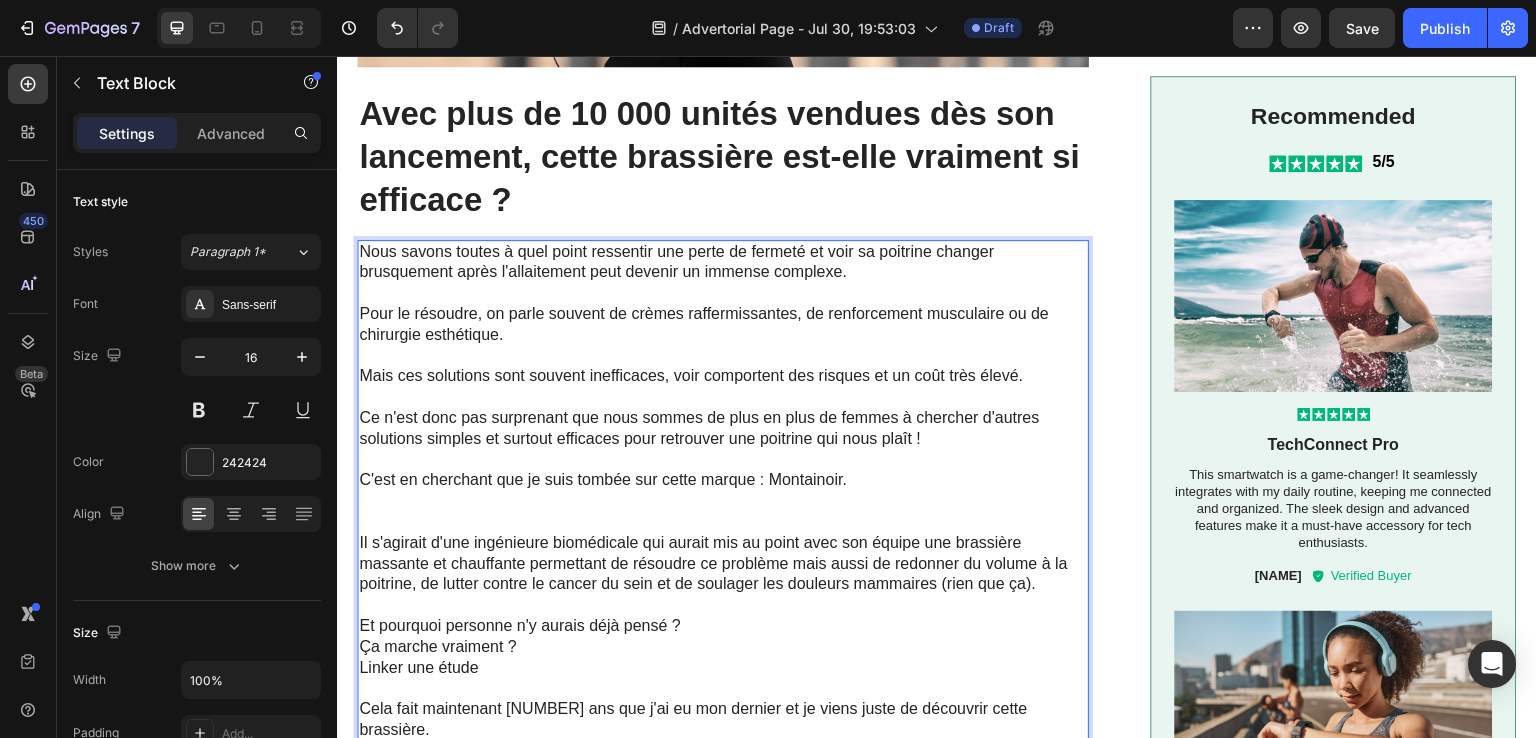 click on "Ça marche vraiment ?" at bounding box center (723, 647) 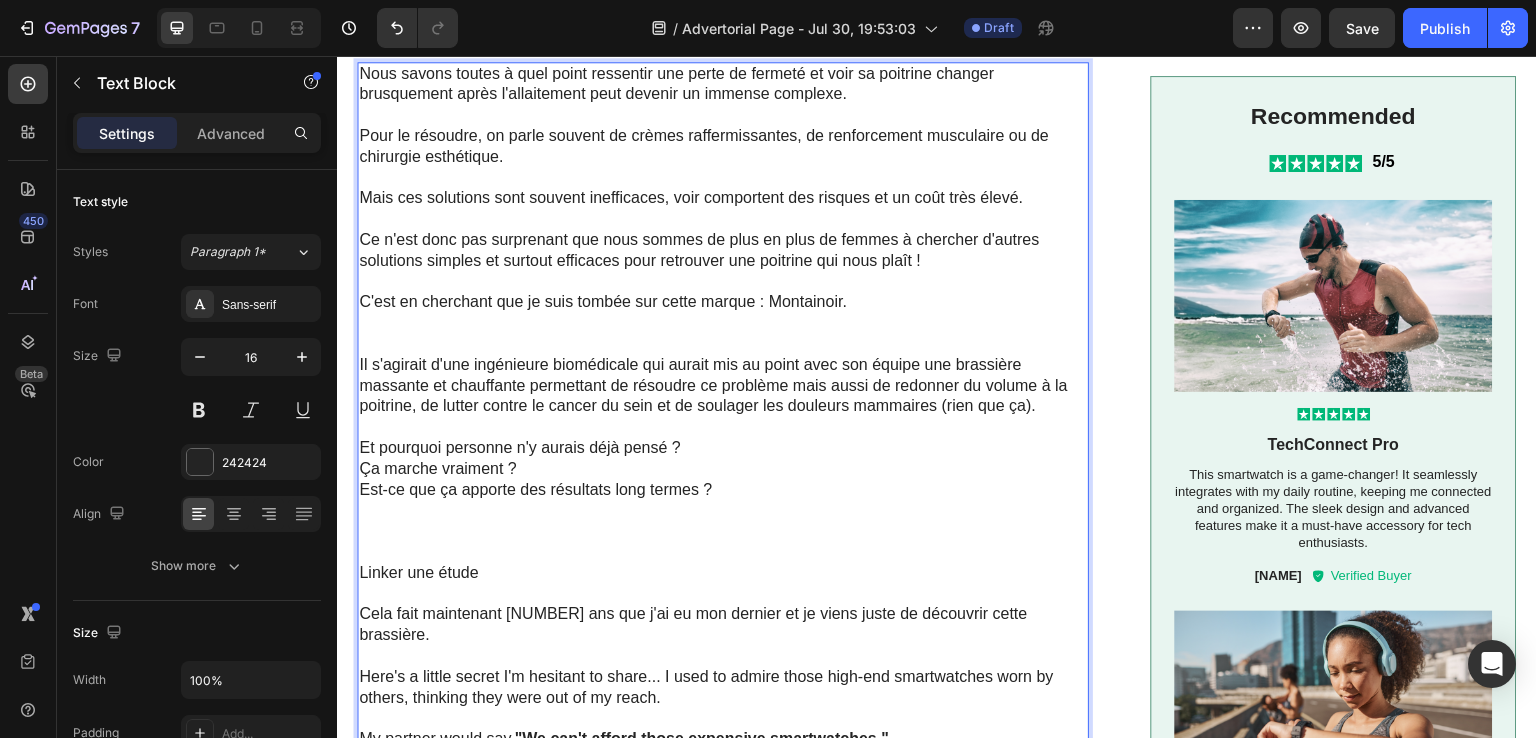 scroll, scrollTop: 1090, scrollLeft: 0, axis: vertical 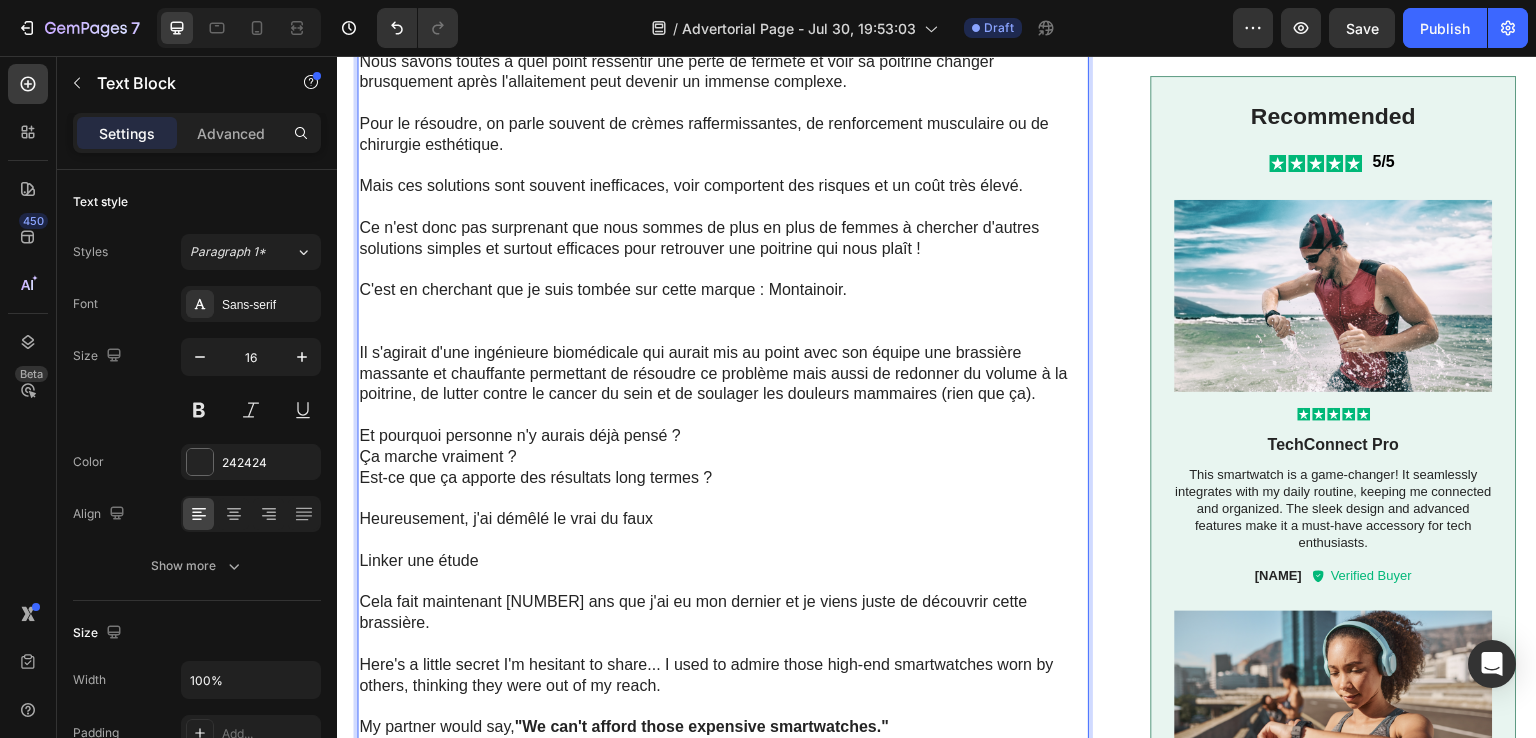 click on "Heureusement, j'ai démêlé le vrai du faux" at bounding box center (723, 519) 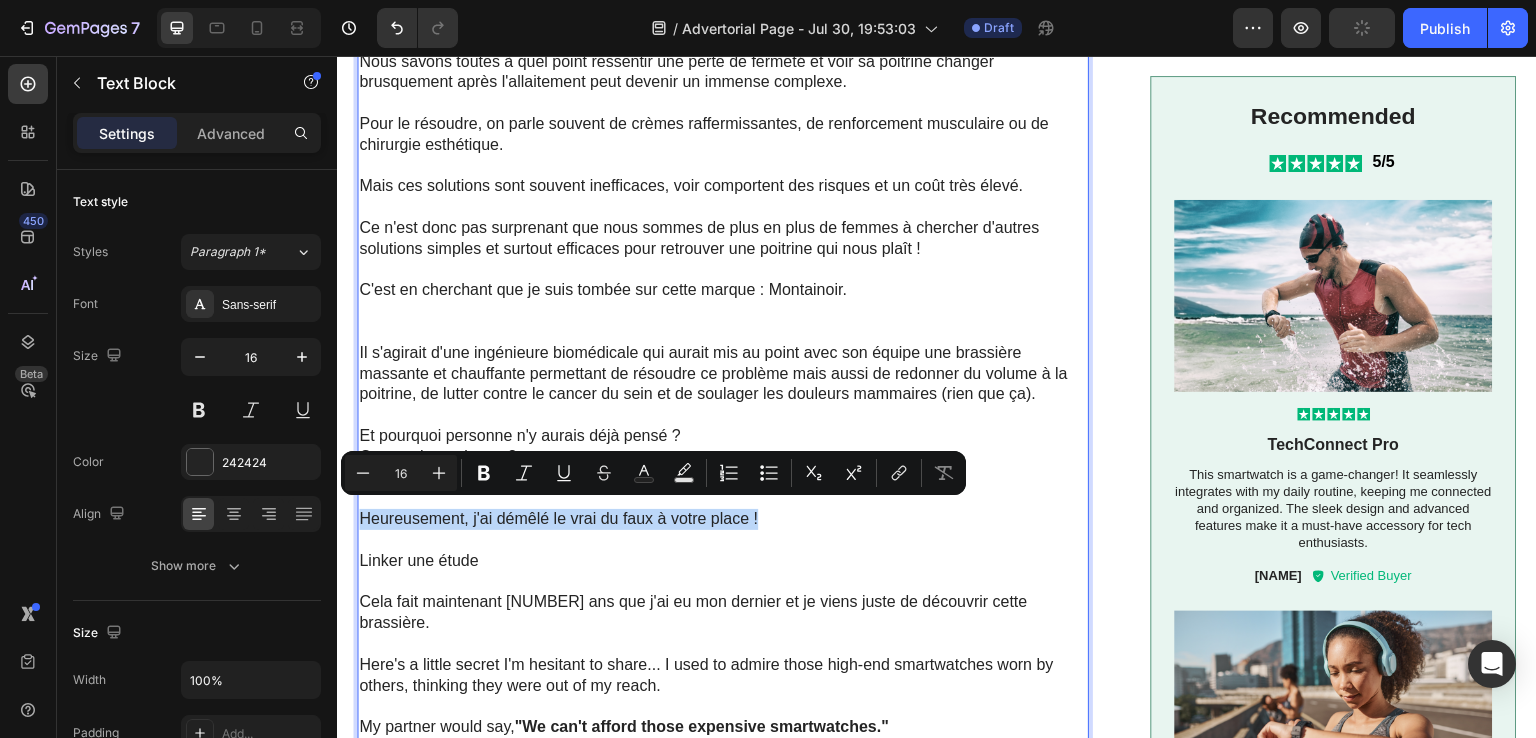 drag, startPoint x: 766, startPoint y: 510, endPoint x: 357, endPoint y: 514, distance: 409.01956 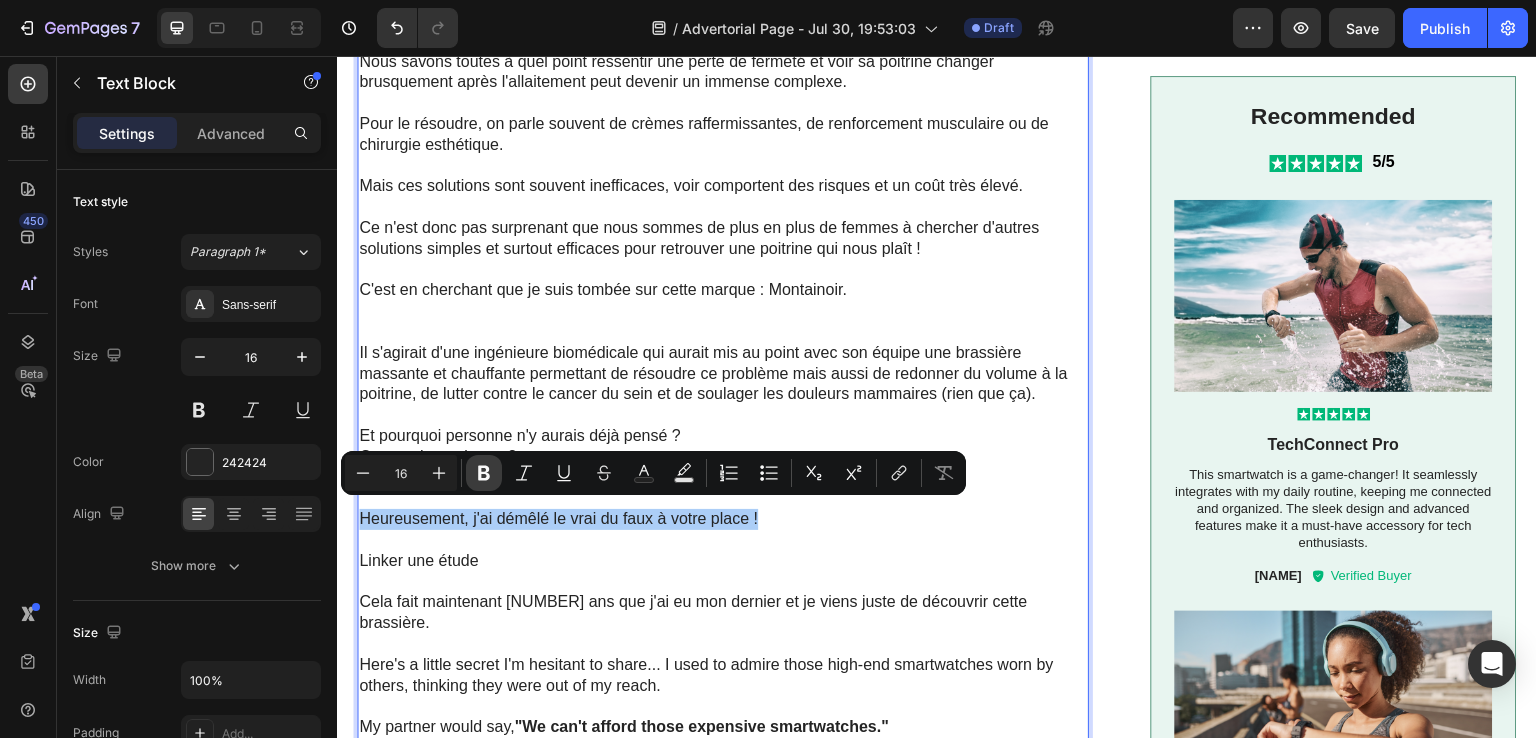 click 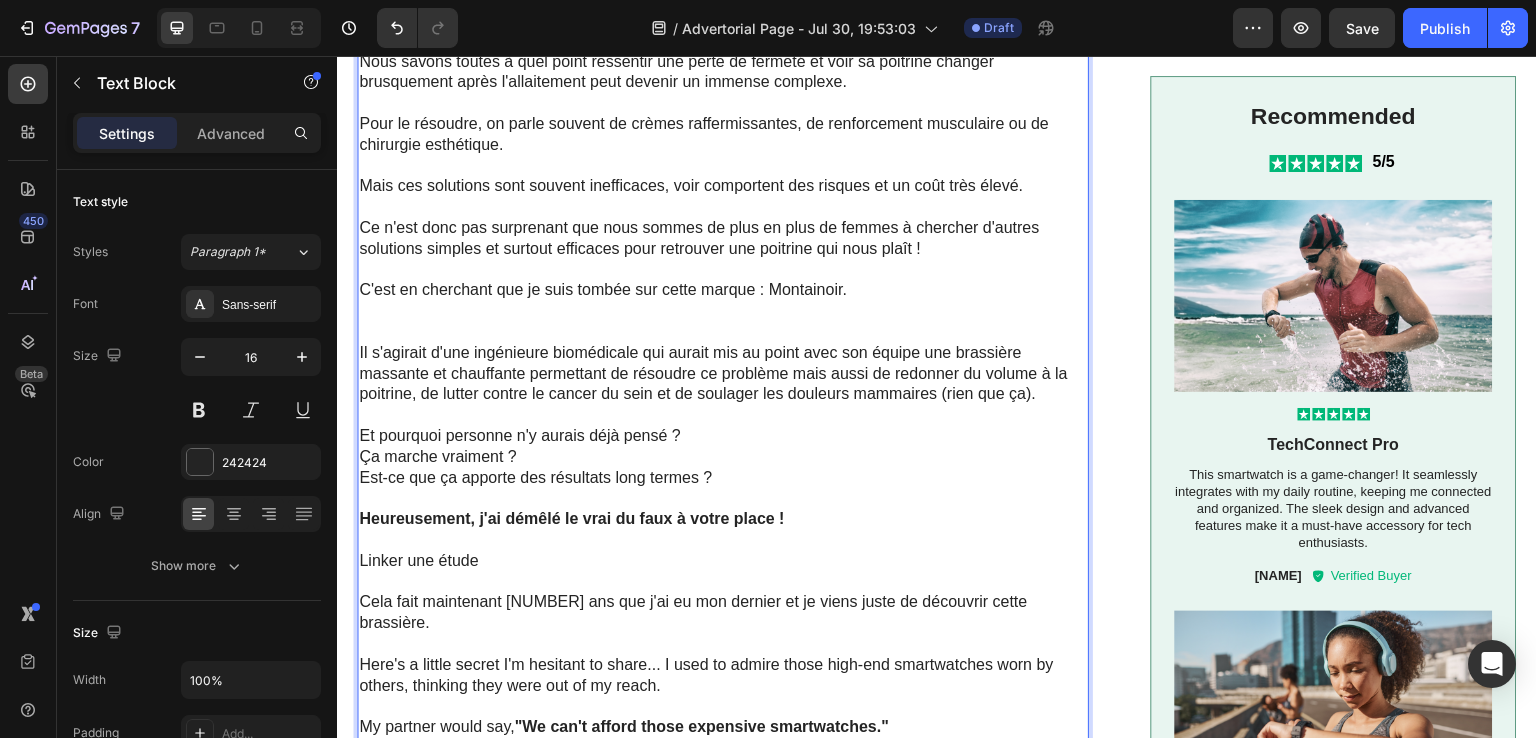 click on "Heureusement, j'ai démêlé le vrai du faux à votre place !" at bounding box center (723, 519) 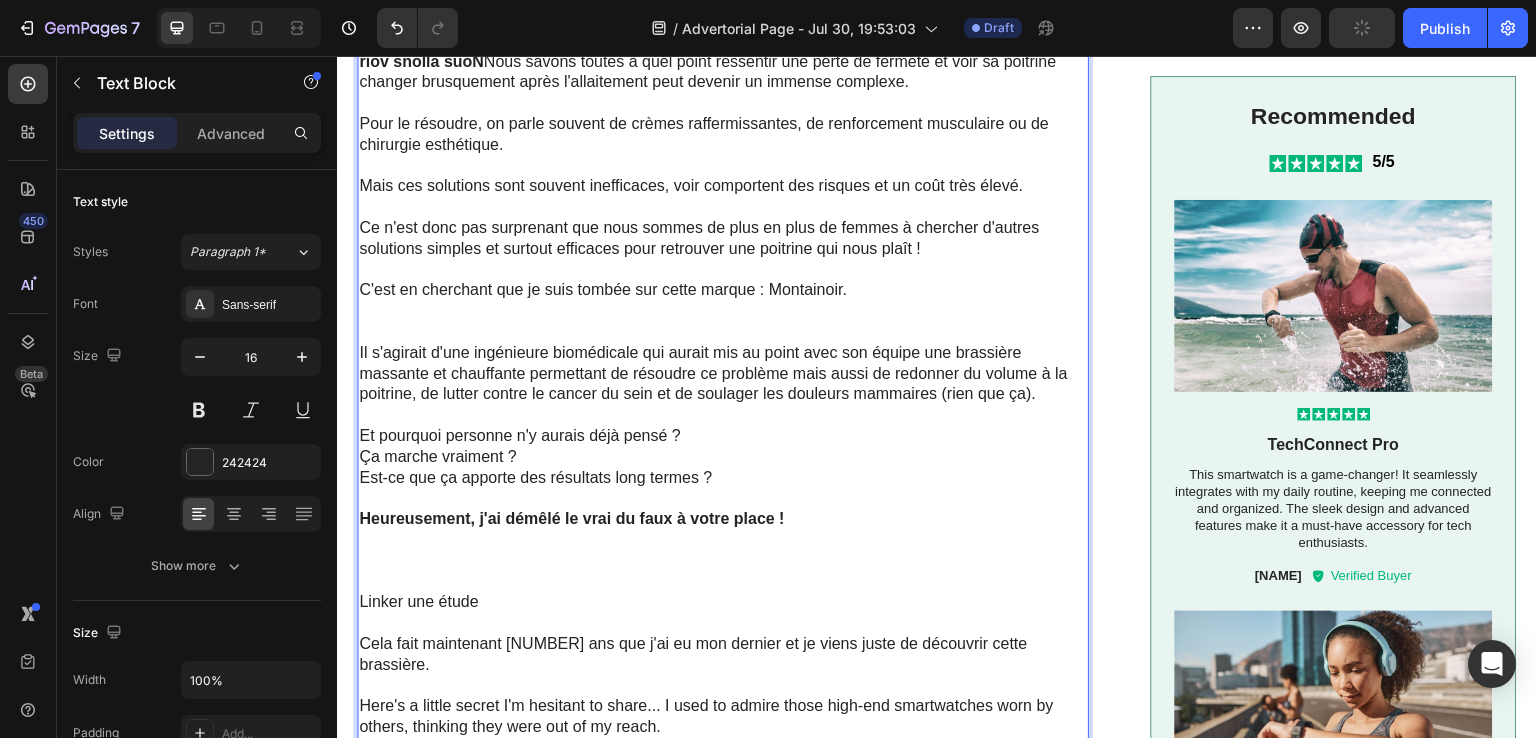 click at bounding box center [723, 561] 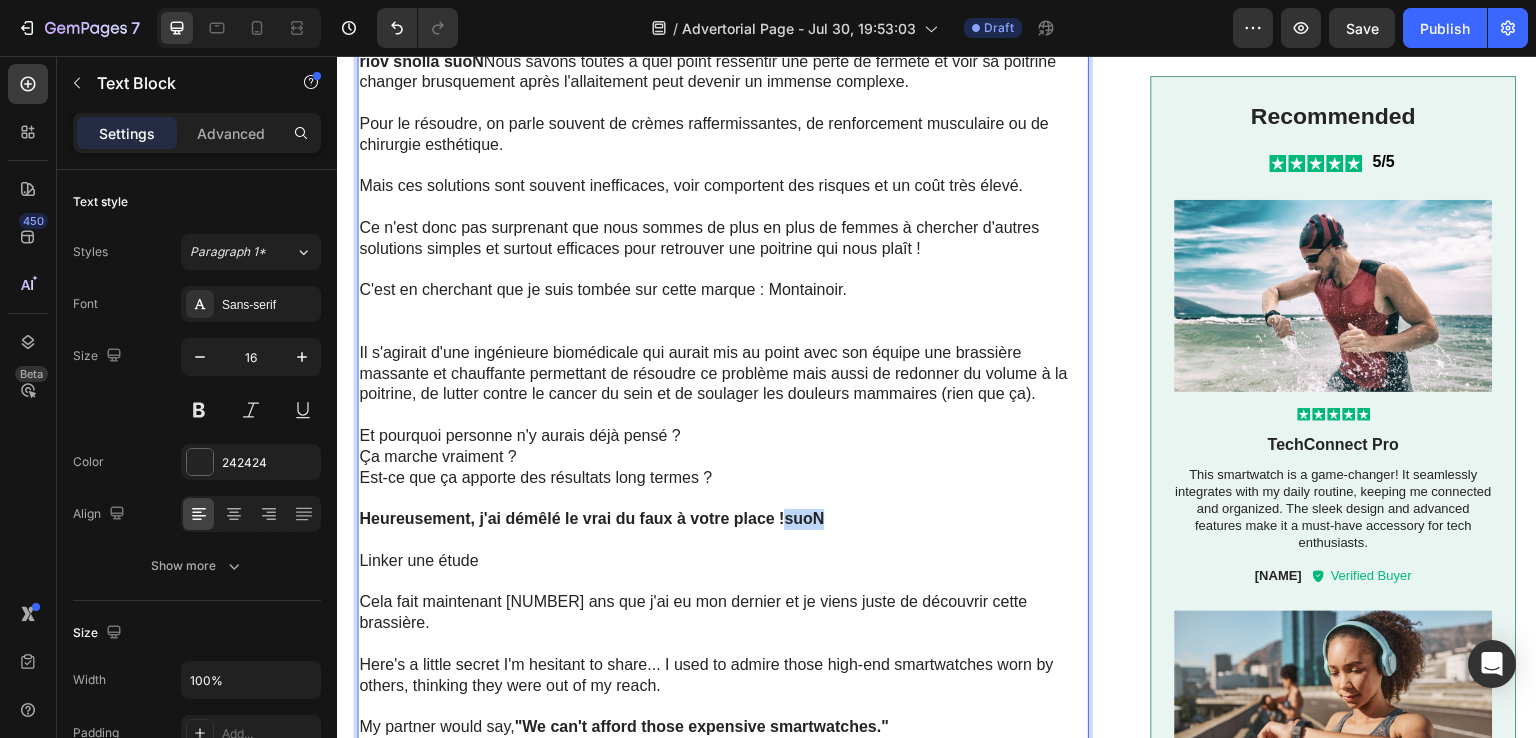 drag, startPoint x: 836, startPoint y: 509, endPoint x: 784, endPoint y: 514, distance: 52.23983 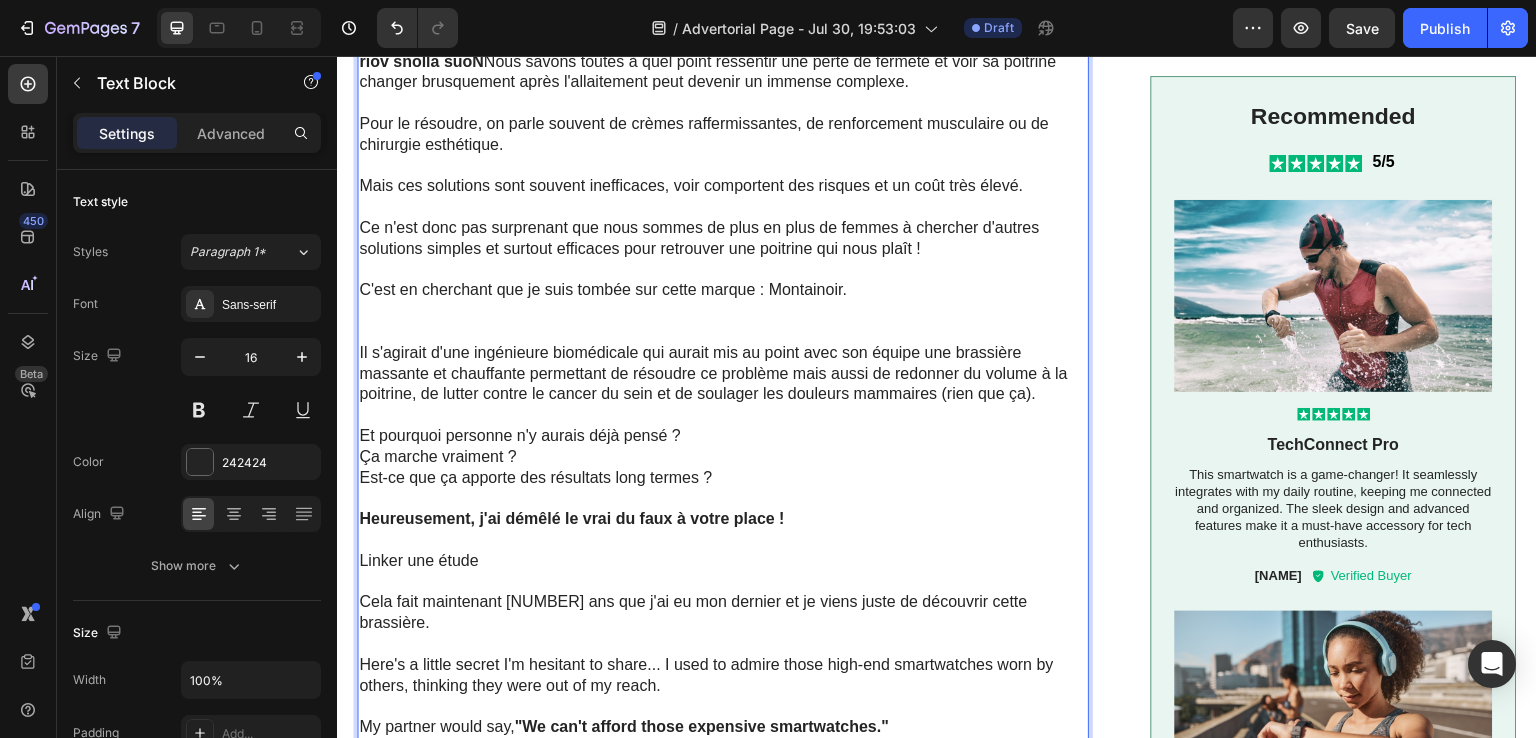 click on "Linker une étude" at bounding box center [723, 561] 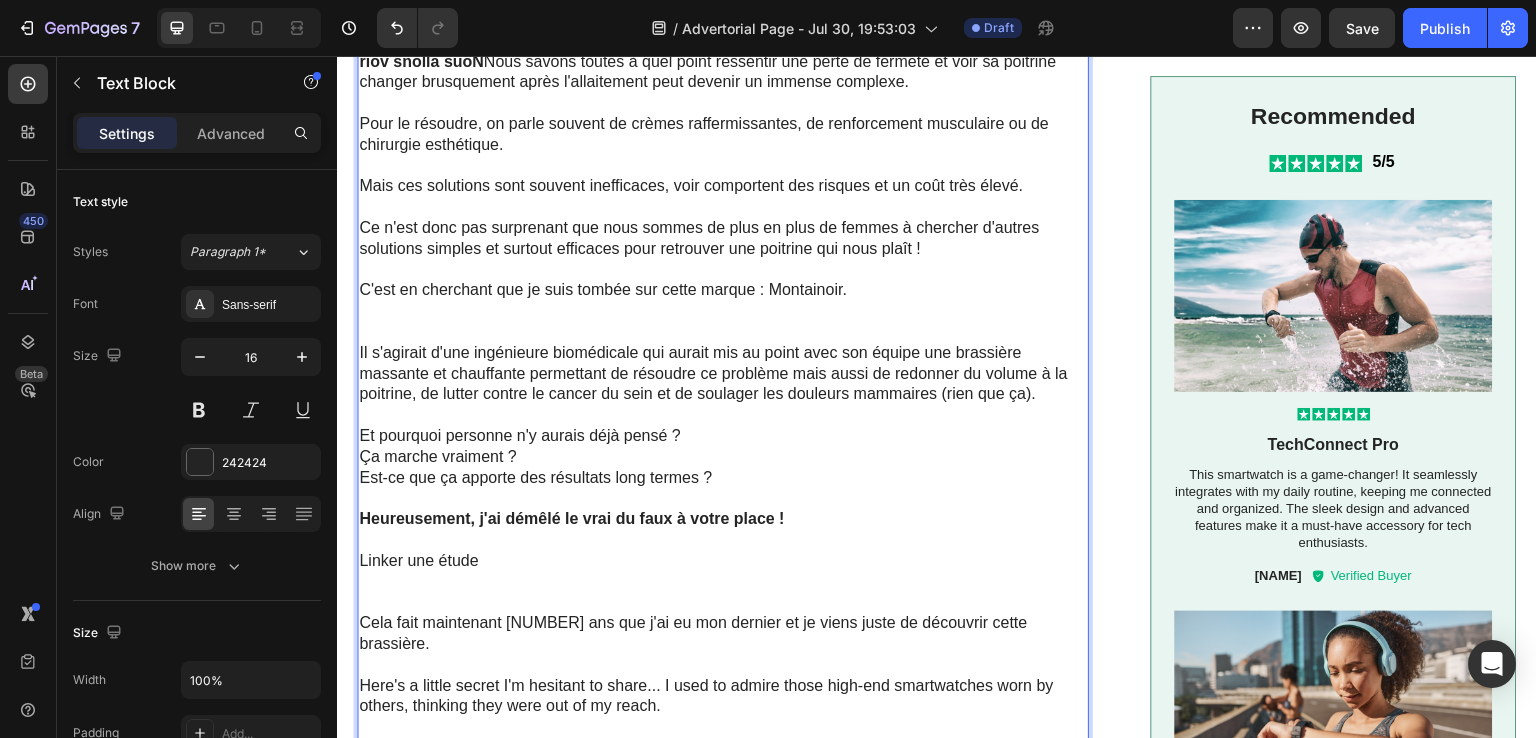 click at bounding box center [723, 582] 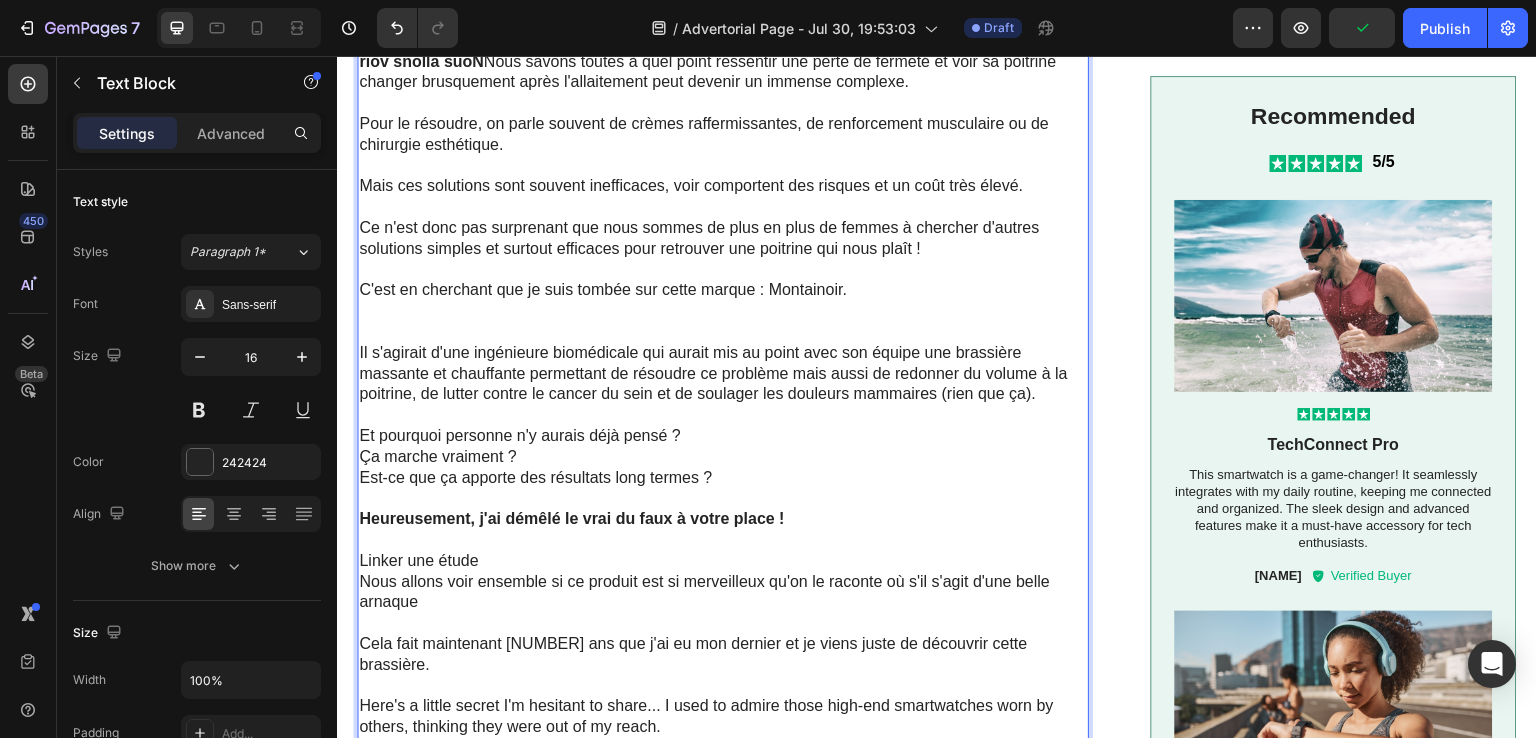 click on "Nous allons voir ensemble si ce produit est si merveilleux qu'on le raconte où s'il s'agit d'une belle arnaque" at bounding box center (723, 593) 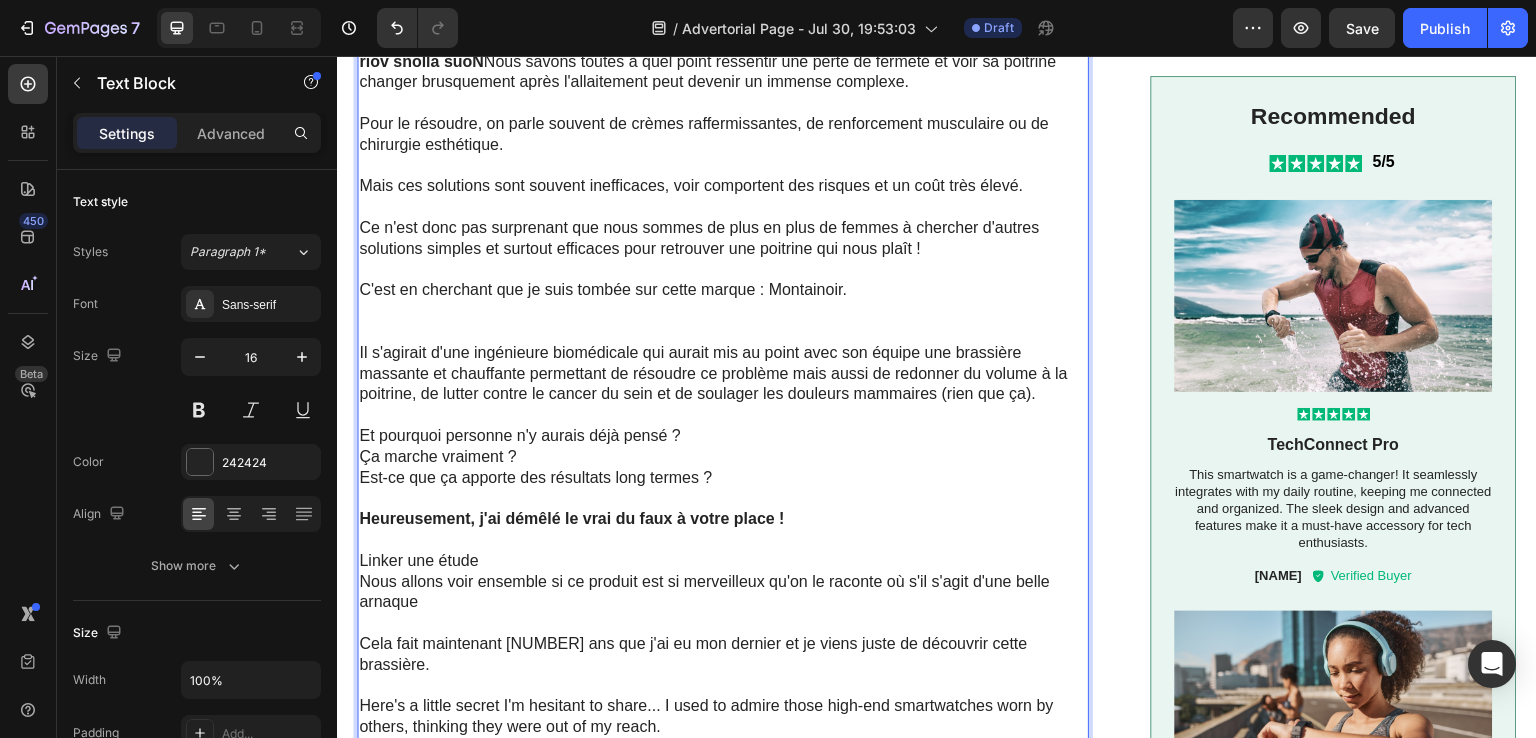 click on "C'est en cherchant que je suis tombée sur cette marque : Montainoir." at bounding box center [723, 290] 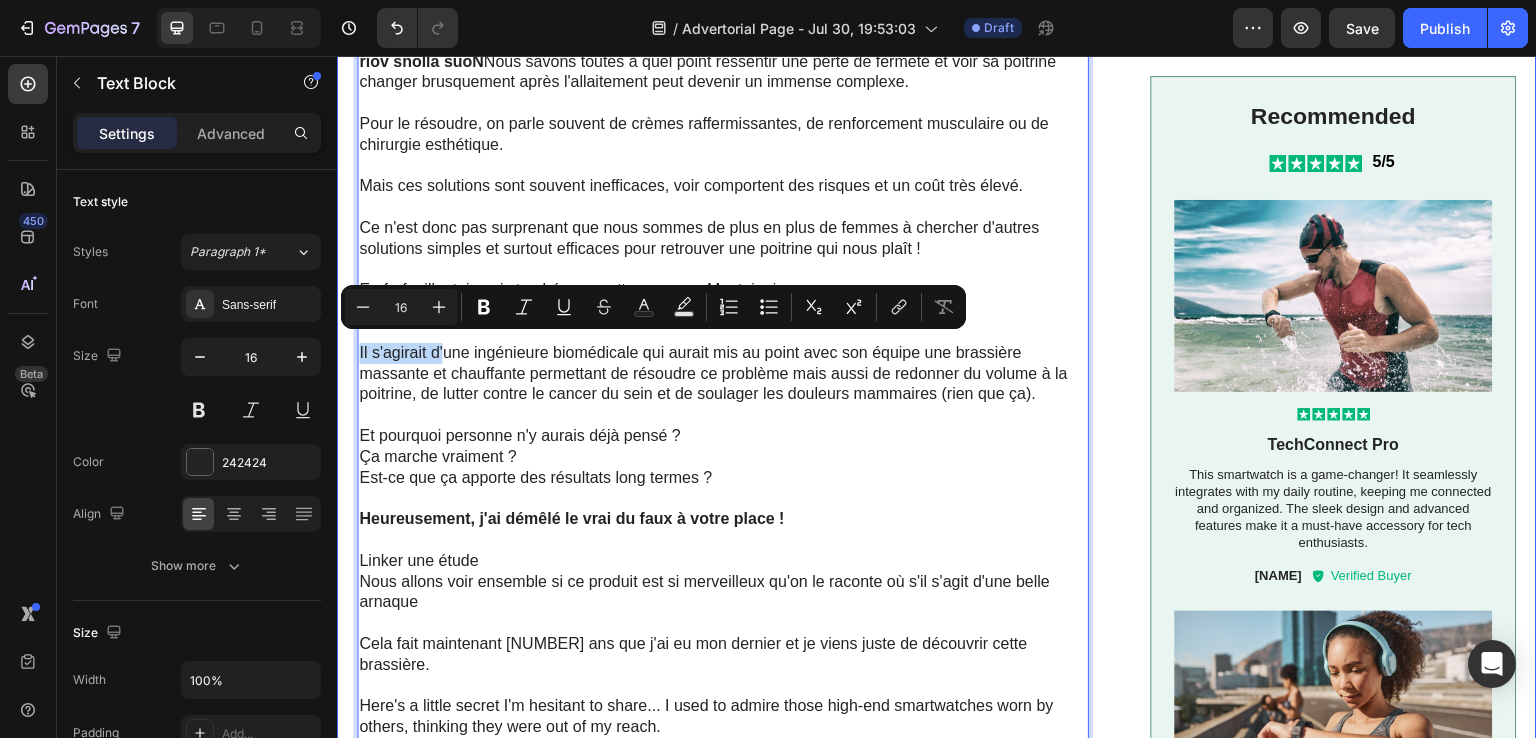 drag, startPoint x: 444, startPoint y: 346, endPoint x: 354, endPoint y: 355, distance: 90.44888 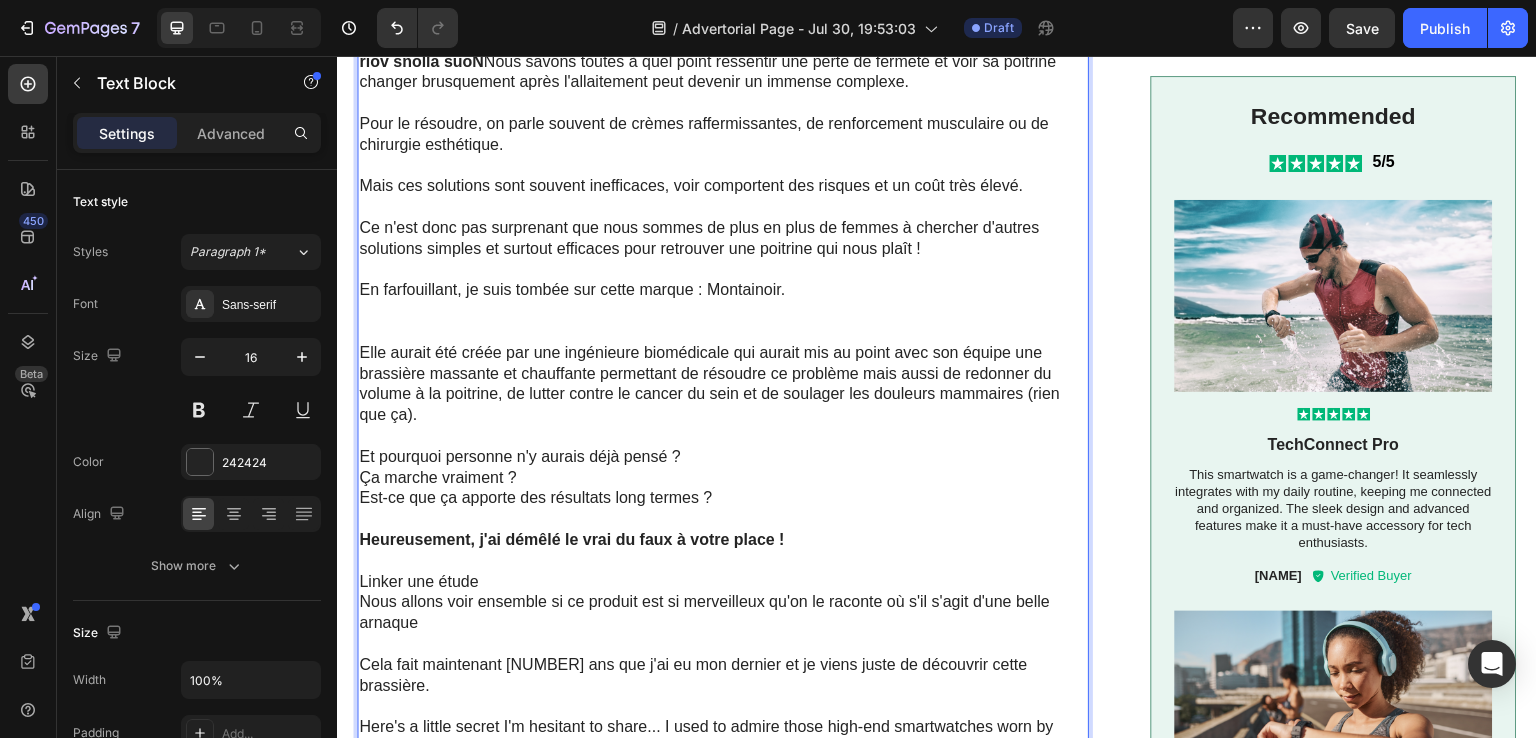 click on "Elle aurait été créée par une ingénieure biomédicale qui aurait mis au point avec son équipe une brassière massante et chauffante permettant de résoudre ce problème mais aussi de redonner du volume à la poitrine, de lutter contre le cancer du sein et de soulager les douleurs mammaires (rien que ça)." at bounding box center (723, 384) 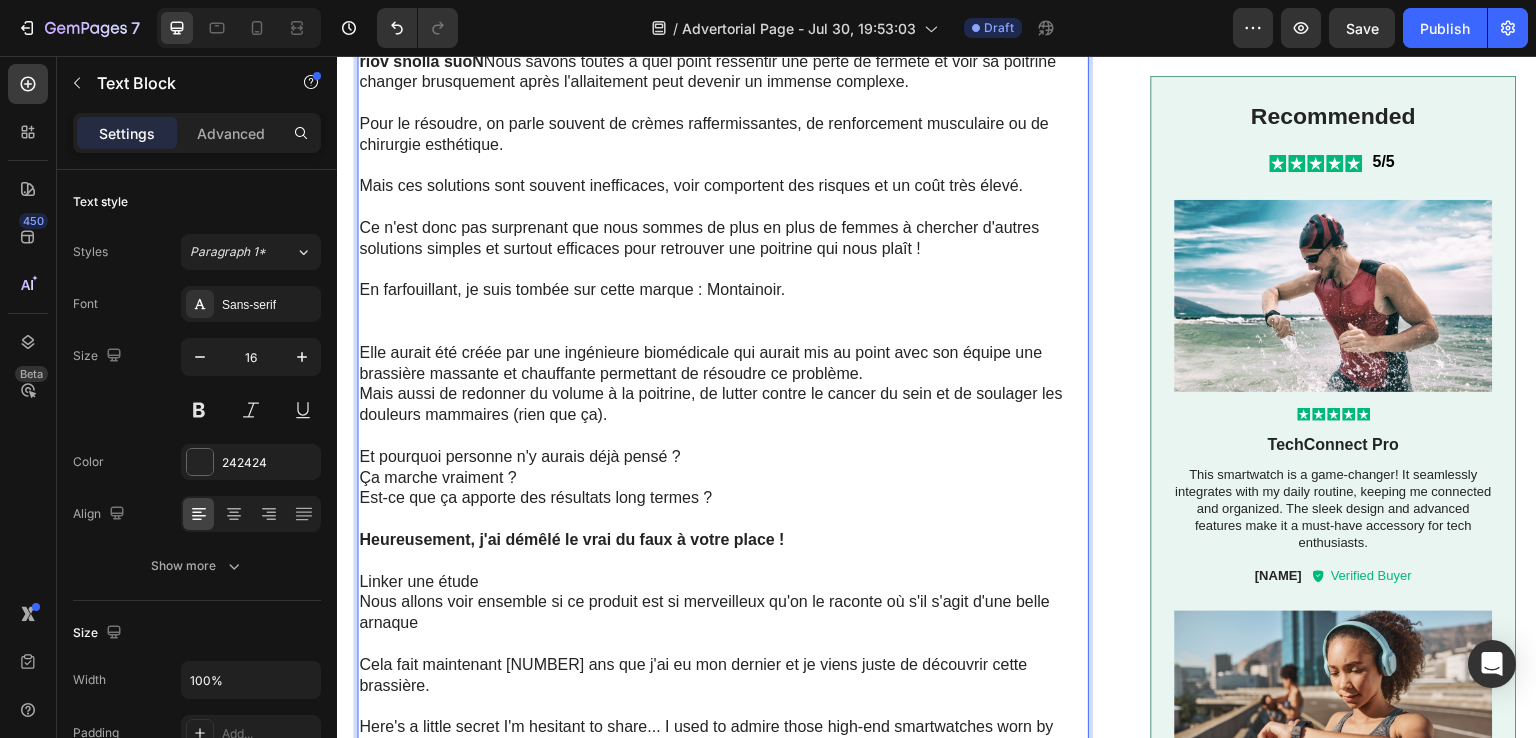 click on "Mais aussi de redonner du volume à la poitrine, de lutter contre le cancer du sein et de soulager les douleurs mammaires (rien que ça)." at bounding box center (723, 405) 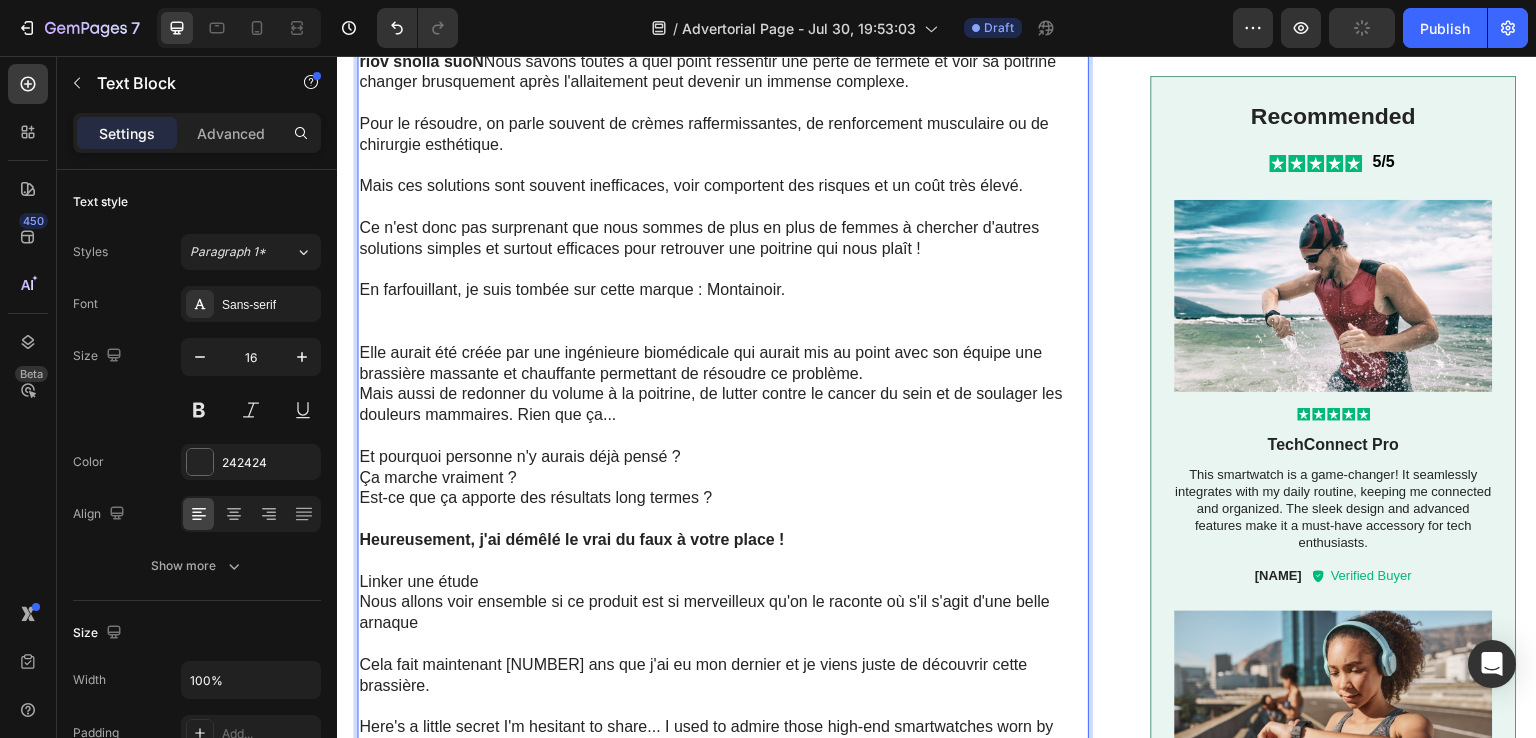 click on "Elle aurait été créée par une ingénieure biomédicale qui aurait mis au point avec son équipe une brassière massante et chauffante permettant de résoudre ce problème." at bounding box center (723, 364) 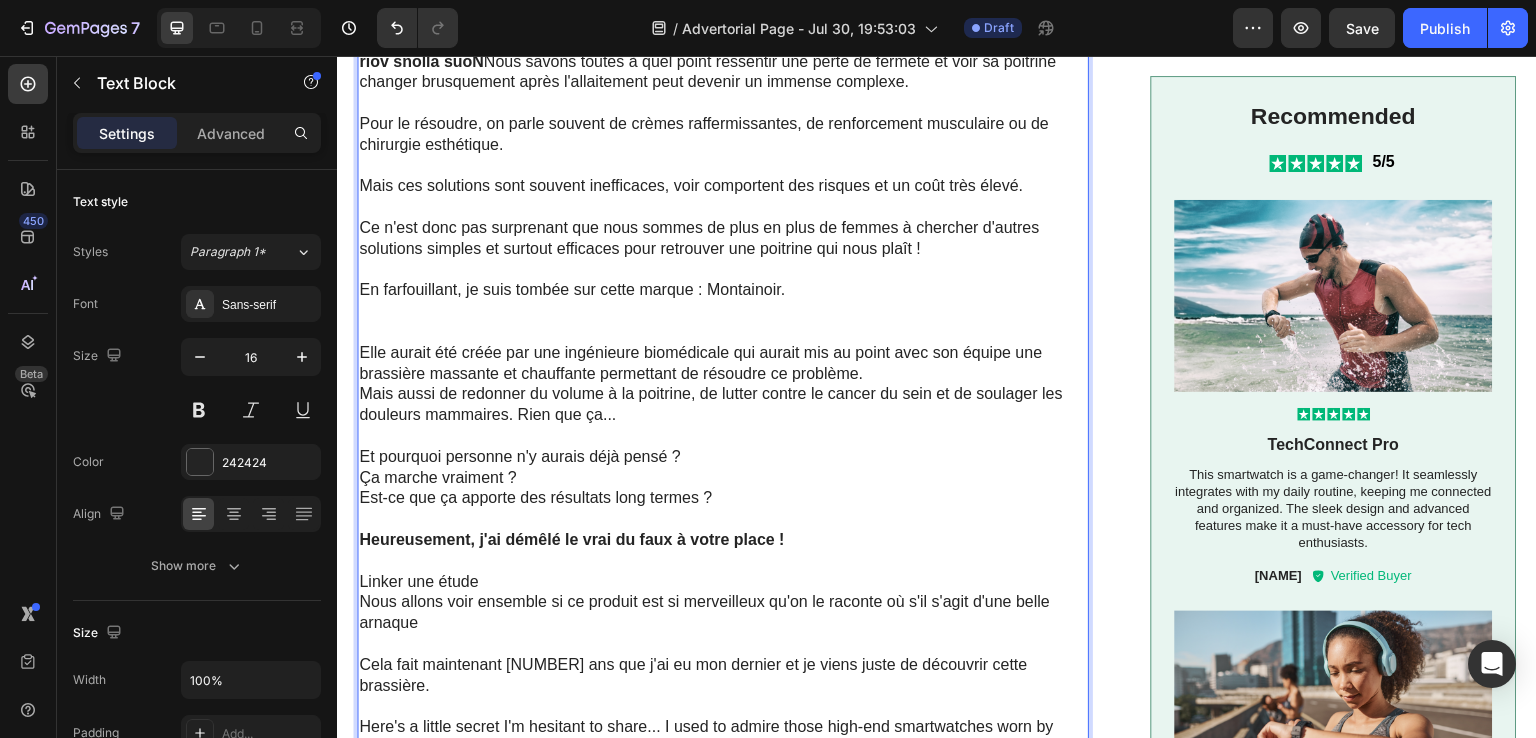 click on "Elle aurait été créée par une ingénieure biomédicale qui aurait mis au point avec son équipe une brassière massante et chauffante permettant de résoudre ce problème." at bounding box center (723, 364) 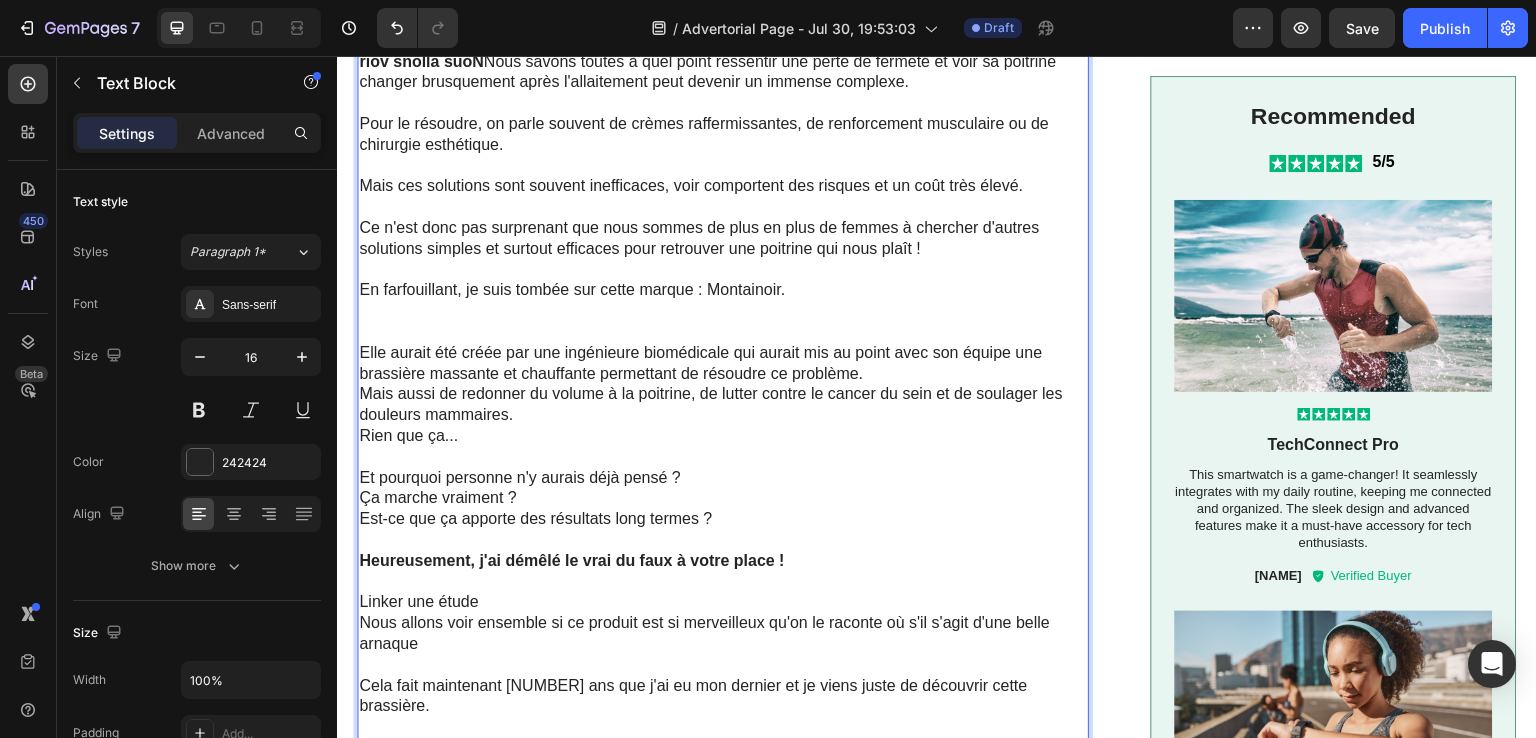 click on "Mais aussi de redonner du volume à la poitrine, de lutter contre le cancer du sein et de soulager les douleurs mammaires." at bounding box center (723, 405) 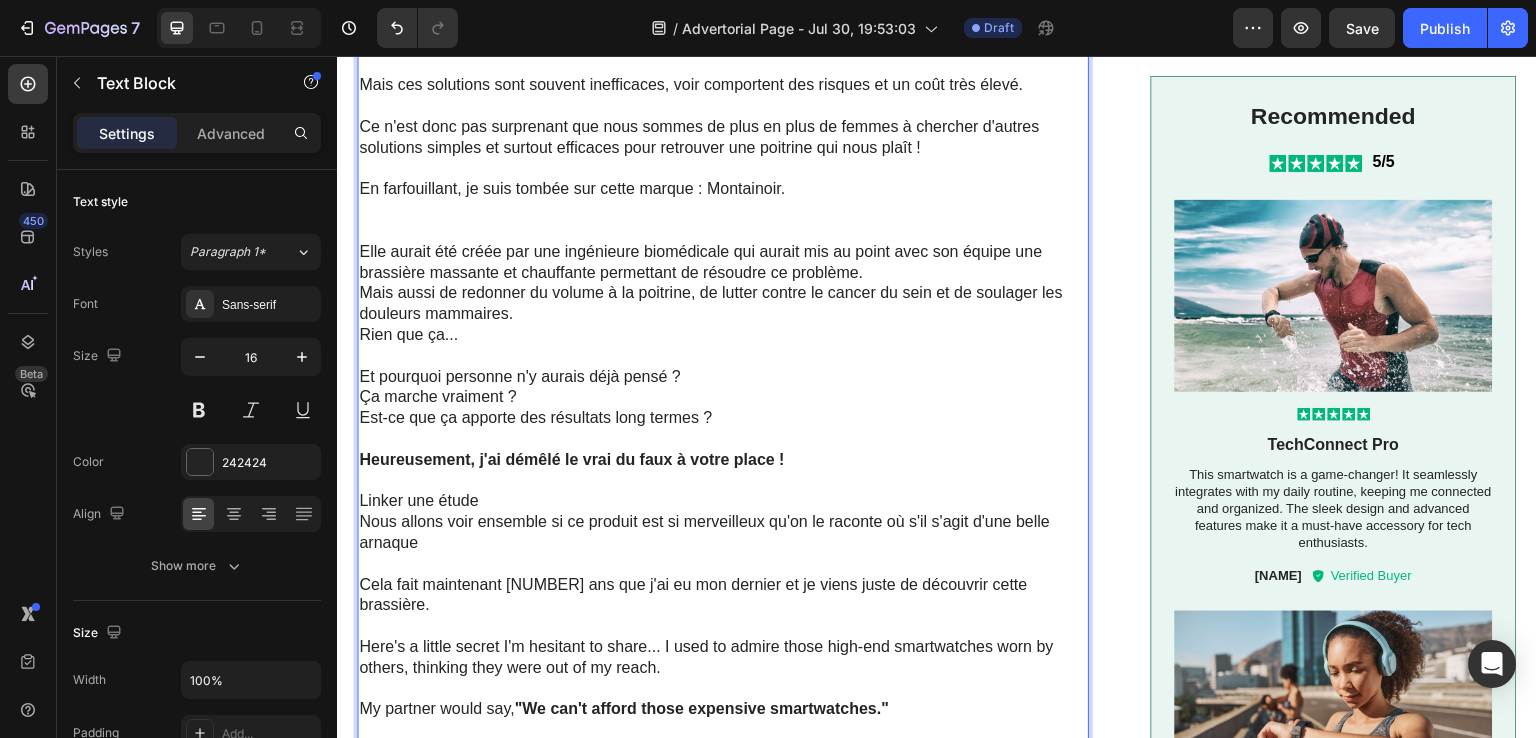 scroll, scrollTop: 1194, scrollLeft: 0, axis: vertical 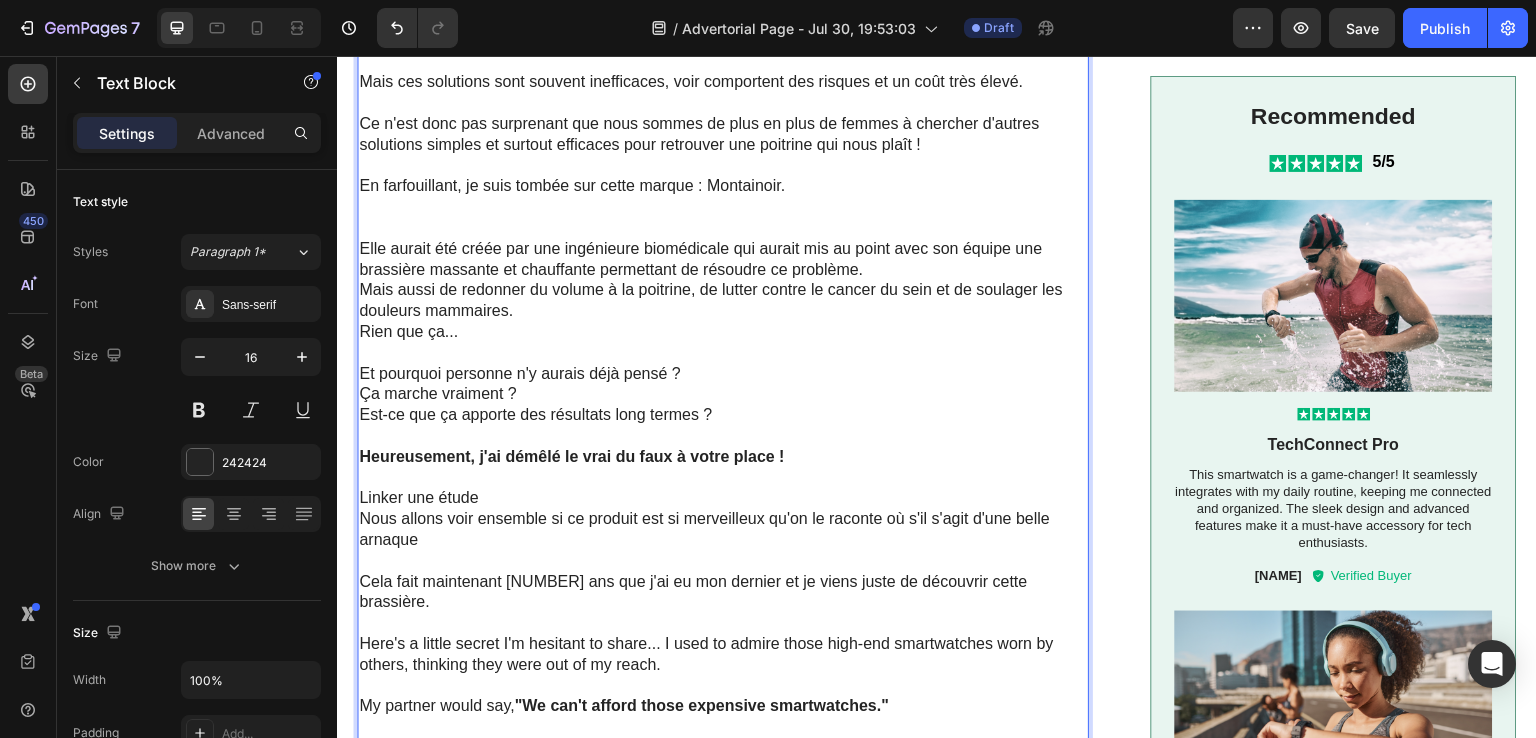 click on "Nous allons voir ensemble si ce produit est si merveilleux qu'on le raconte où s'il s'agit d'une belle arnaque" at bounding box center (723, 530) 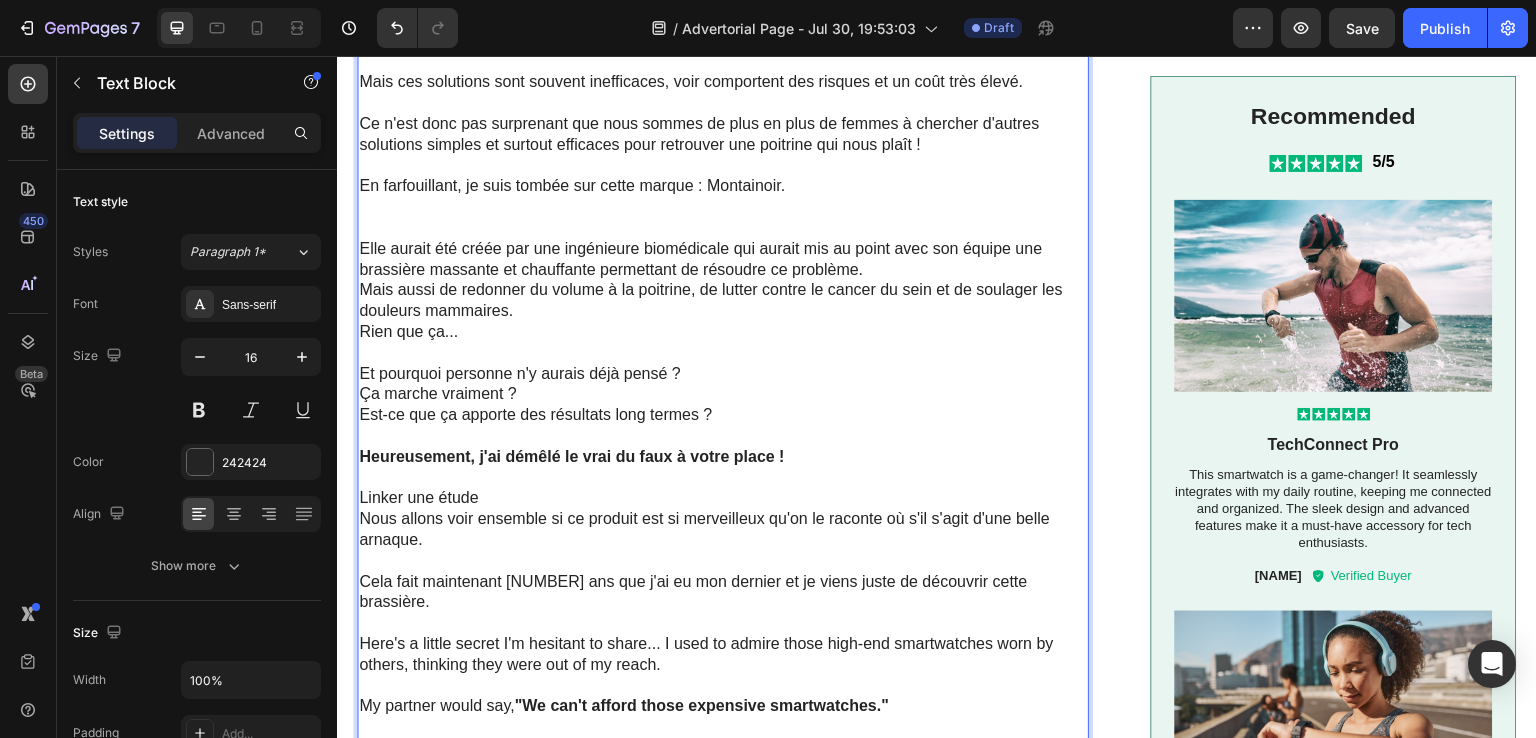click on "Linker une étude" at bounding box center [723, 498] 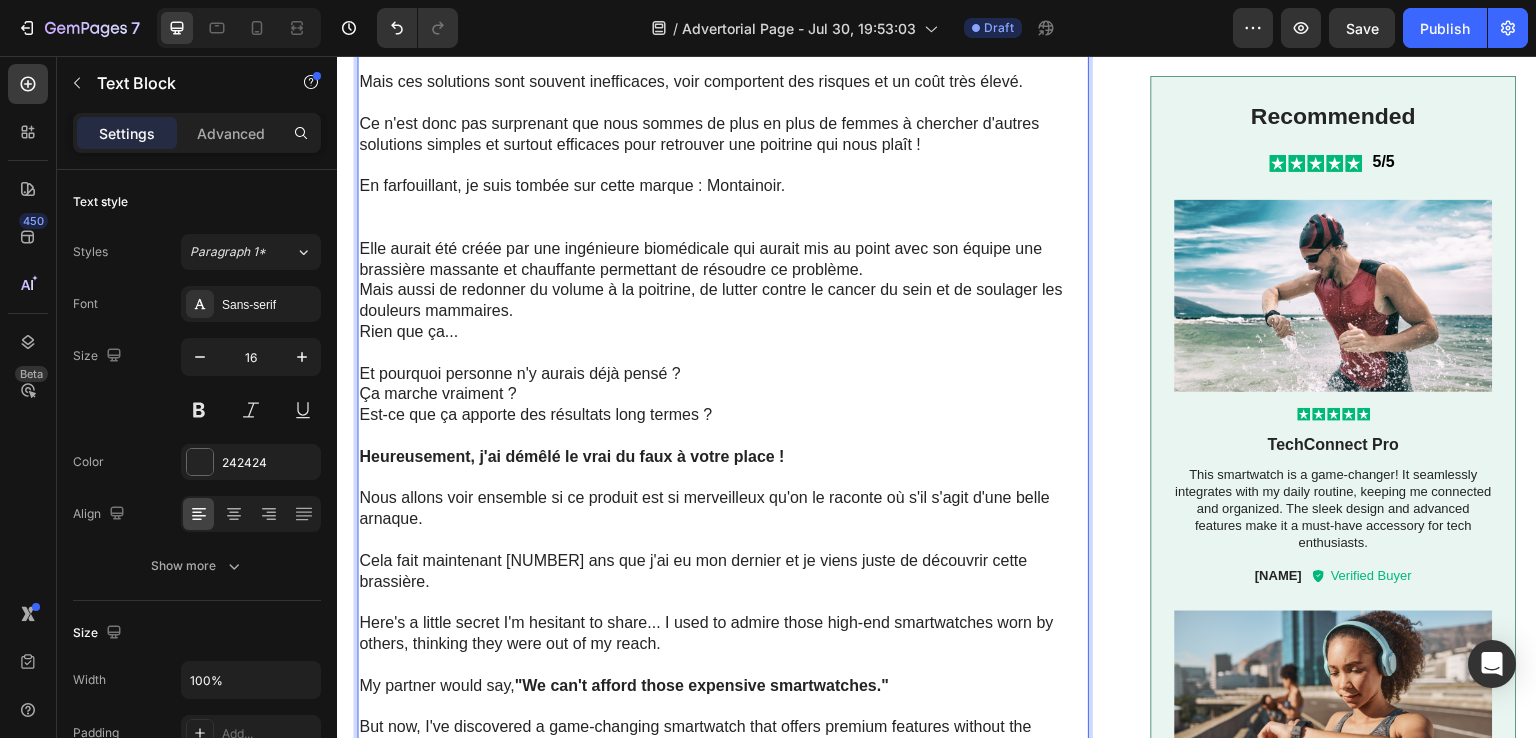 click at bounding box center (723, 540) 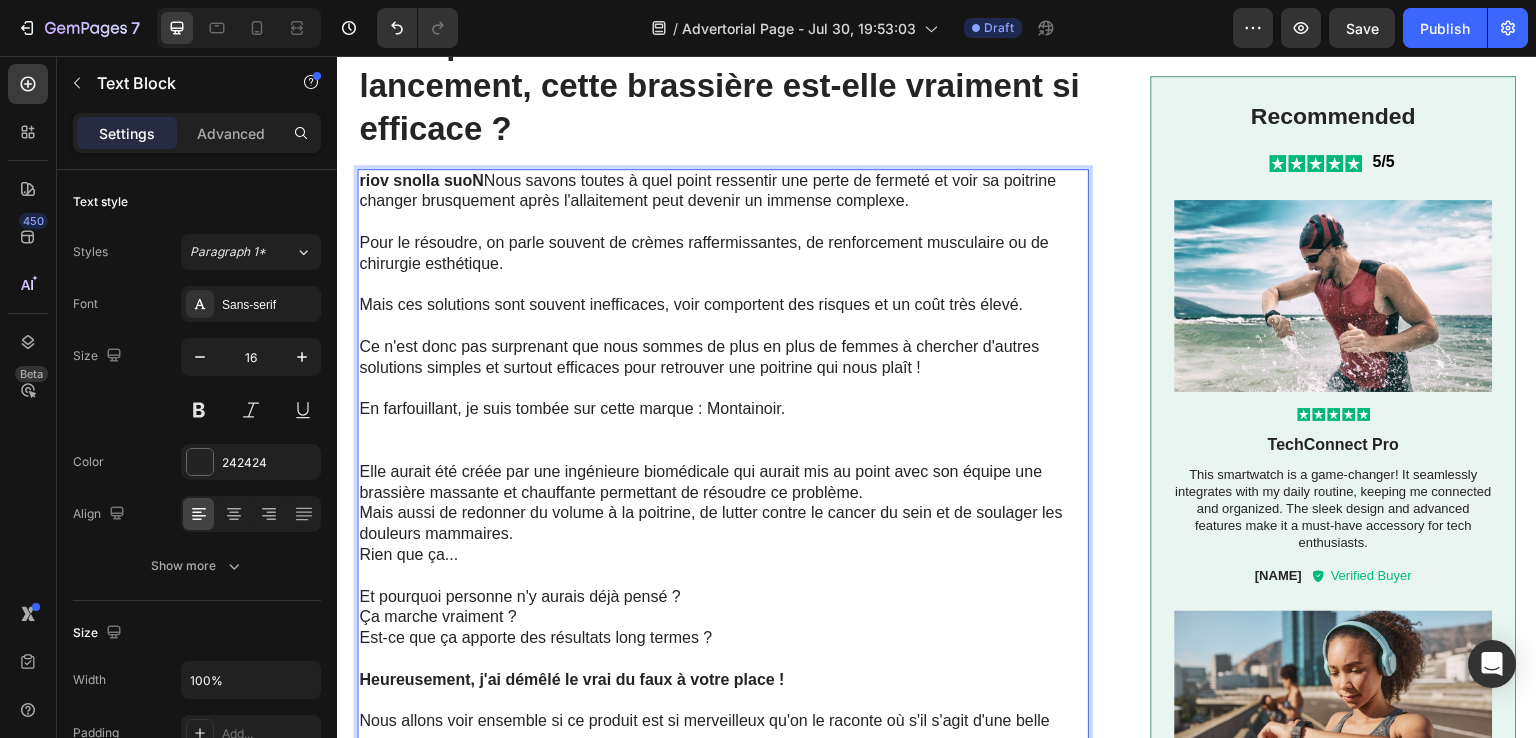 scroll, scrollTop: 963, scrollLeft: 0, axis: vertical 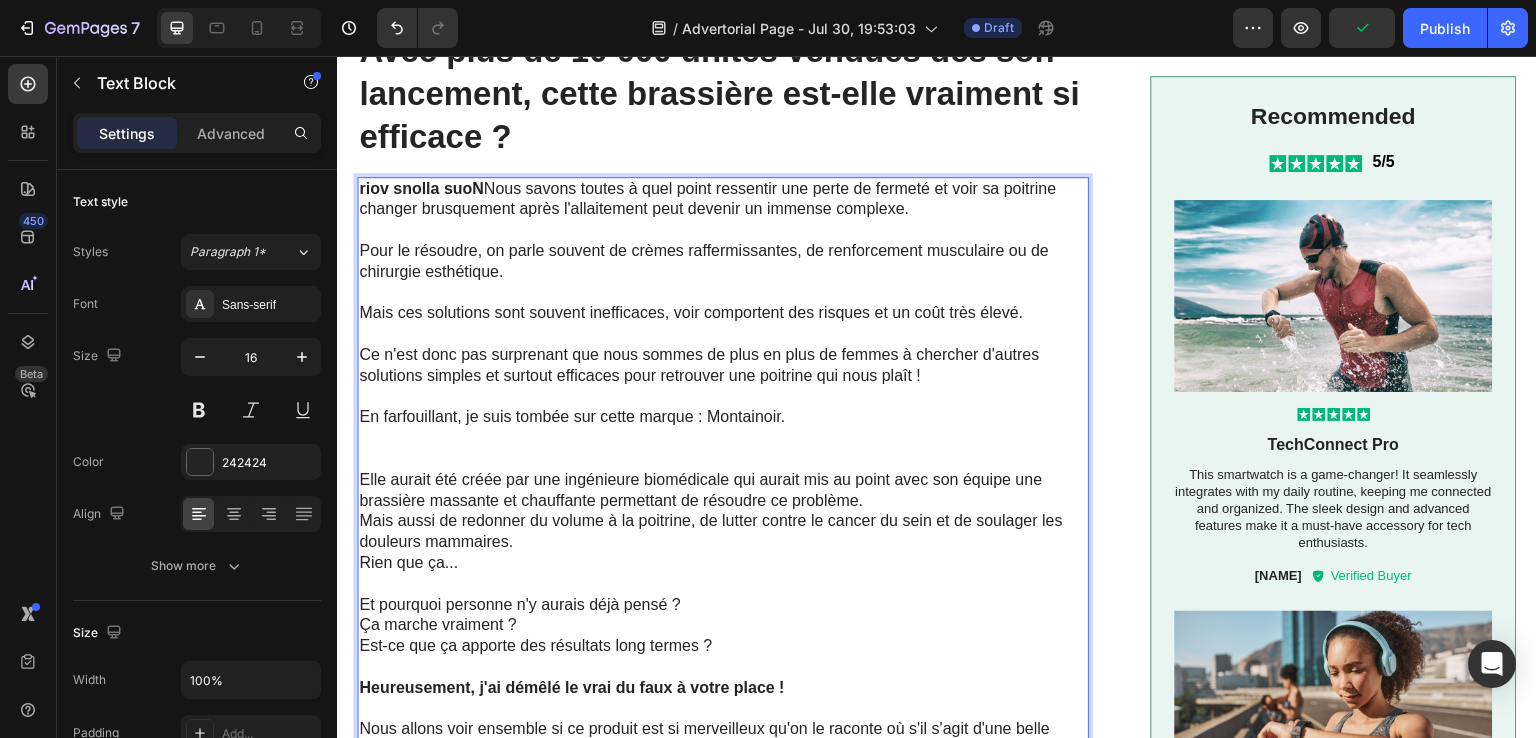 click at bounding box center [723, 397] 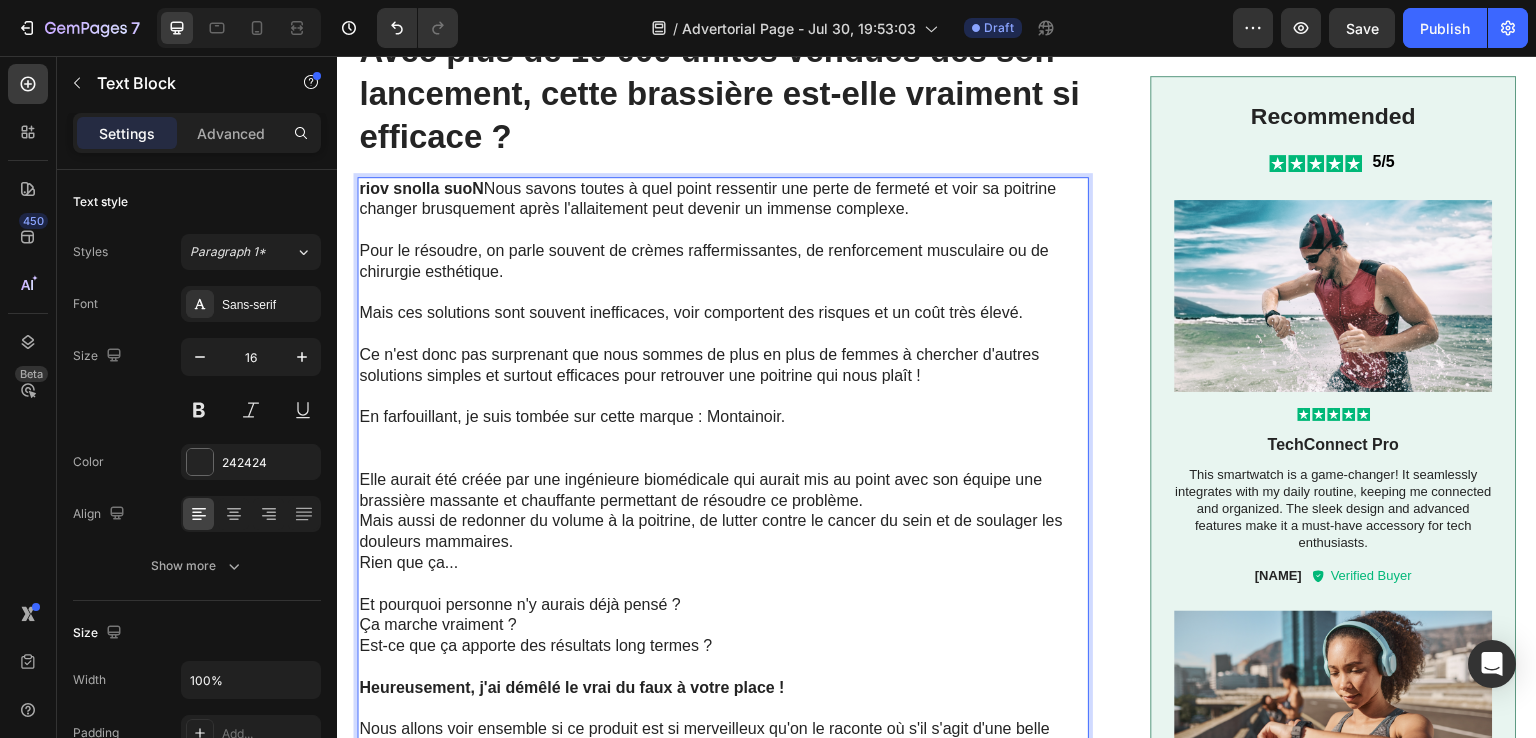 click at bounding box center [723, 459] 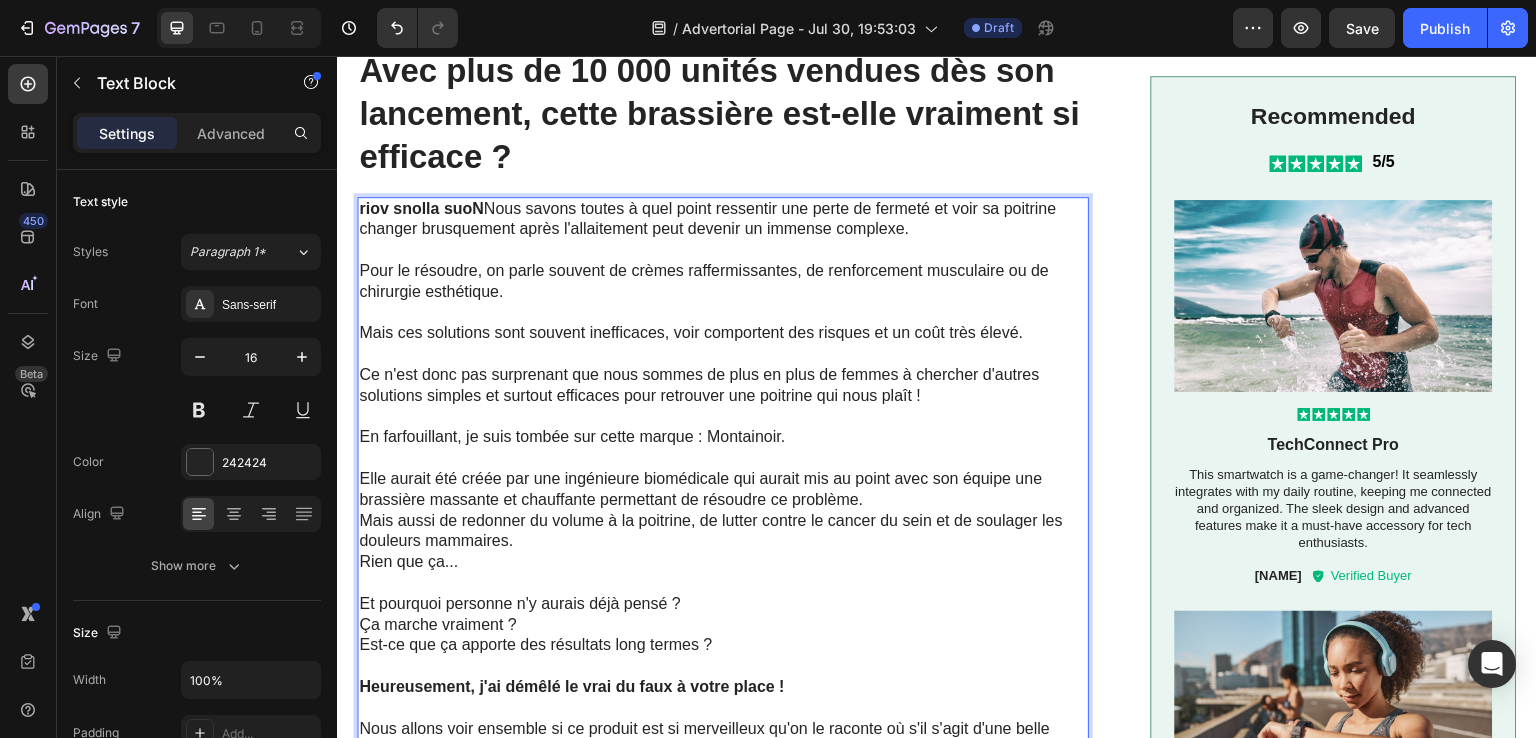 scroll, scrollTop: 940, scrollLeft: 0, axis: vertical 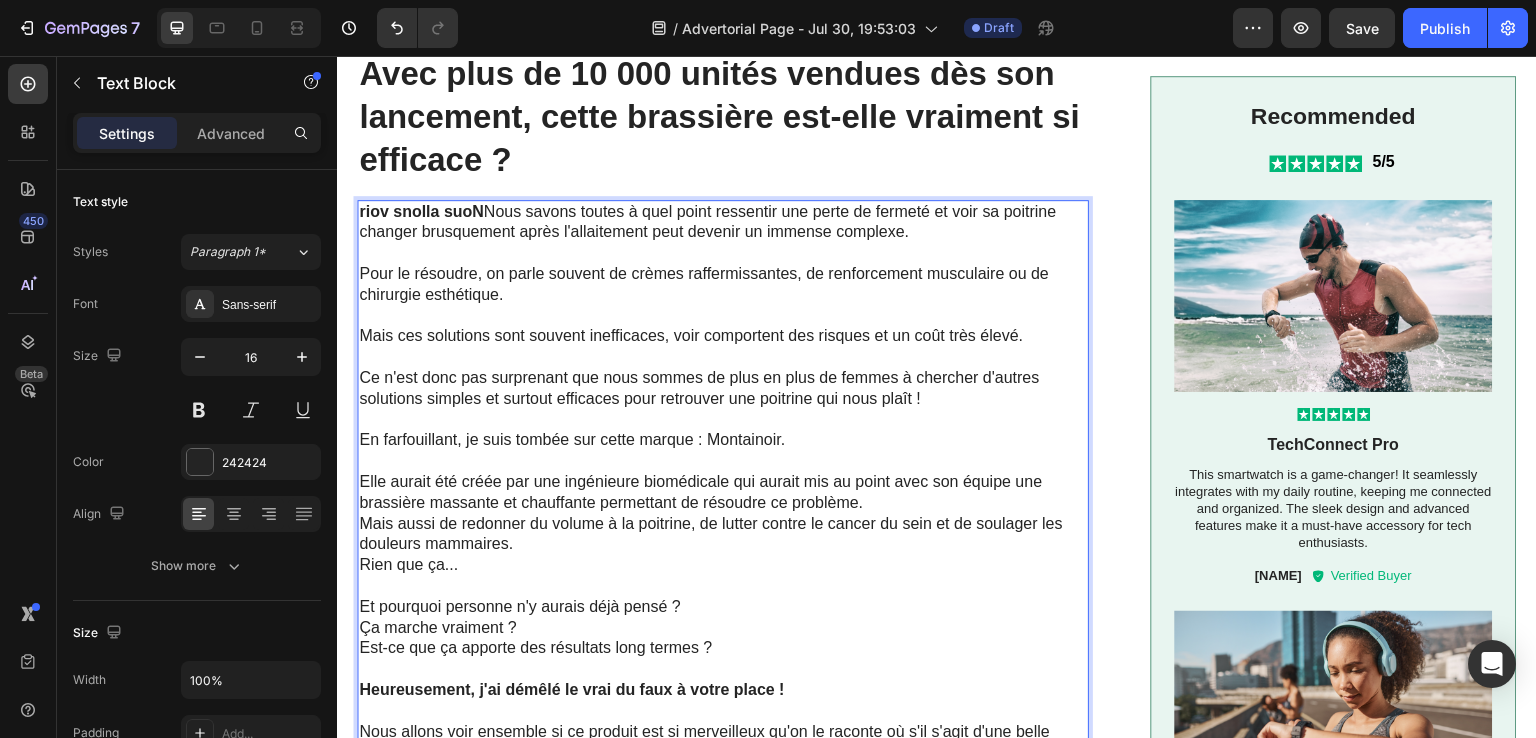click on "riov snolla suoN Nous savons toutes à quel point ressentir une perte de fermeté et voir sa poitrine changer brusquement après l'allaitement peut devenir un immense complexe." at bounding box center (723, 223) 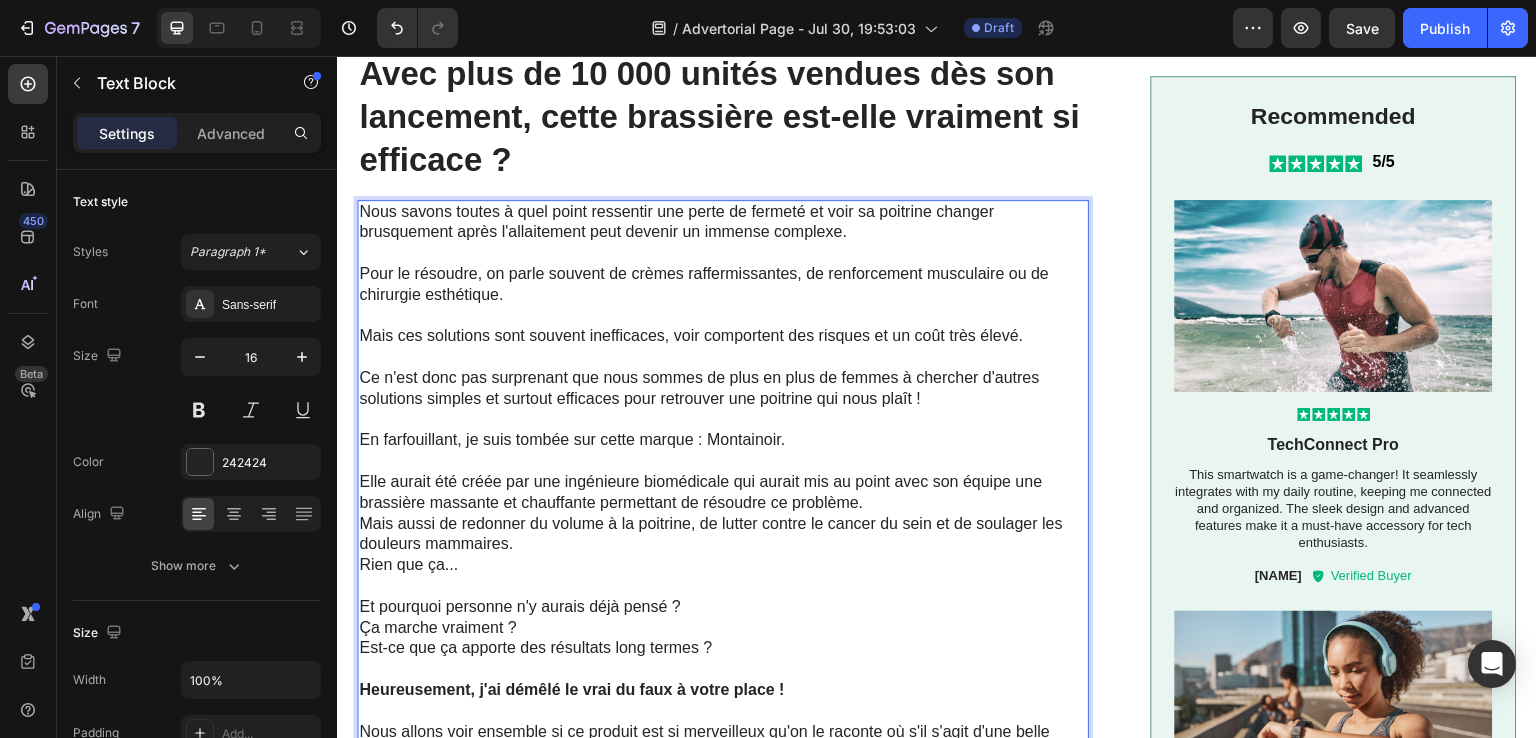 click on "Pour le résoudre, on parle souvent de crèmes raffermissantes, de renforcement musculaire ou de chirurgie esthétique." at bounding box center [723, 285] 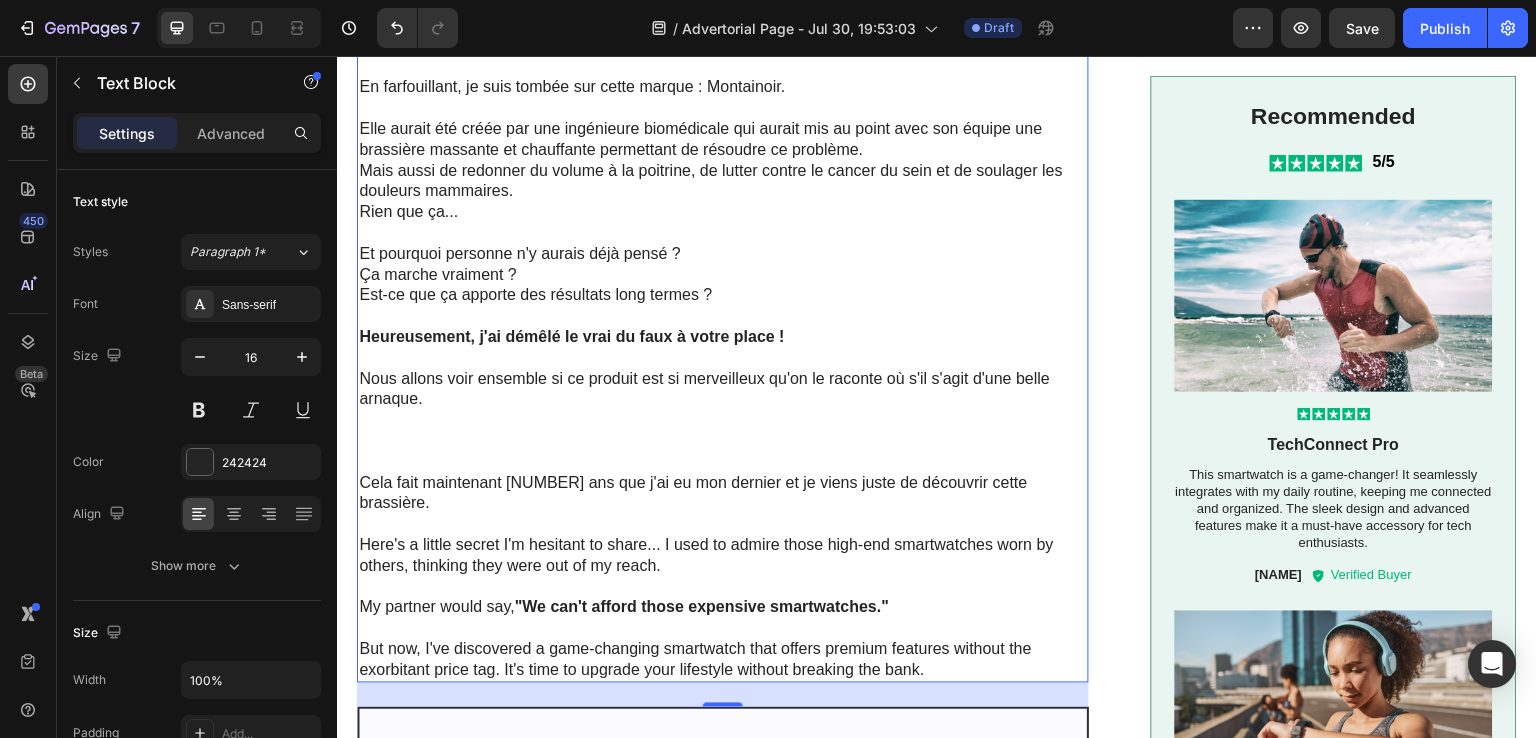 scroll, scrollTop: 1292, scrollLeft: 0, axis: vertical 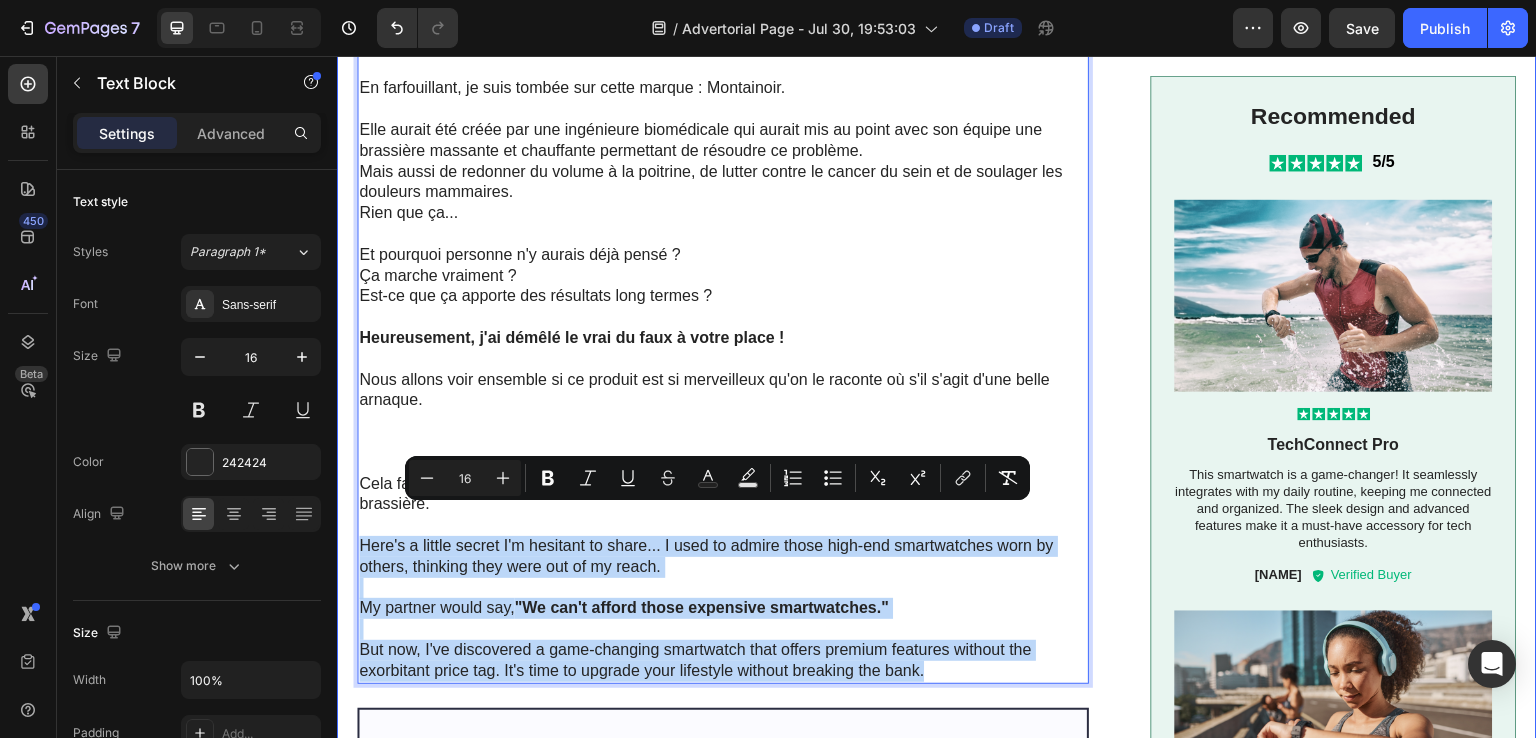 drag, startPoint x: 941, startPoint y: 646, endPoint x: 344, endPoint y: 510, distance: 612.29486 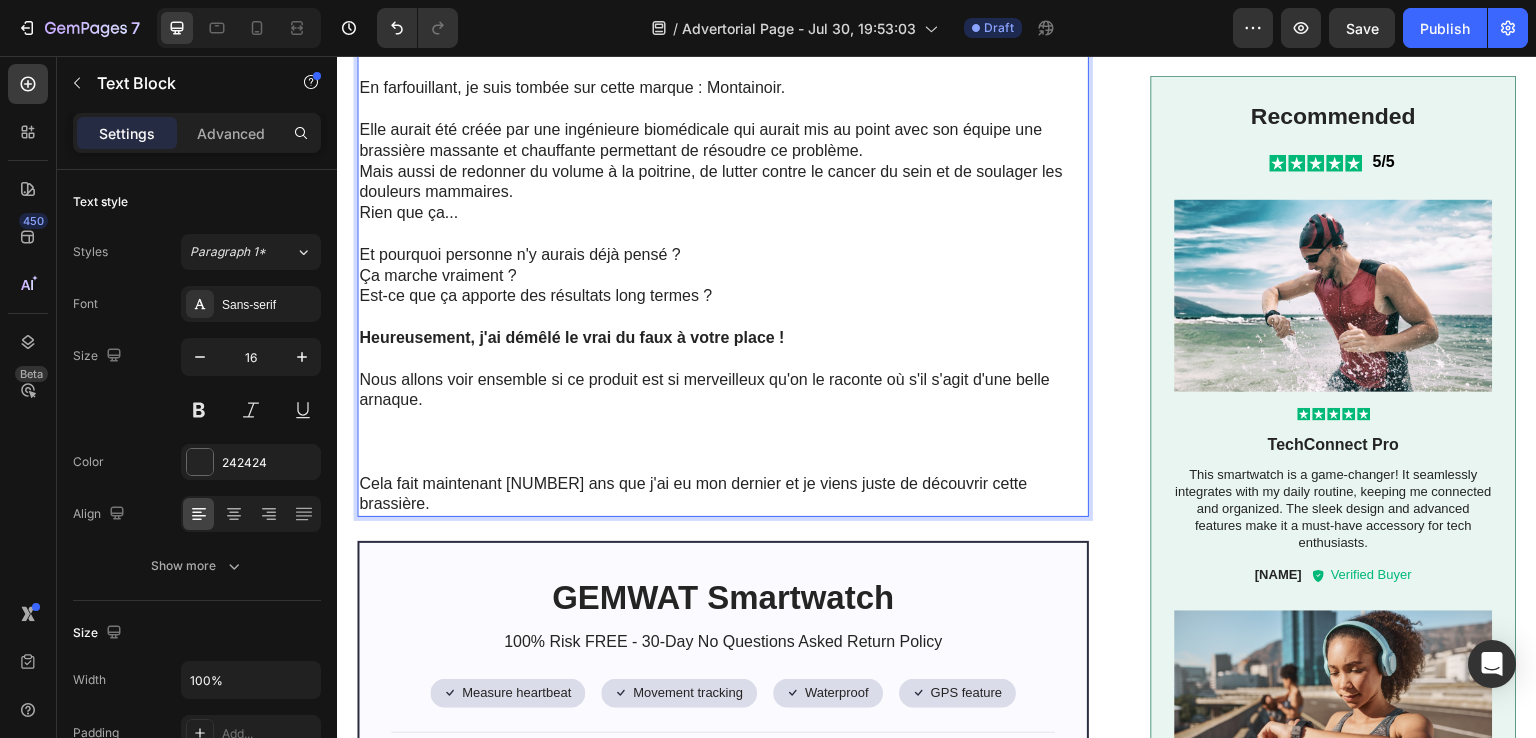 click at bounding box center (723, 442) 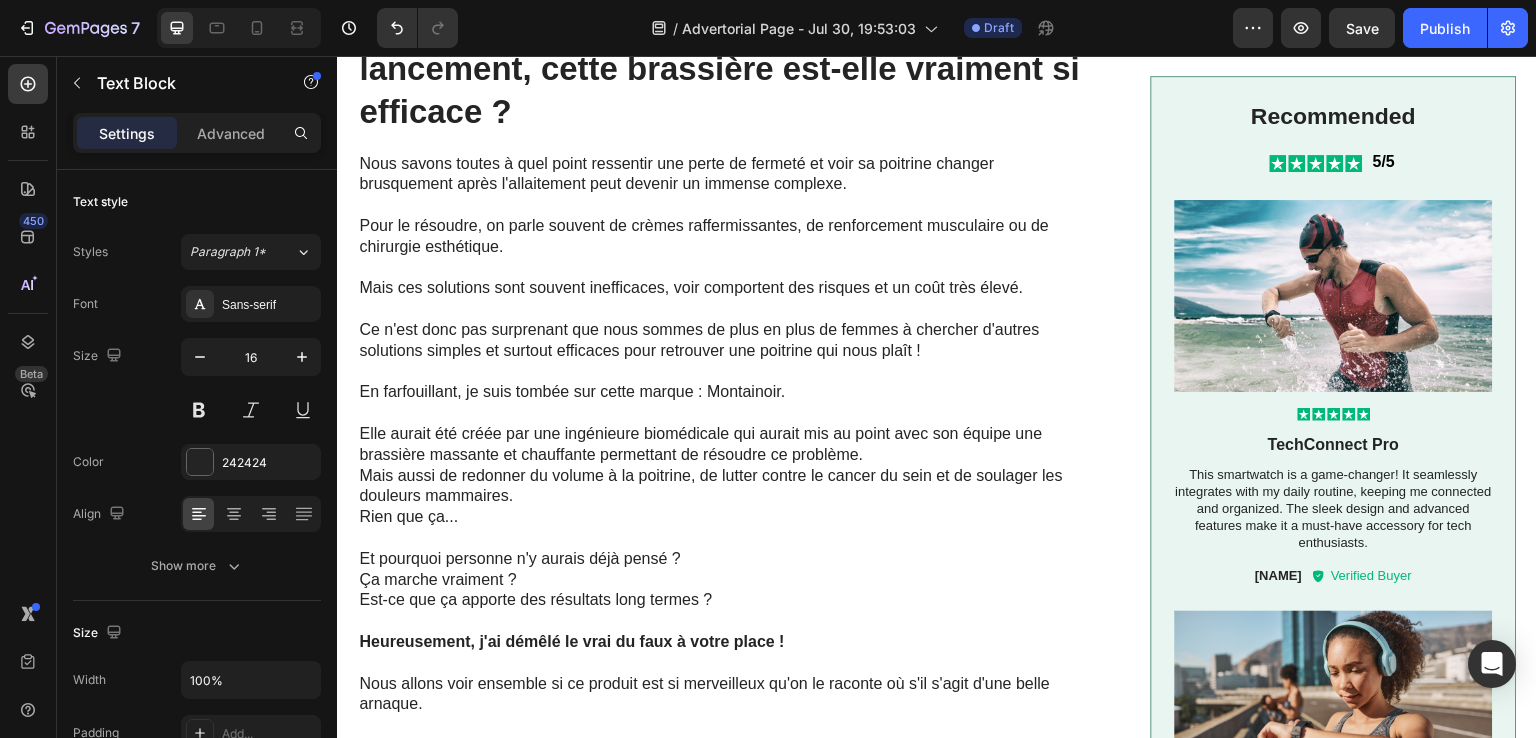 scroll, scrollTop: 1004, scrollLeft: 0, axis: vertical 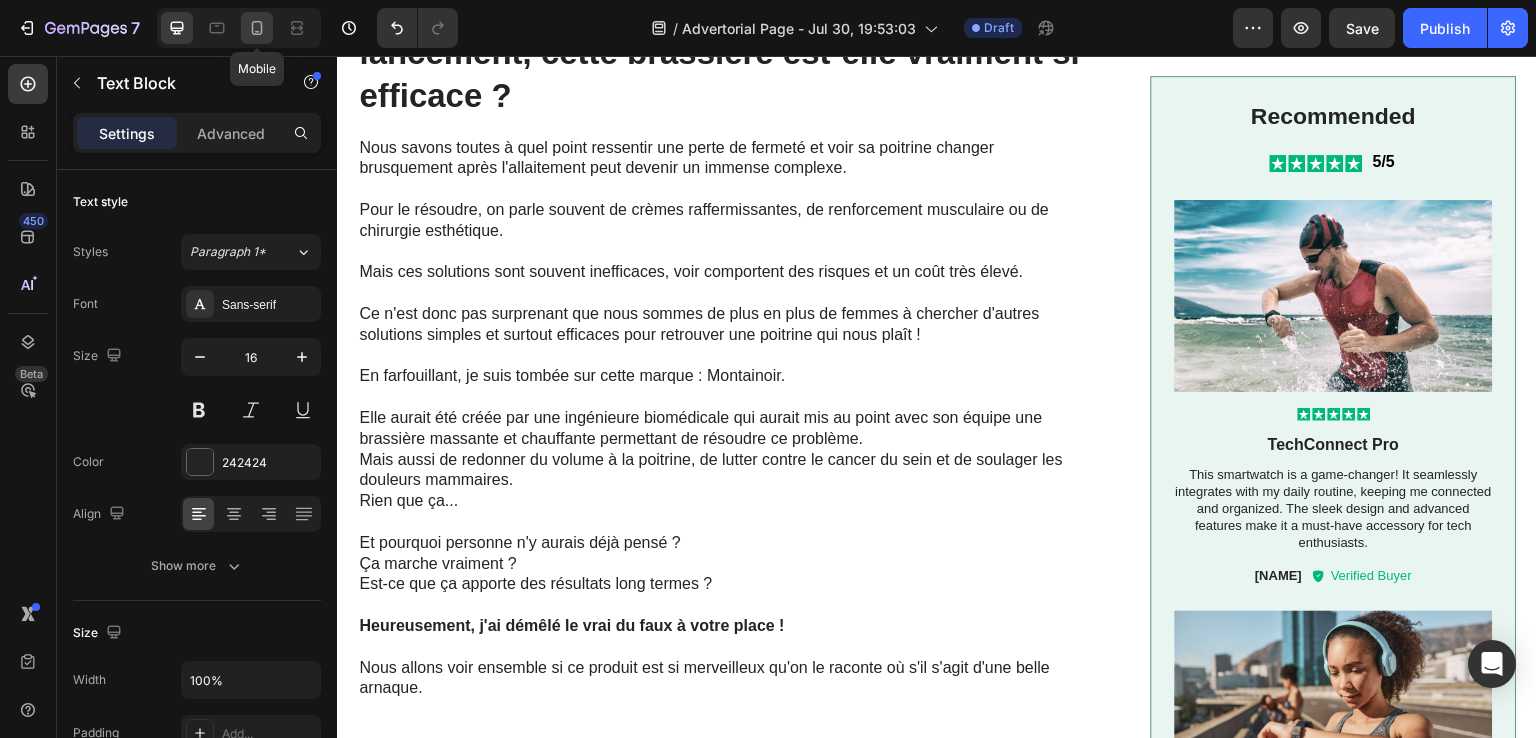 click 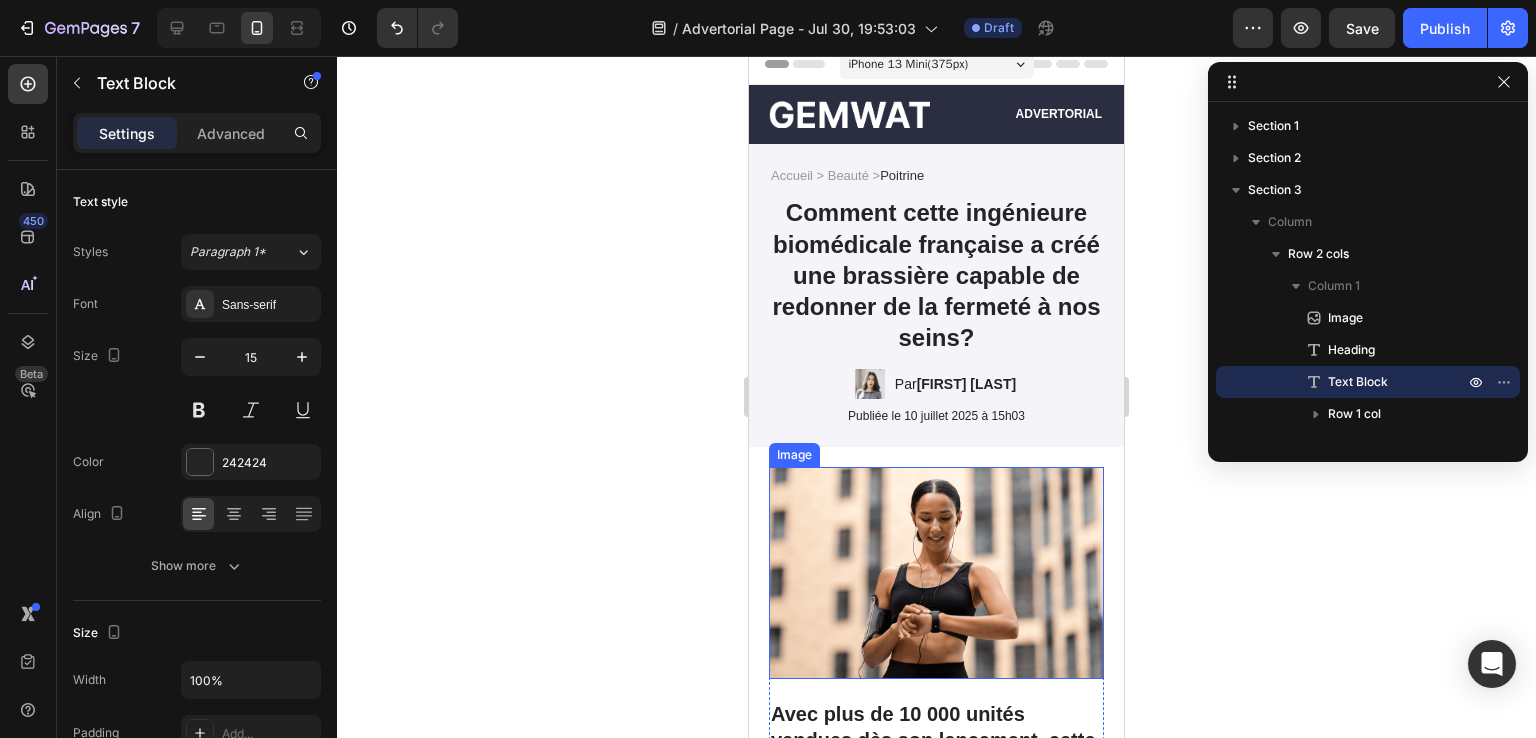 scroll, scrollTop: 0, scrollLeft: 0, axis: both 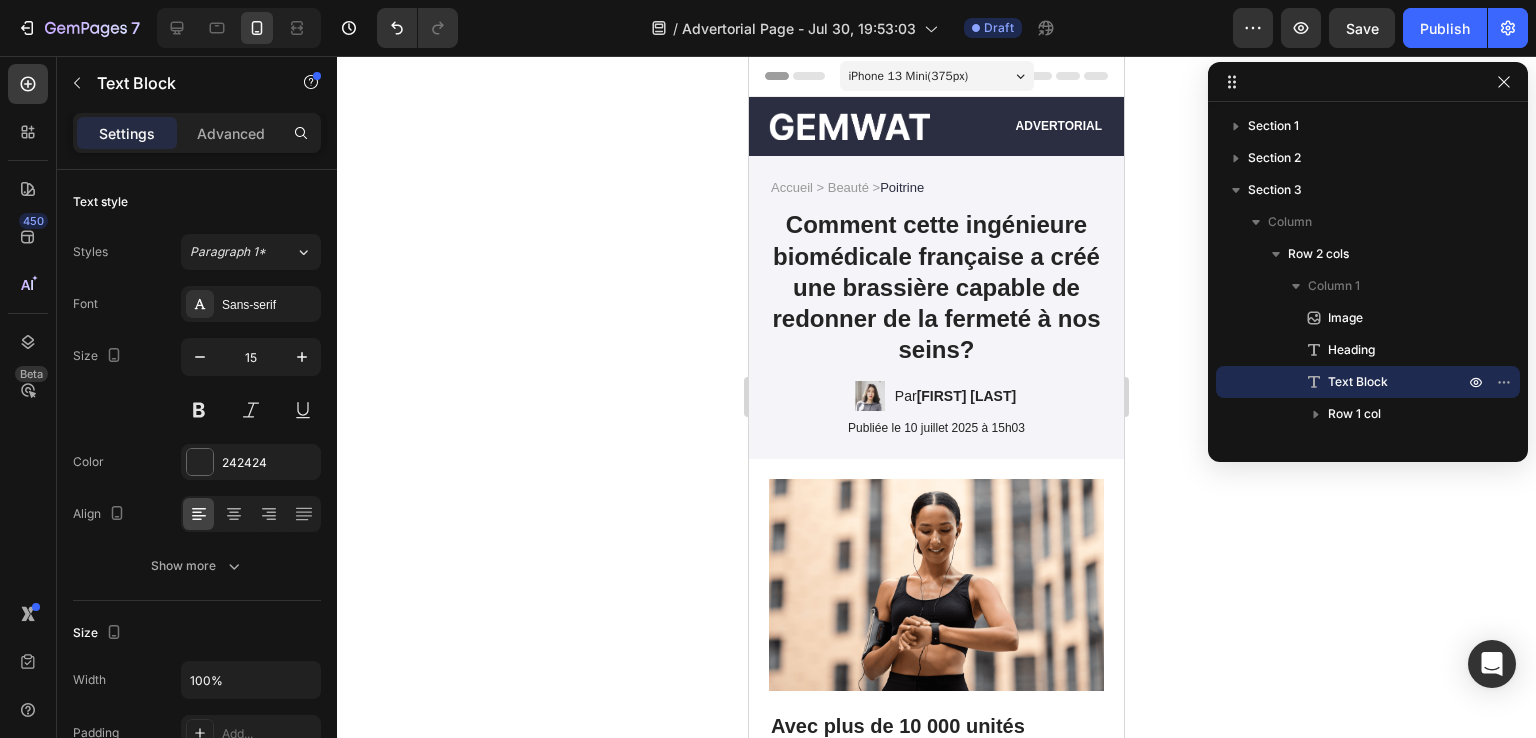 click on "iPhone 13 Mini  ( 375 px)" at bounding box center (937, 76) 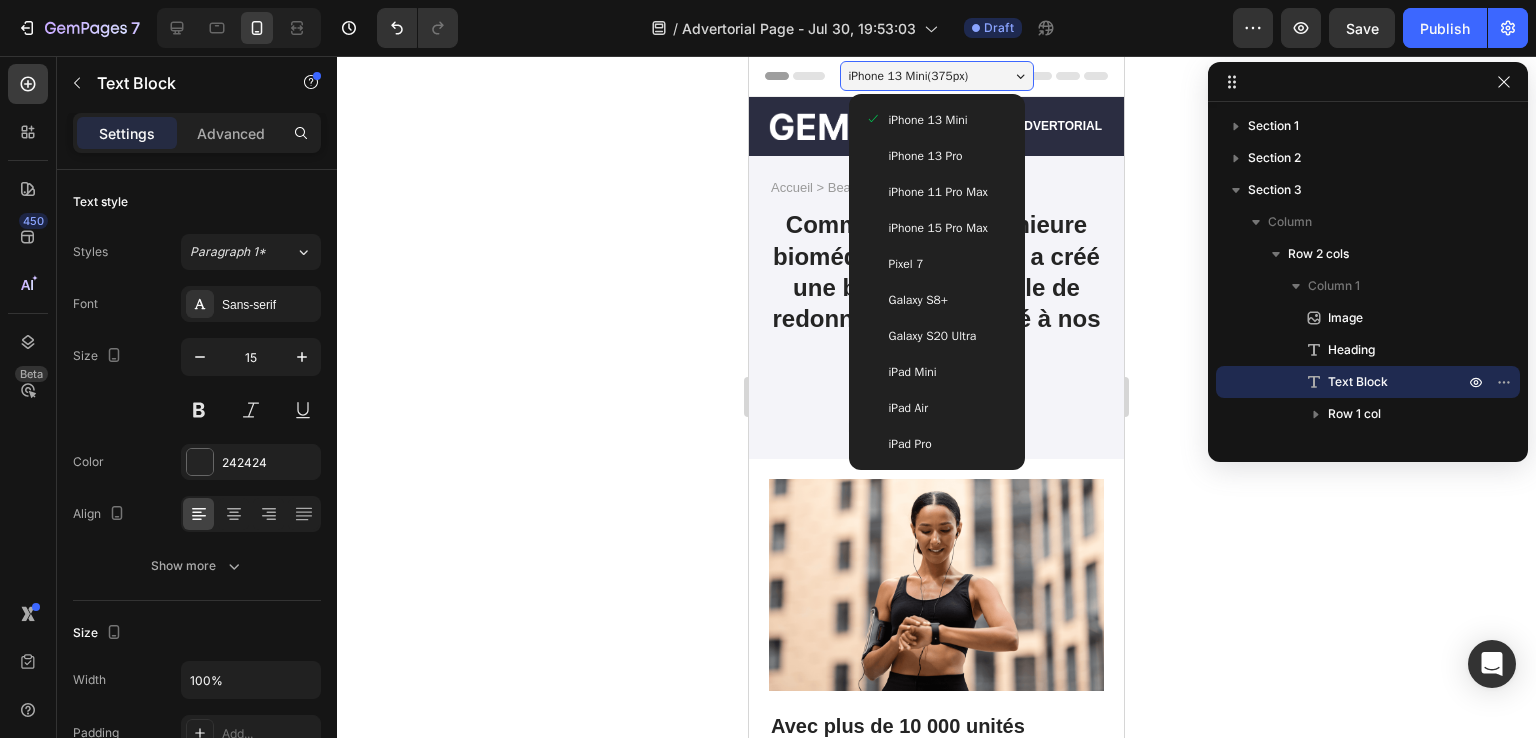 click on "iPhone 13 Pro" at bounding box center (926, 156) 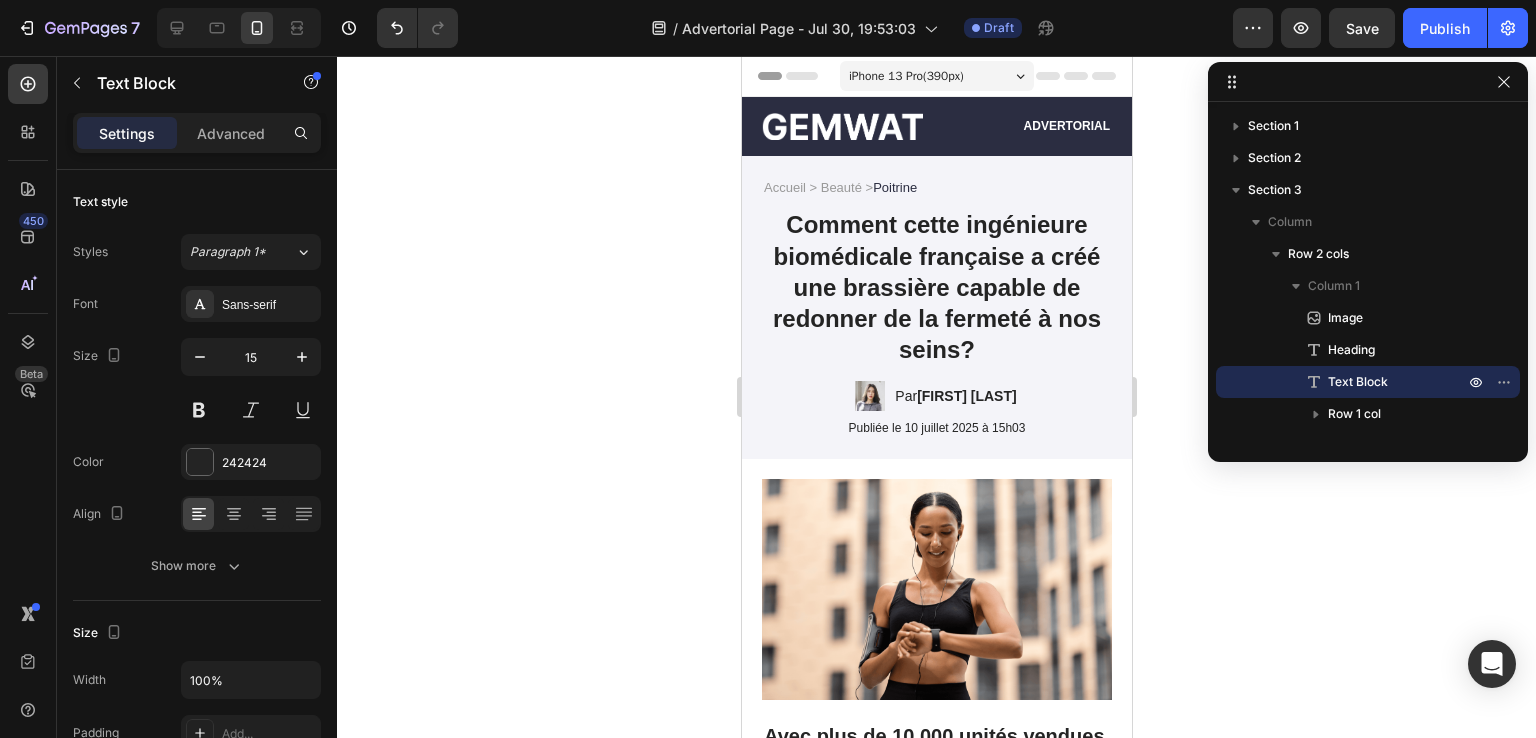 click on "iPhone 13 Pro  ( 390 px)" at bounding box center (936, 76) 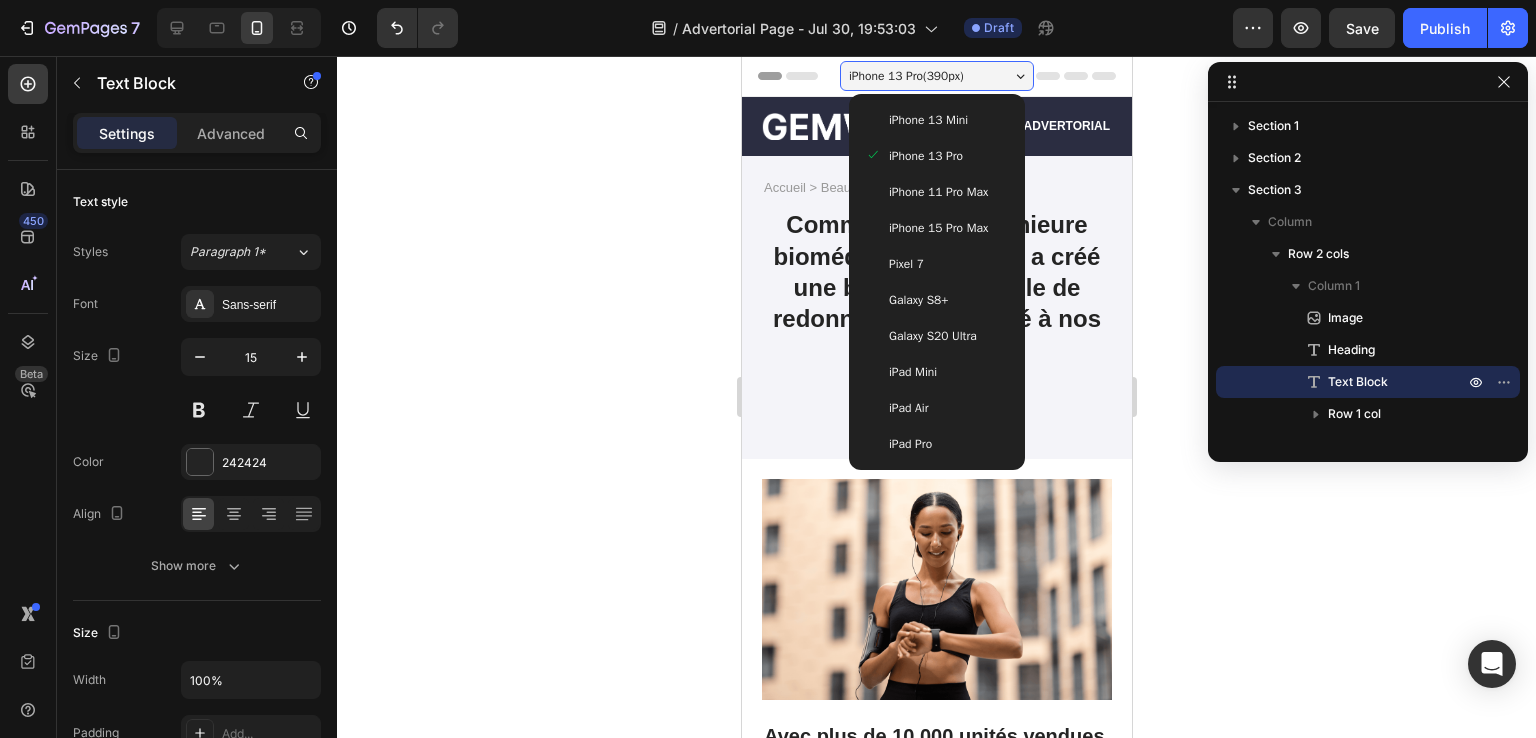 click on "iPhone 13 Mini" at bounding box center [927, 120] 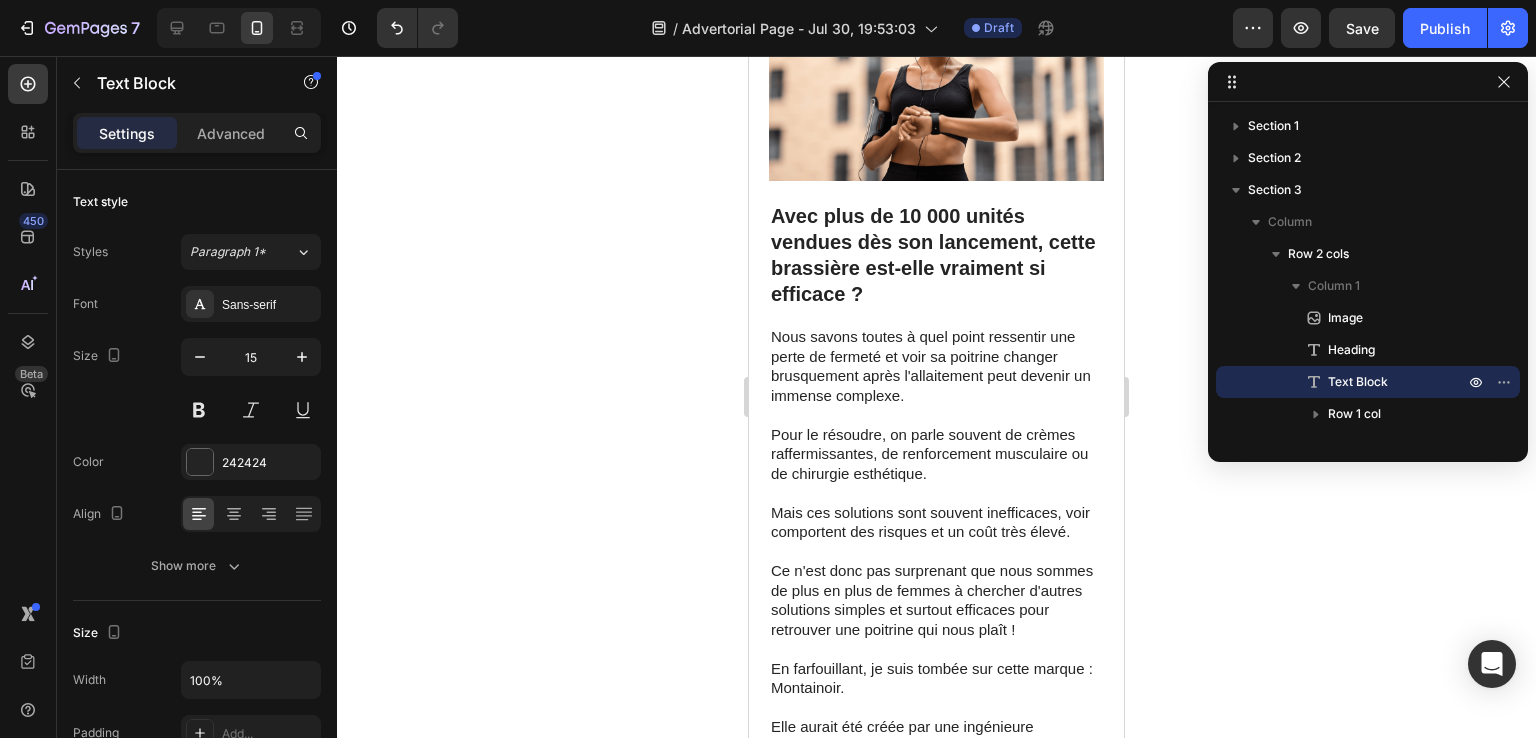 scroll, scrollTop: 500, scrollLeft: 0, axis: vertical 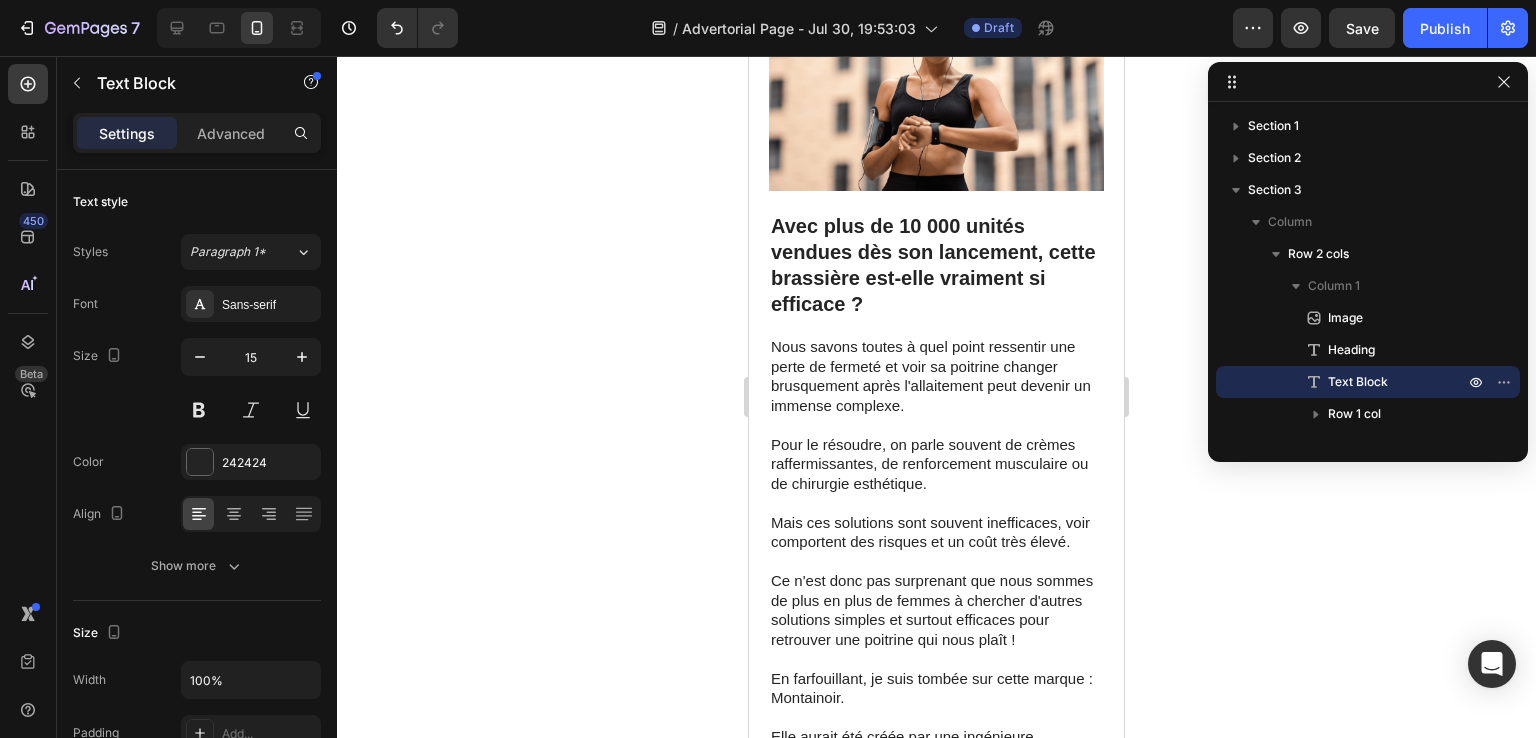 click on "Pour le résoudre, on parle souvent de crèmes raffermissantes, de renforcement musculaire ou de chirurgie esthétique." at bounding box center [936, 464] 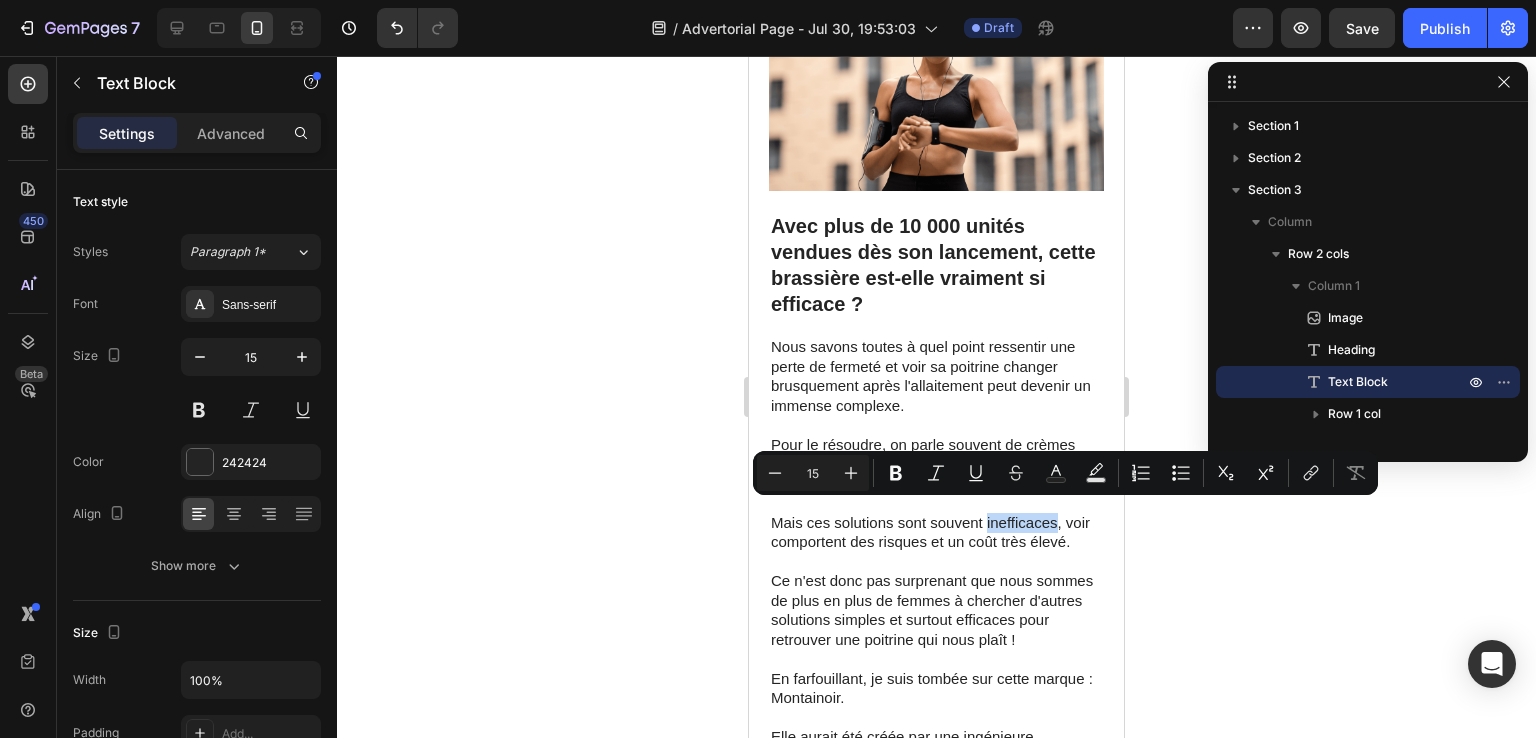 drag, startPoint x: 987, startPoint y: 511, endPoint x: 1056, endPoint y: 513, distance: 69.02898 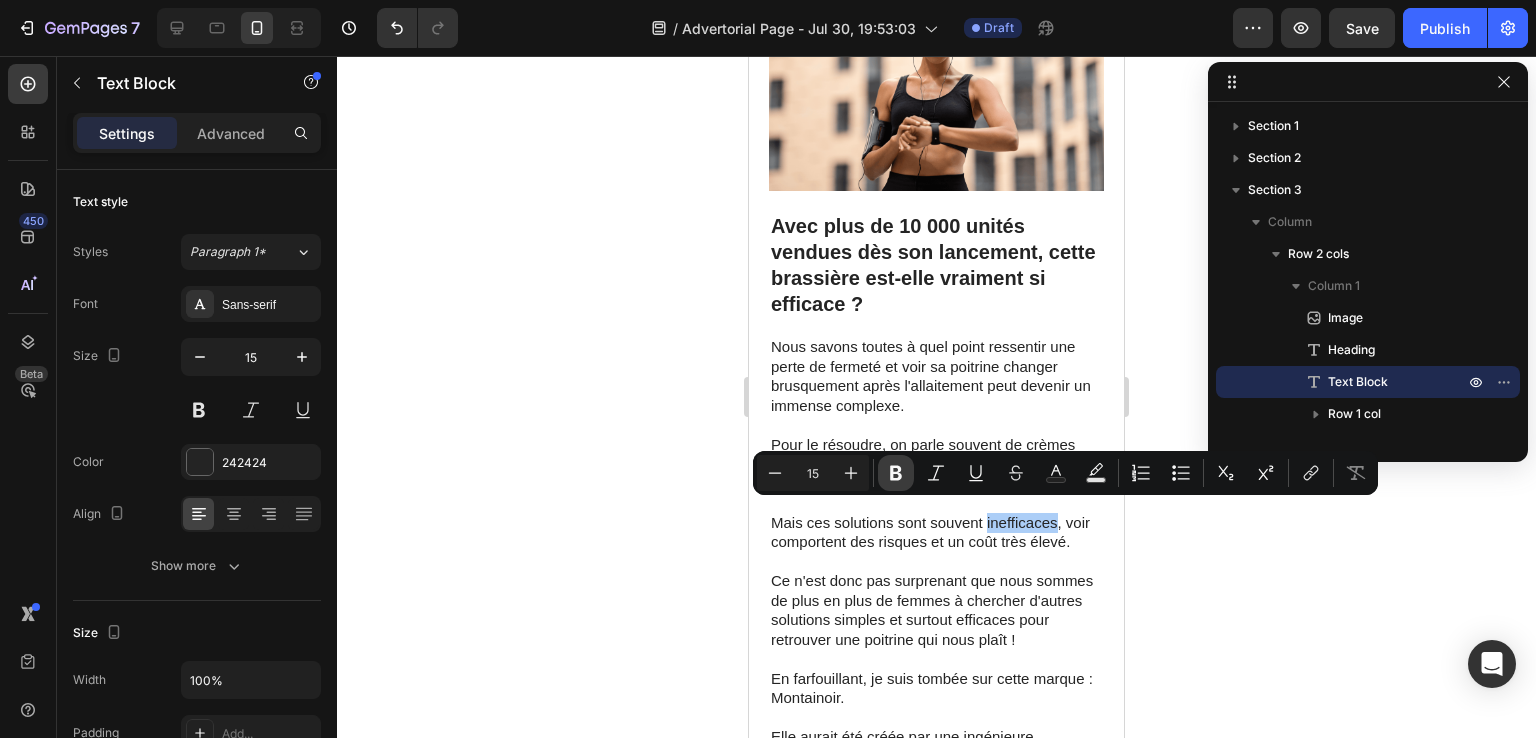 drag, startPoint x: 893, startPoint y: 477, endPoint x: 157, endPoint y: 440, distance: 736.92944 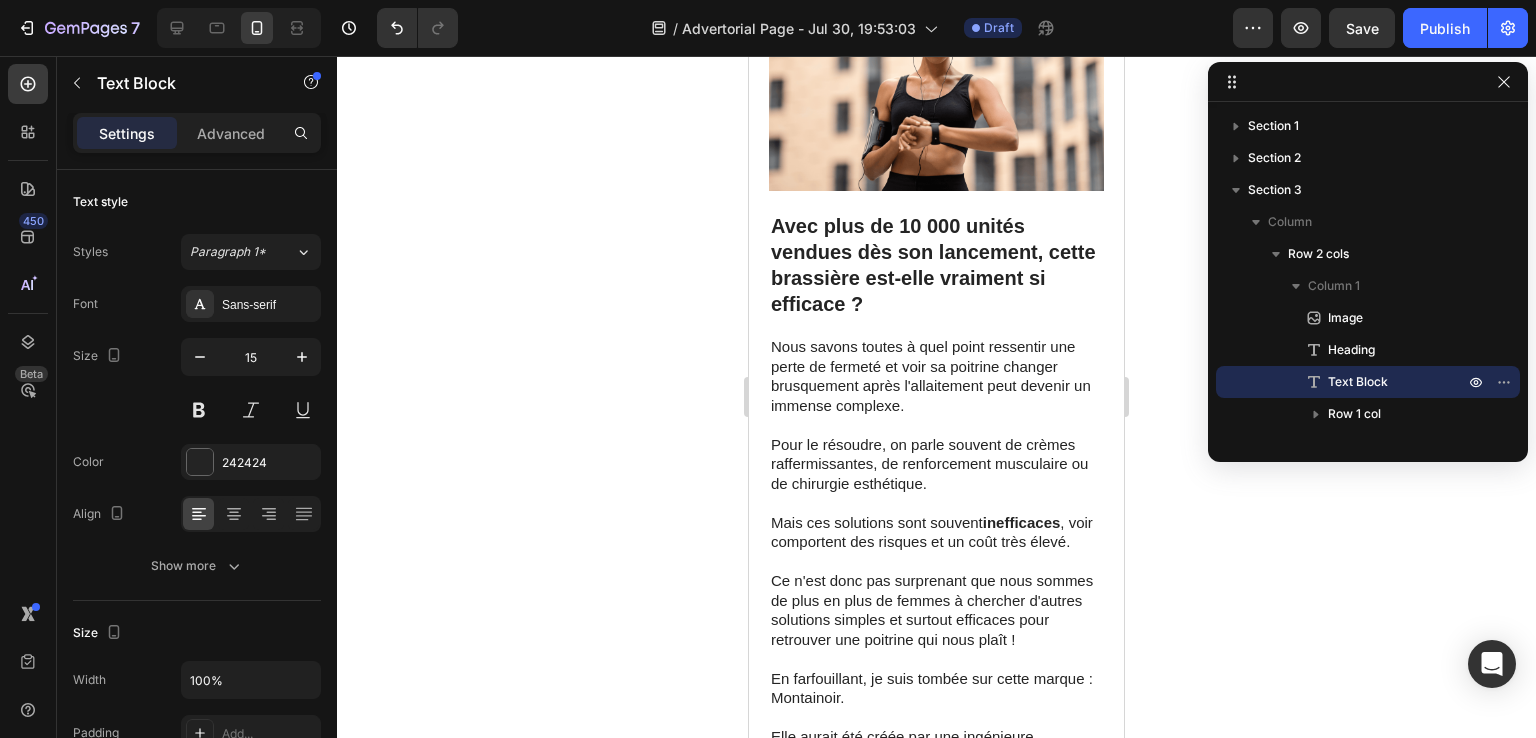 click on "Mais ces solutions sont souvent  inefficaces , voir comportent des risques et un coût très élevé." at bounding box center (936, 532) 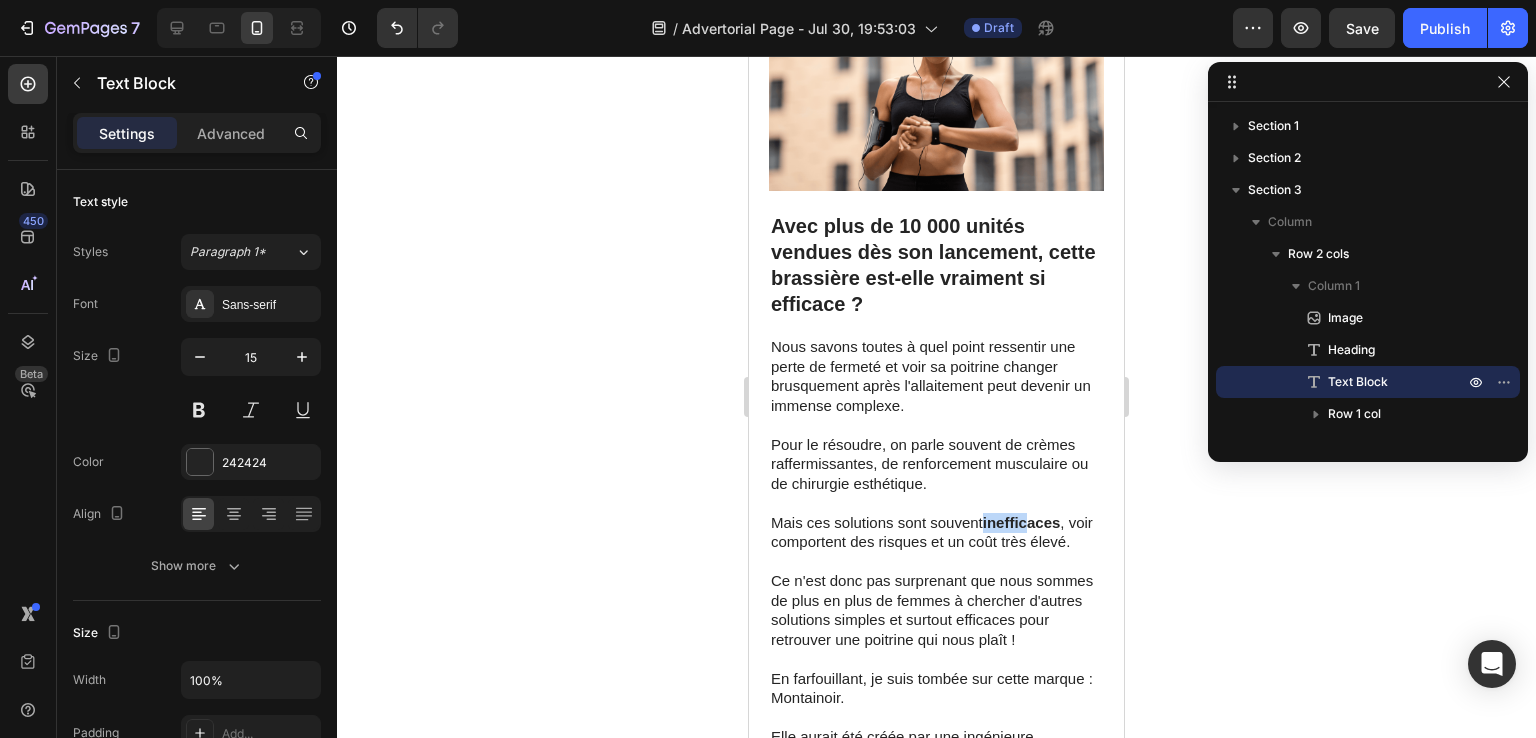 drag, startPoint x: 988, startPoint y: 512, endPoint x: 1034, endPoint y: 516, distance: 46.173584 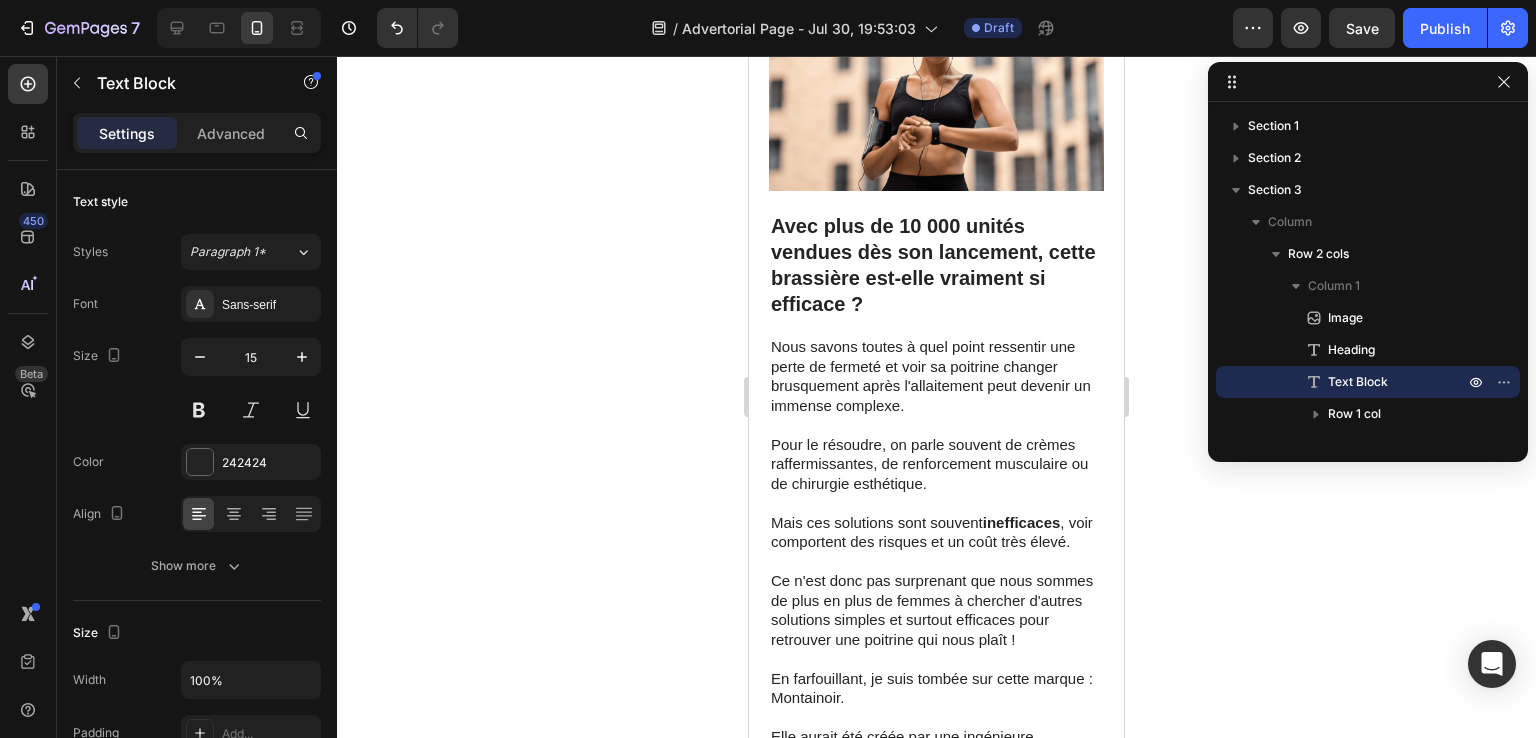 click on "Pour le résoudre, on parle souvent de crèmes raffermissantes, de renforcement musculaire ou de chirurgie esthétique." at bounding box center [936, 464] 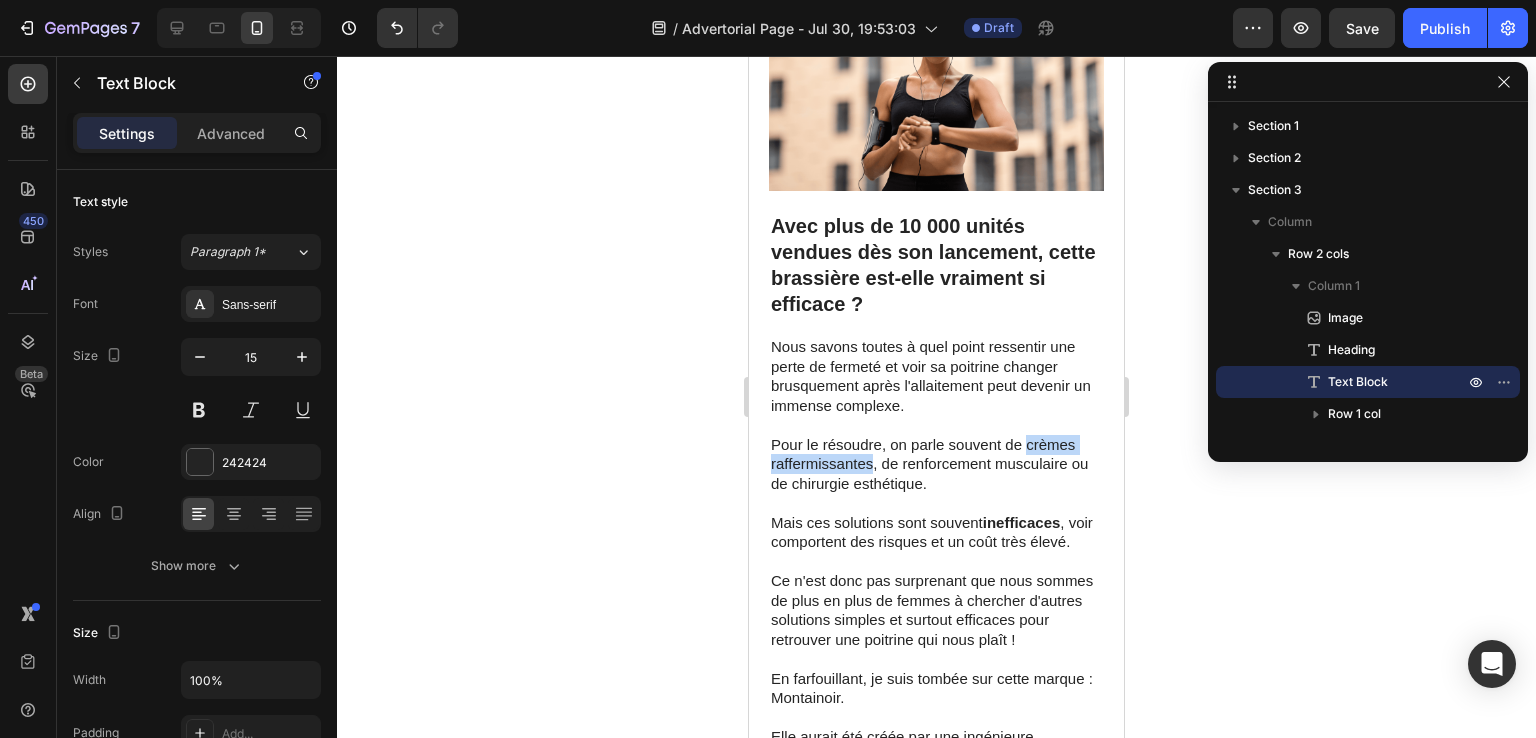 drag, startPoint x: 1028, startPoint y: 429, endPoint x: 873, endPoint y: 453, distance: 156.84706 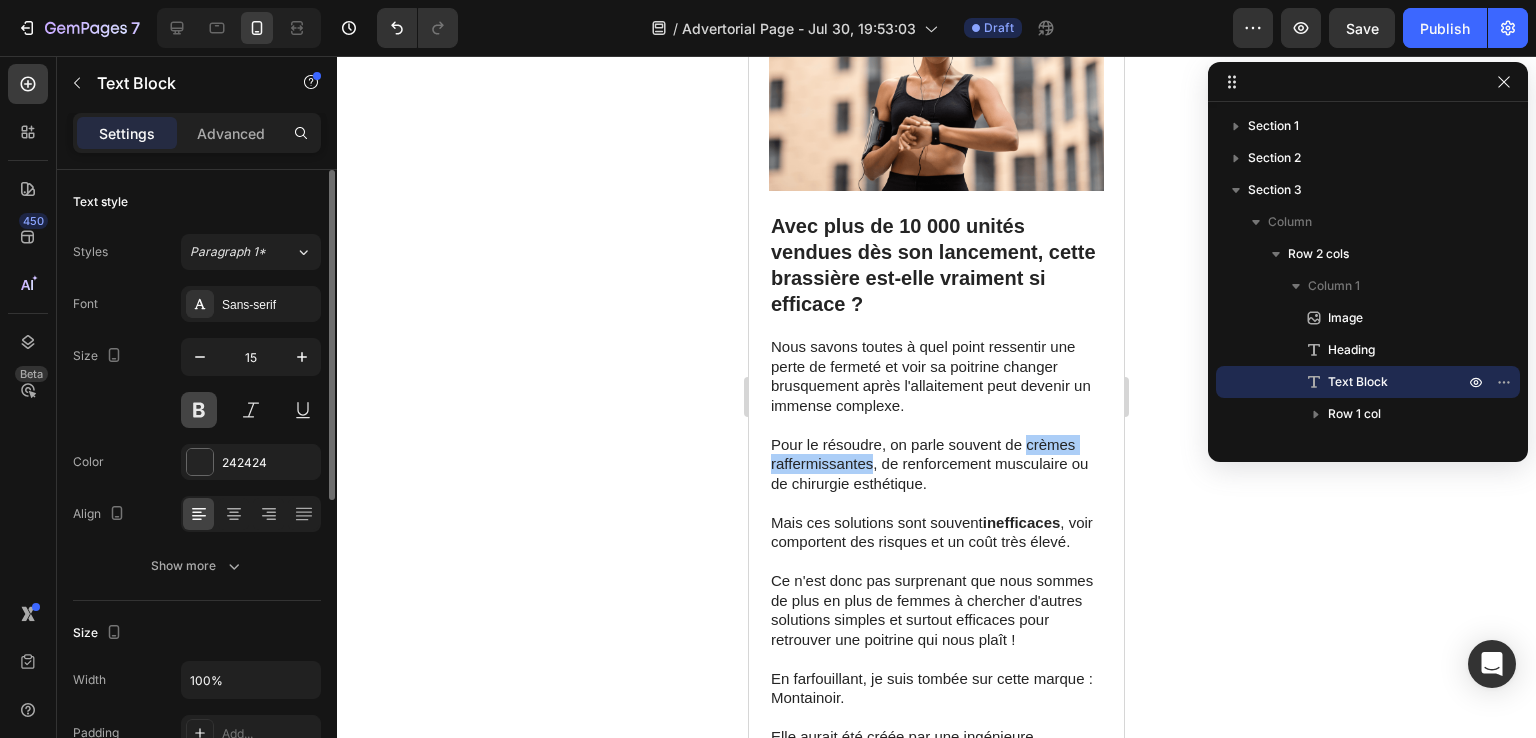 click at bounding box center (199, 410) 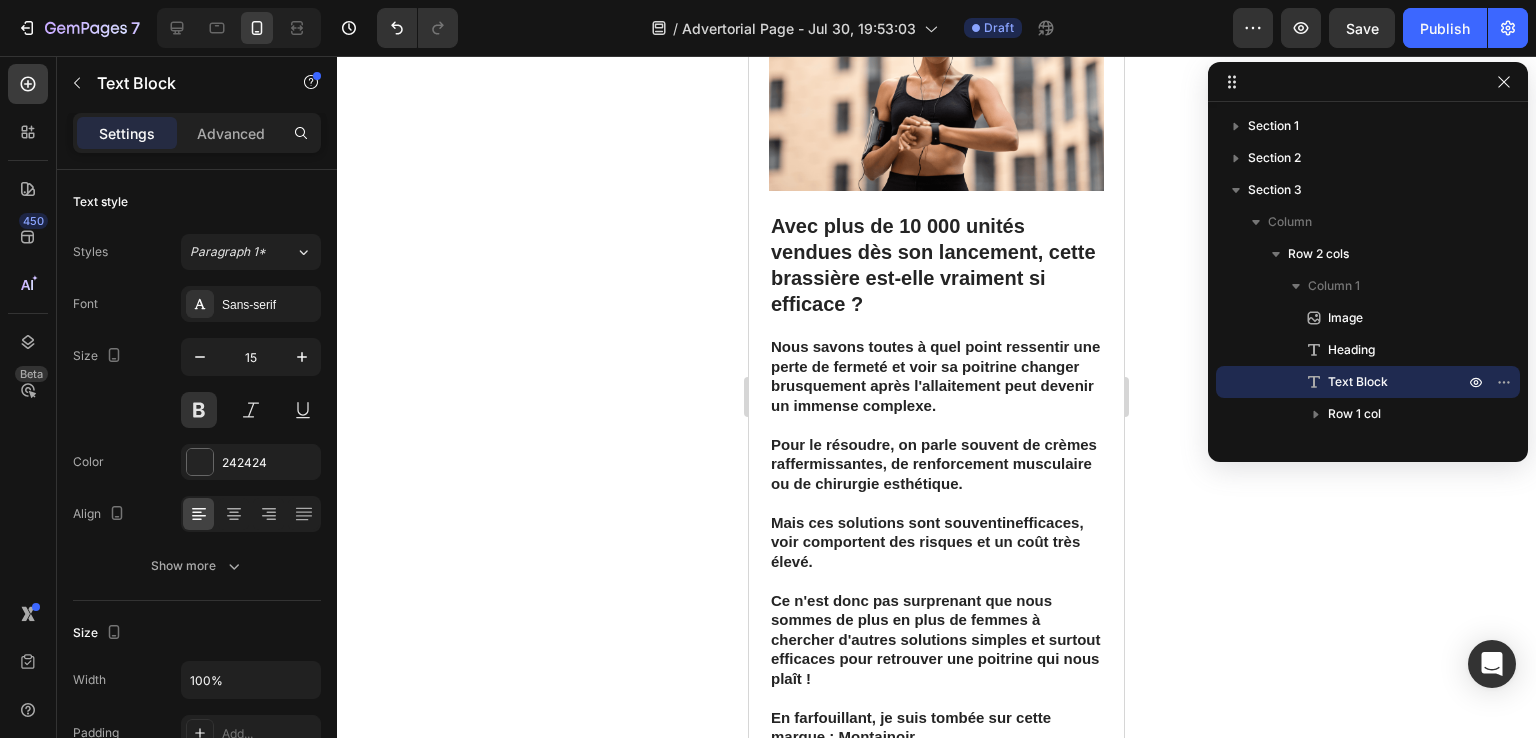 type 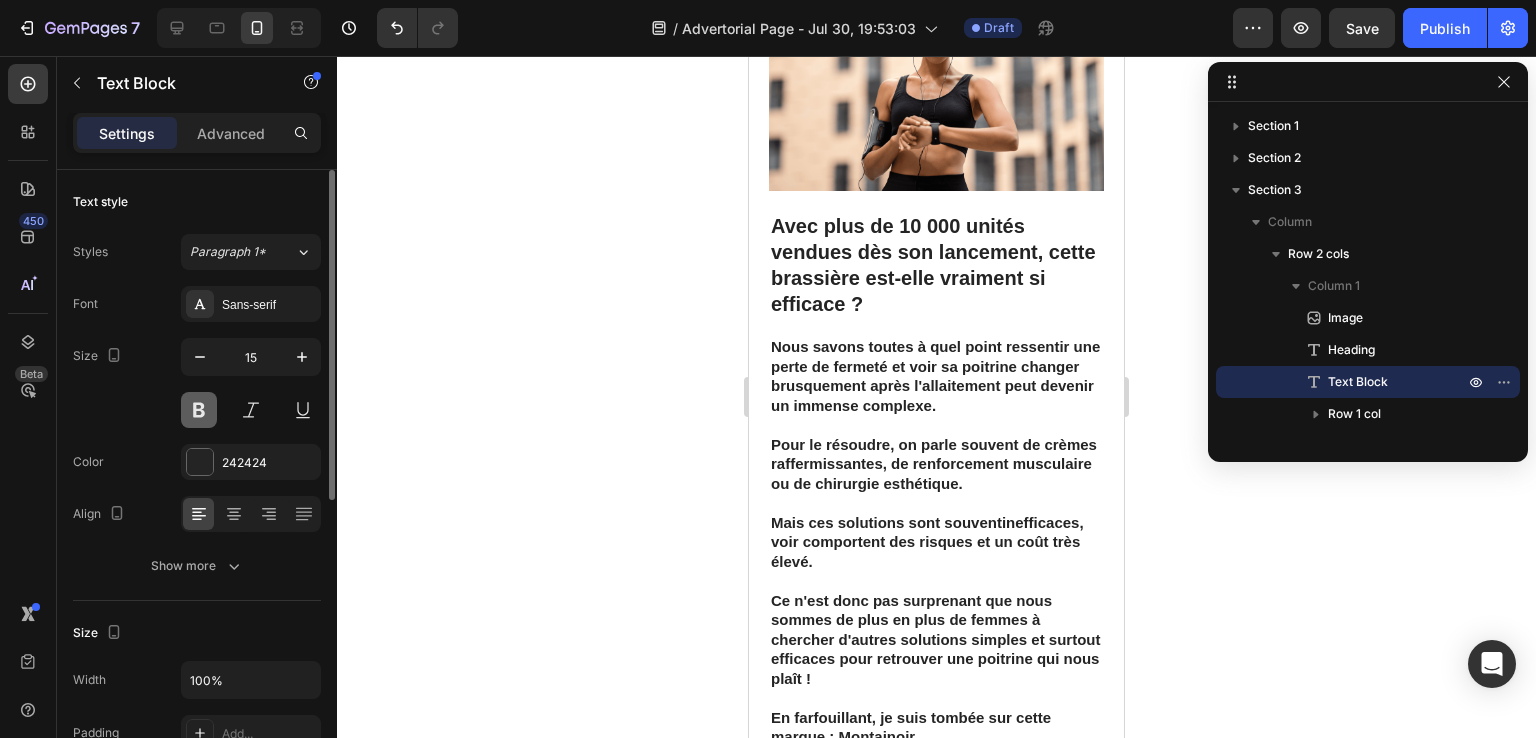 click at bounding box center [199, 410] 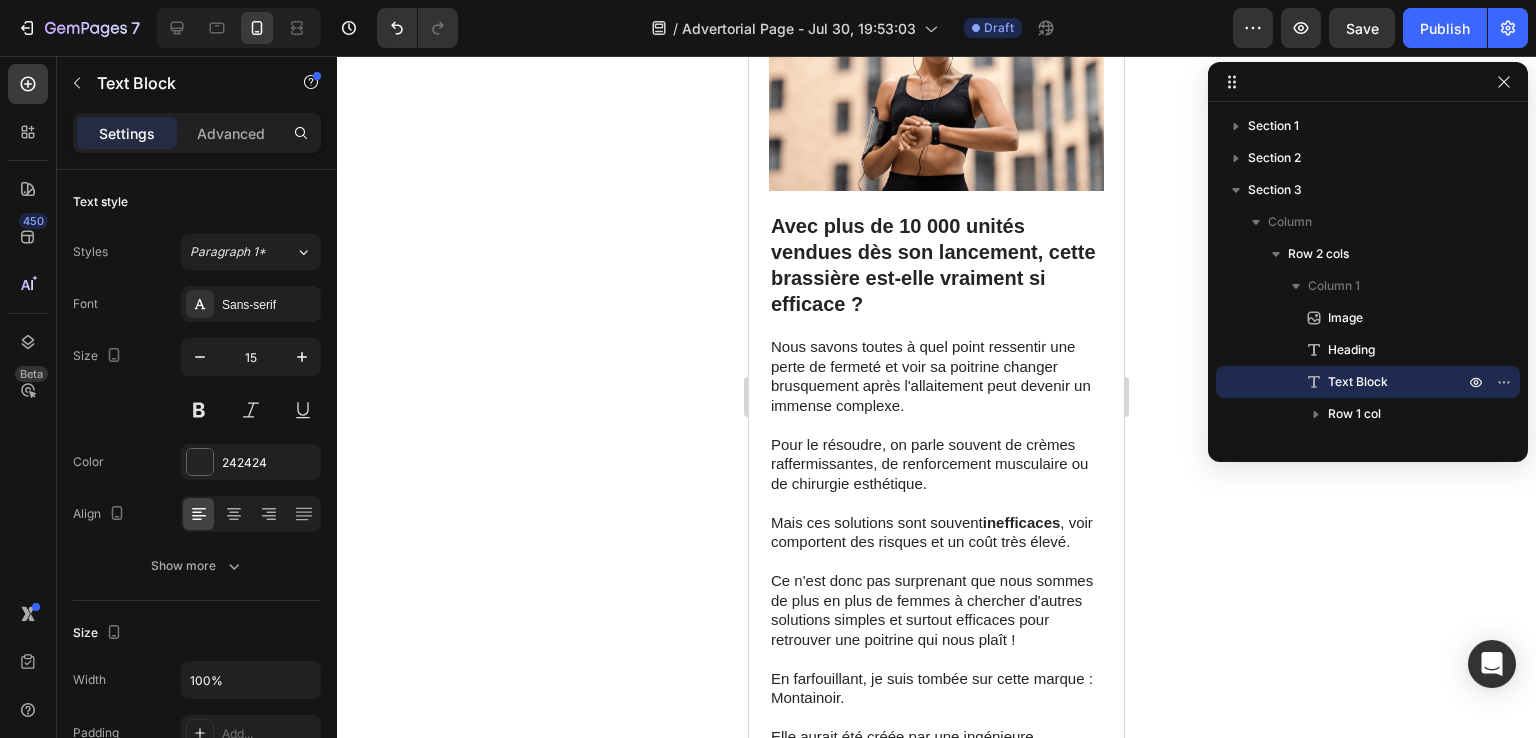 click on "Pour le résoudre, on parle souvent de crèmes raffermissantes, de renforcement musculaire ou de chirurgie esthétique." at bounding box center (936, 464) 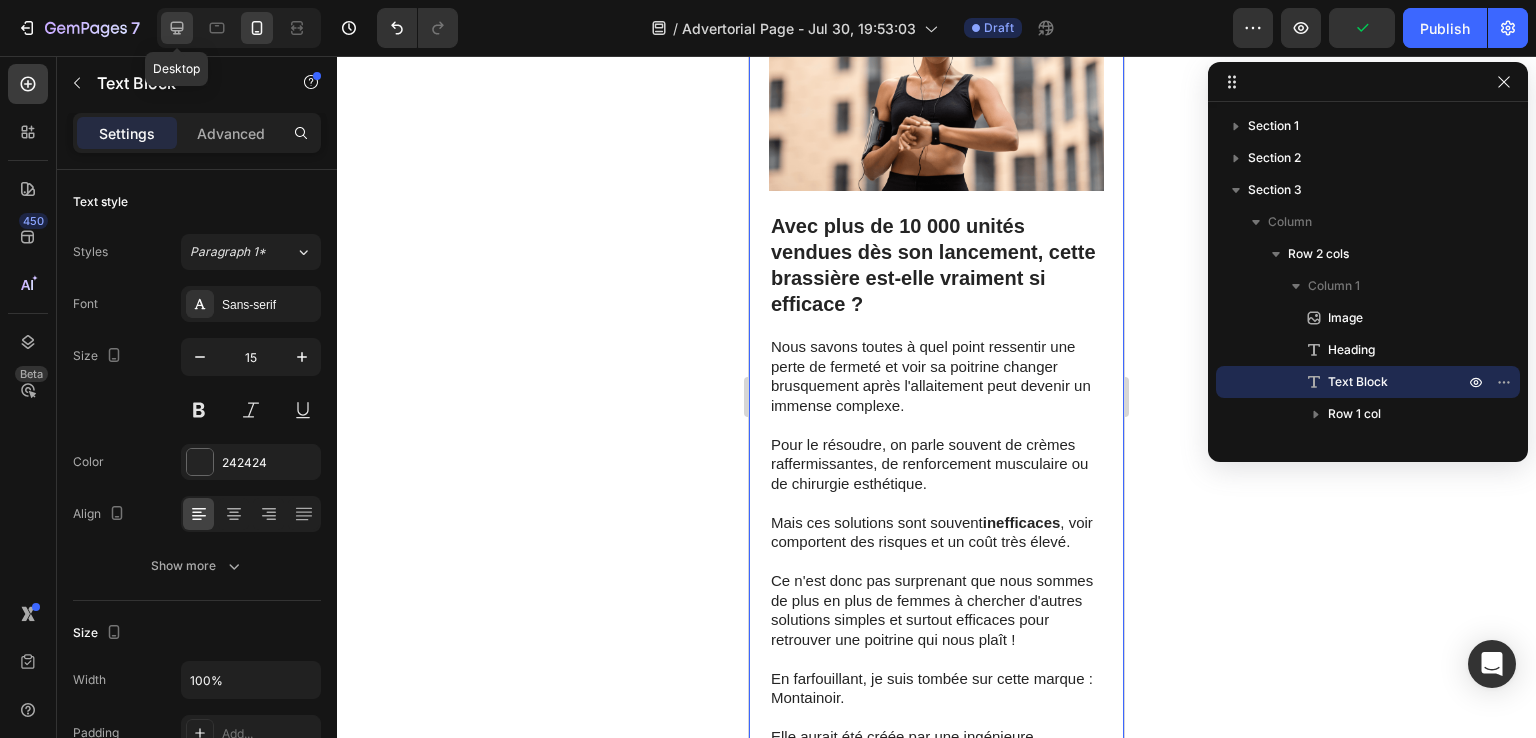click 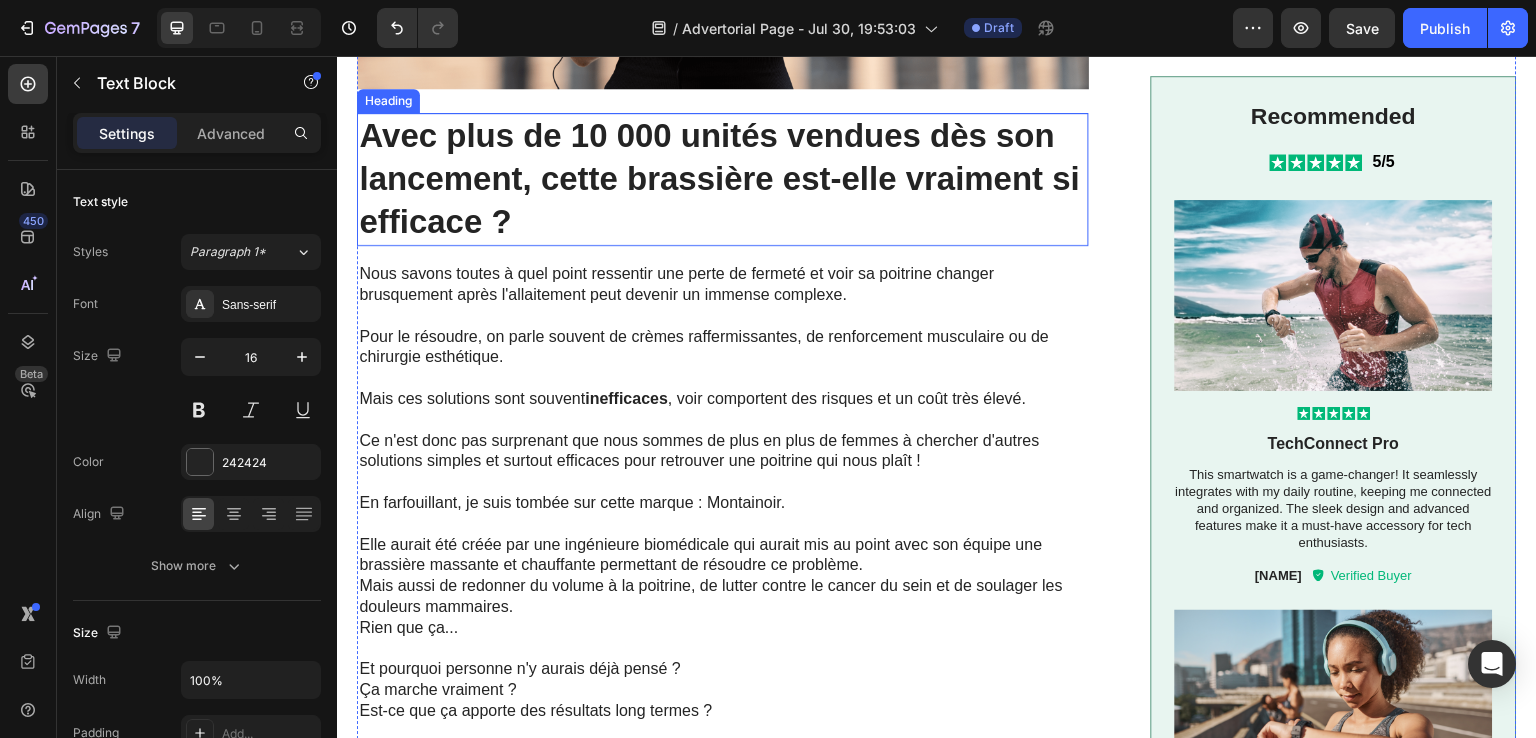 scroll, scrollTop: 1074, scrollLeft: 0, axis: vertical 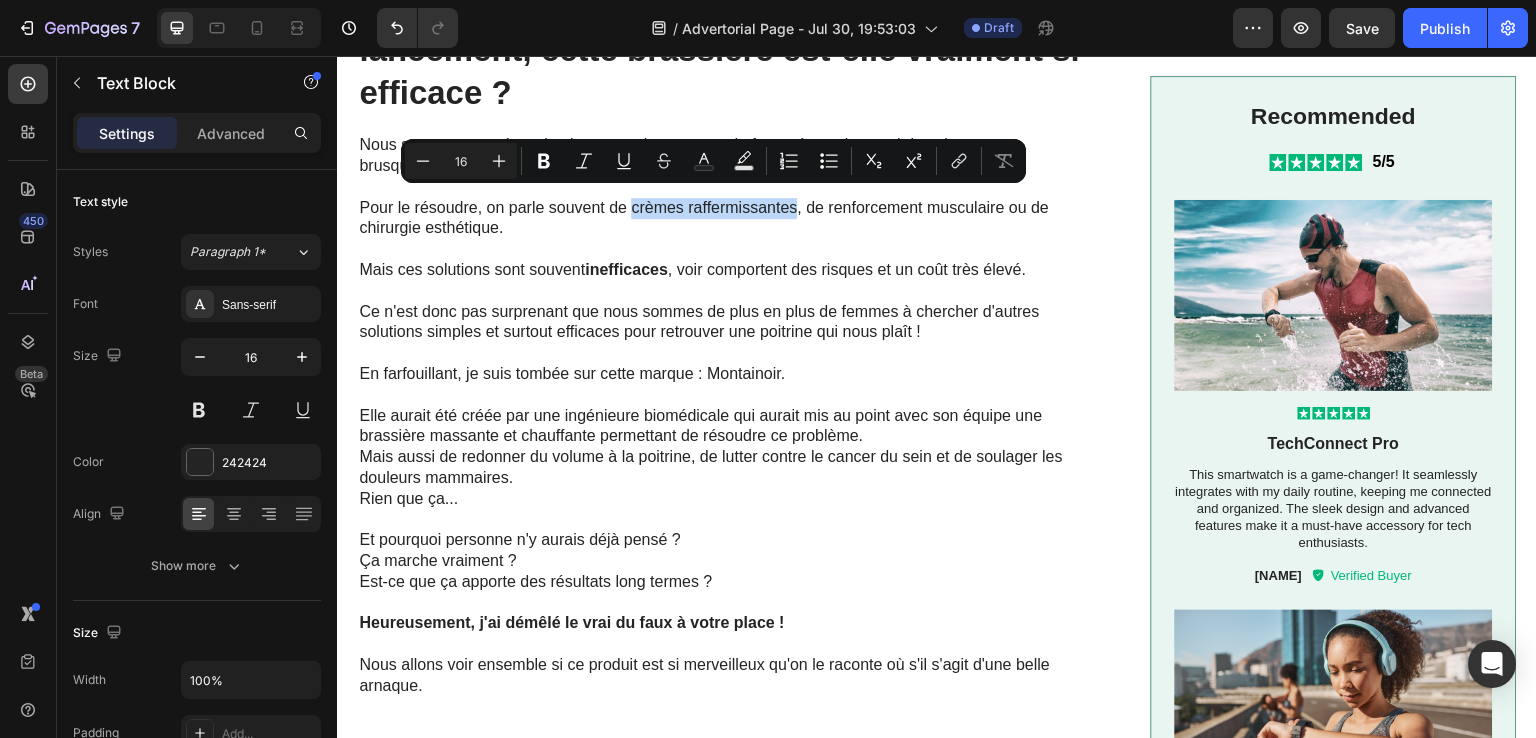 drag, startPoint x: 633, startPoint y: 197, endPoint x: 794, endPoint y: 207, distance: 161.31026 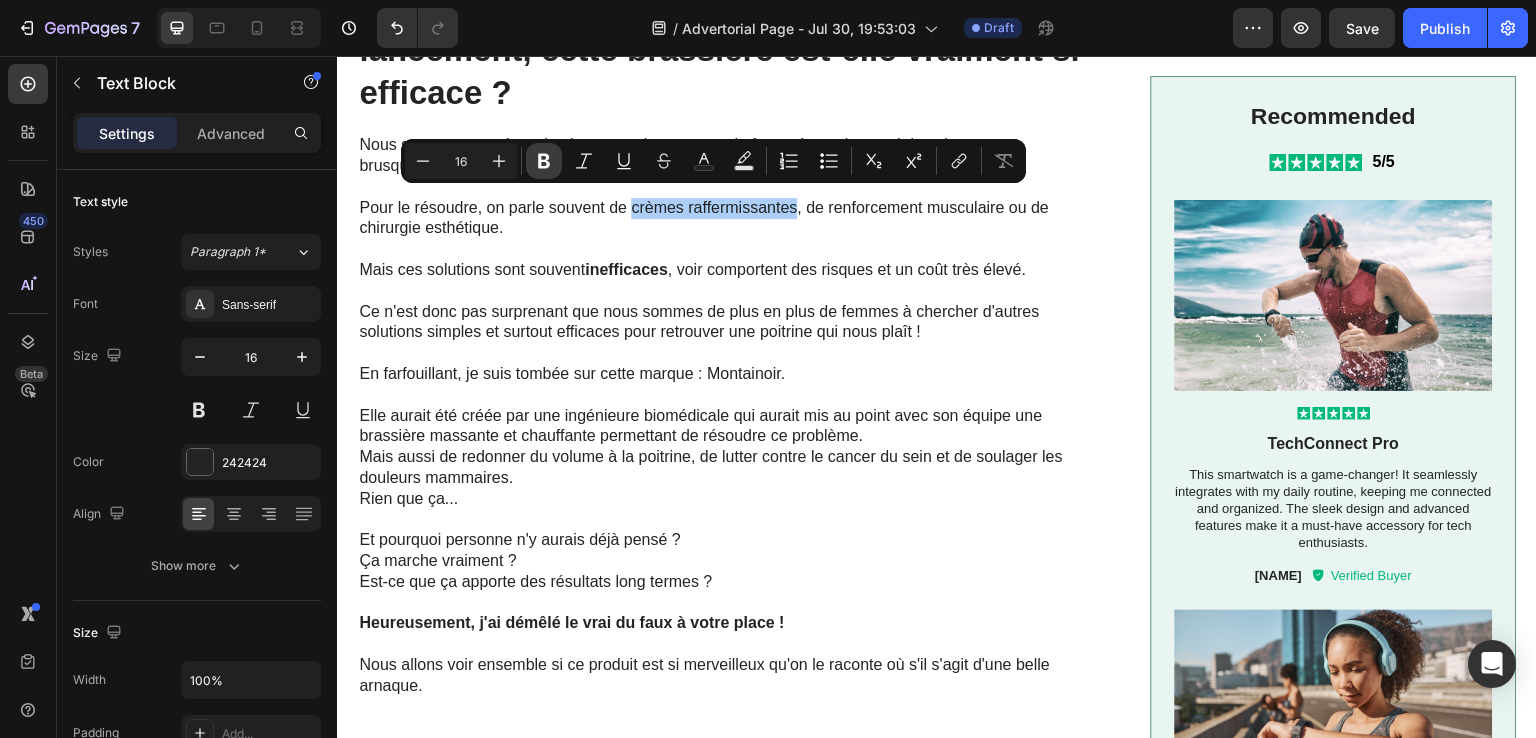 click 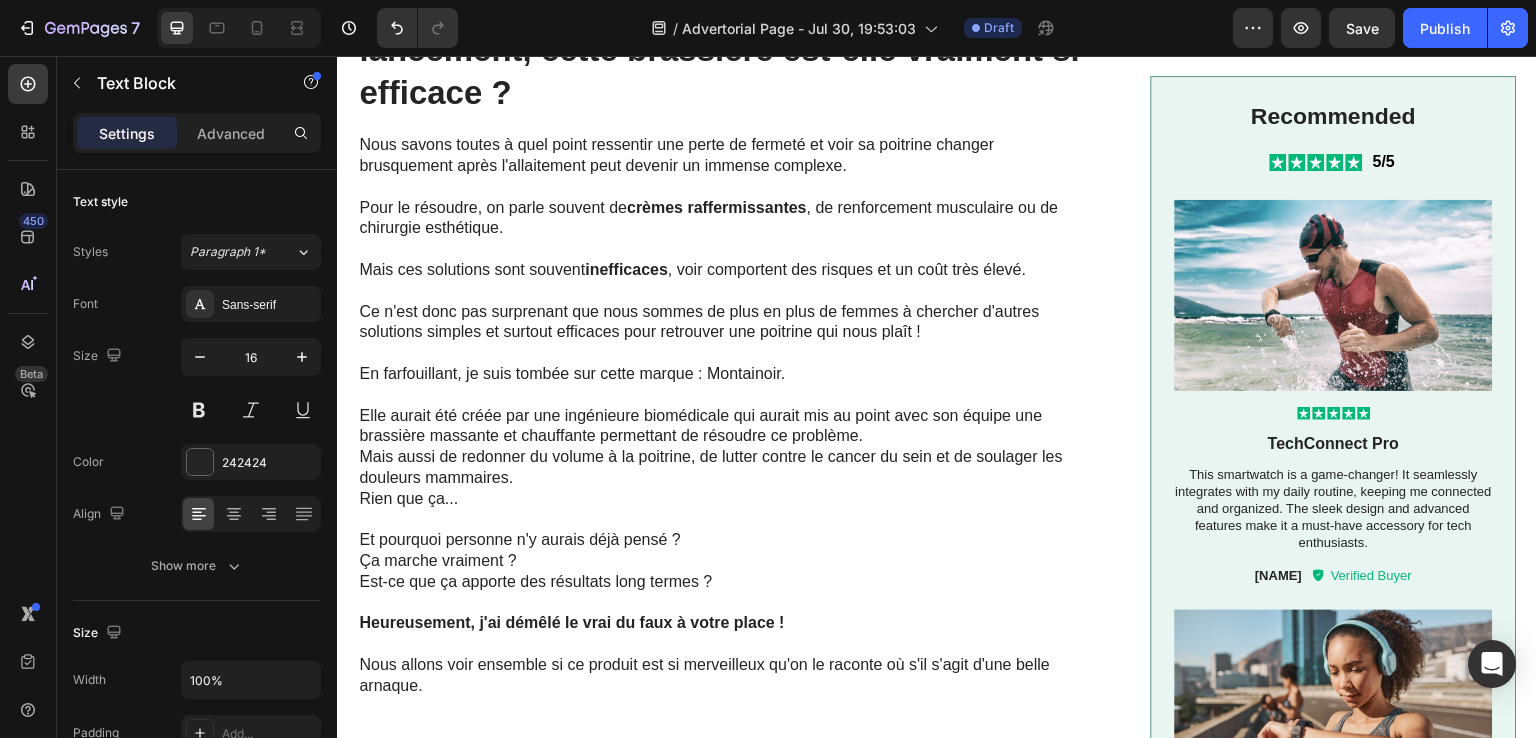 click on "Pour le résoudre, on parle souvent de  crèmes raffermissantes , de renforcement musculaire ou de chirurgie esthétique." at bounding box center (723, 219) 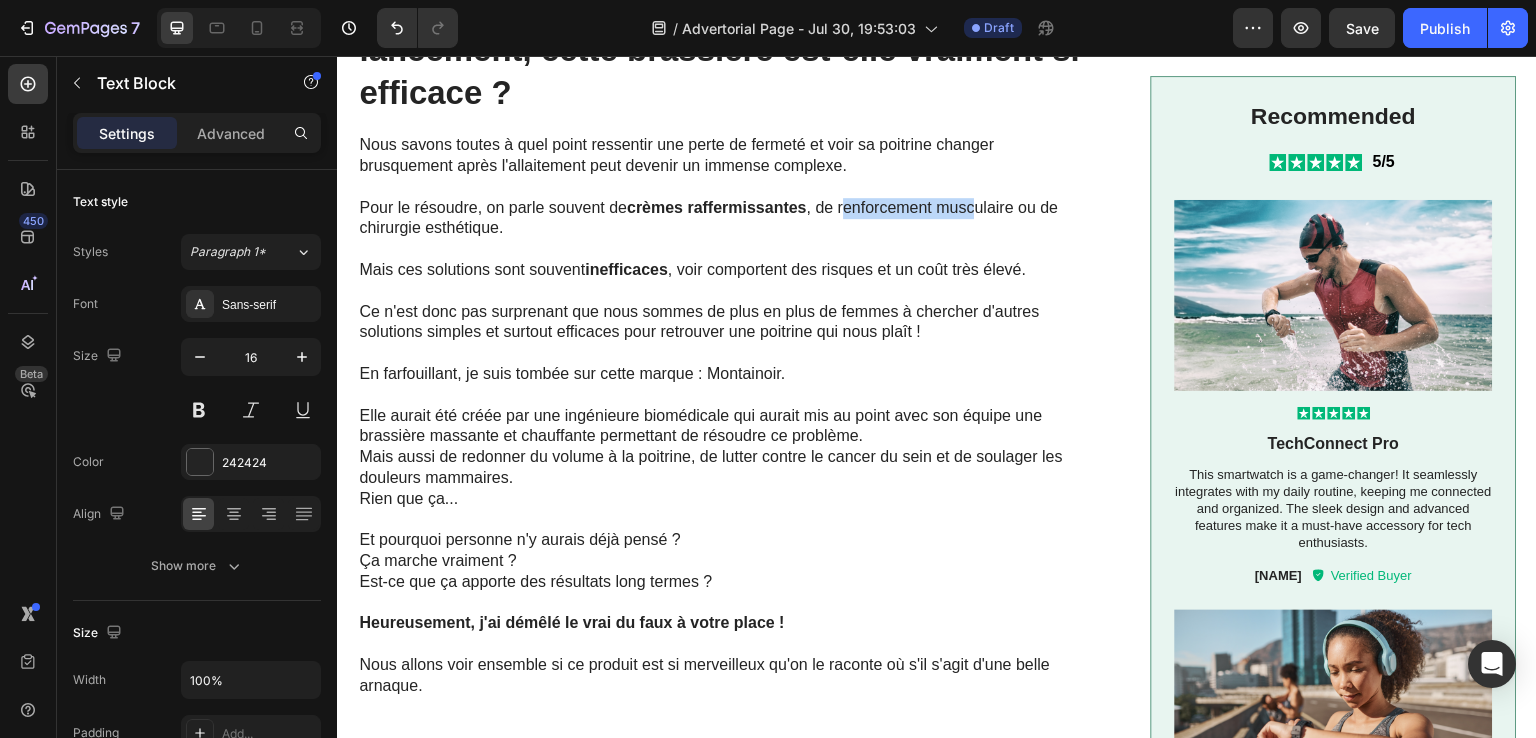 drag, startPoint x: 845, startPoint y: 201, endPoint x: 976, endPoint y: 209, distance: 131.24405 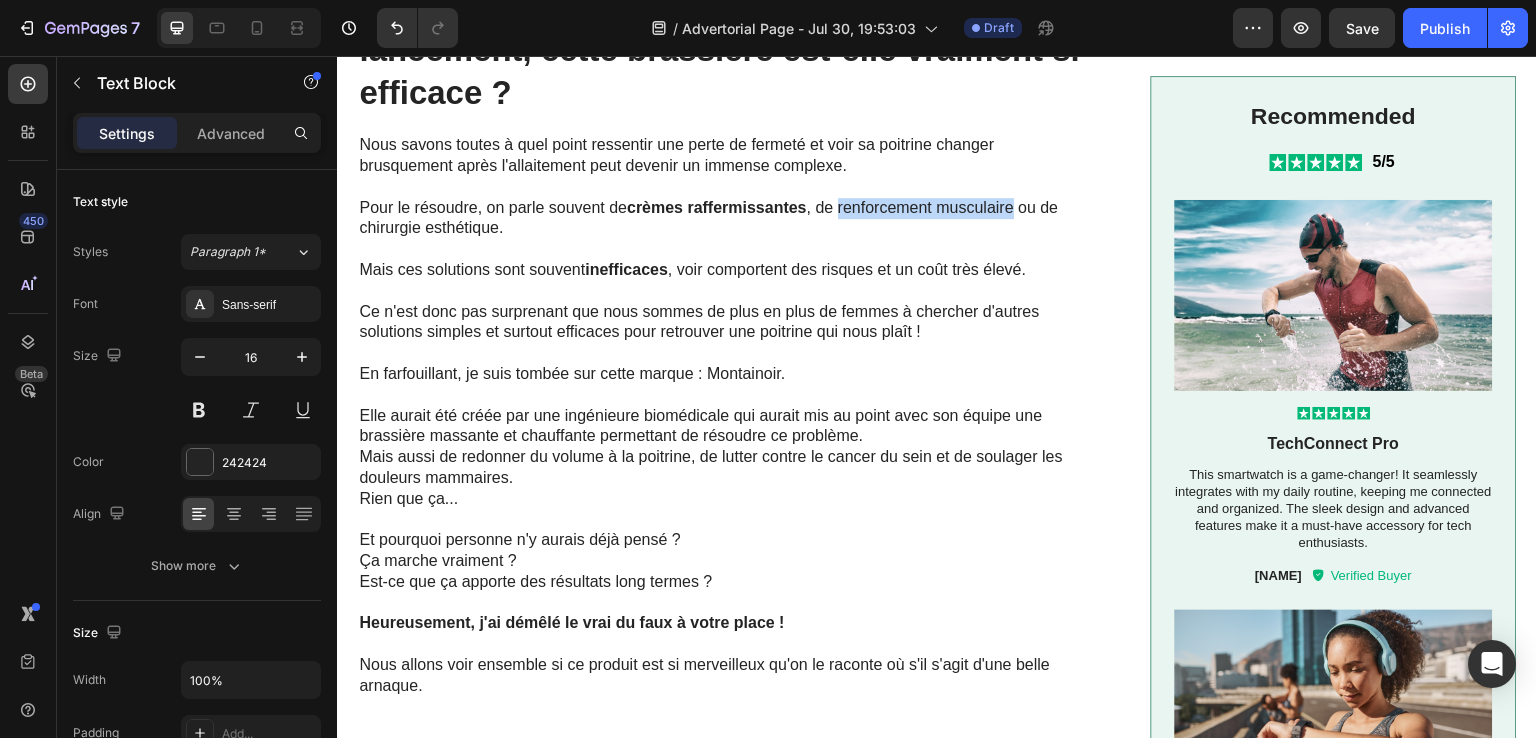 drag, startPoint x: 845, startPoint y: 201, endPoint x: 1018, endPoint y: 203, distance: 173.01157 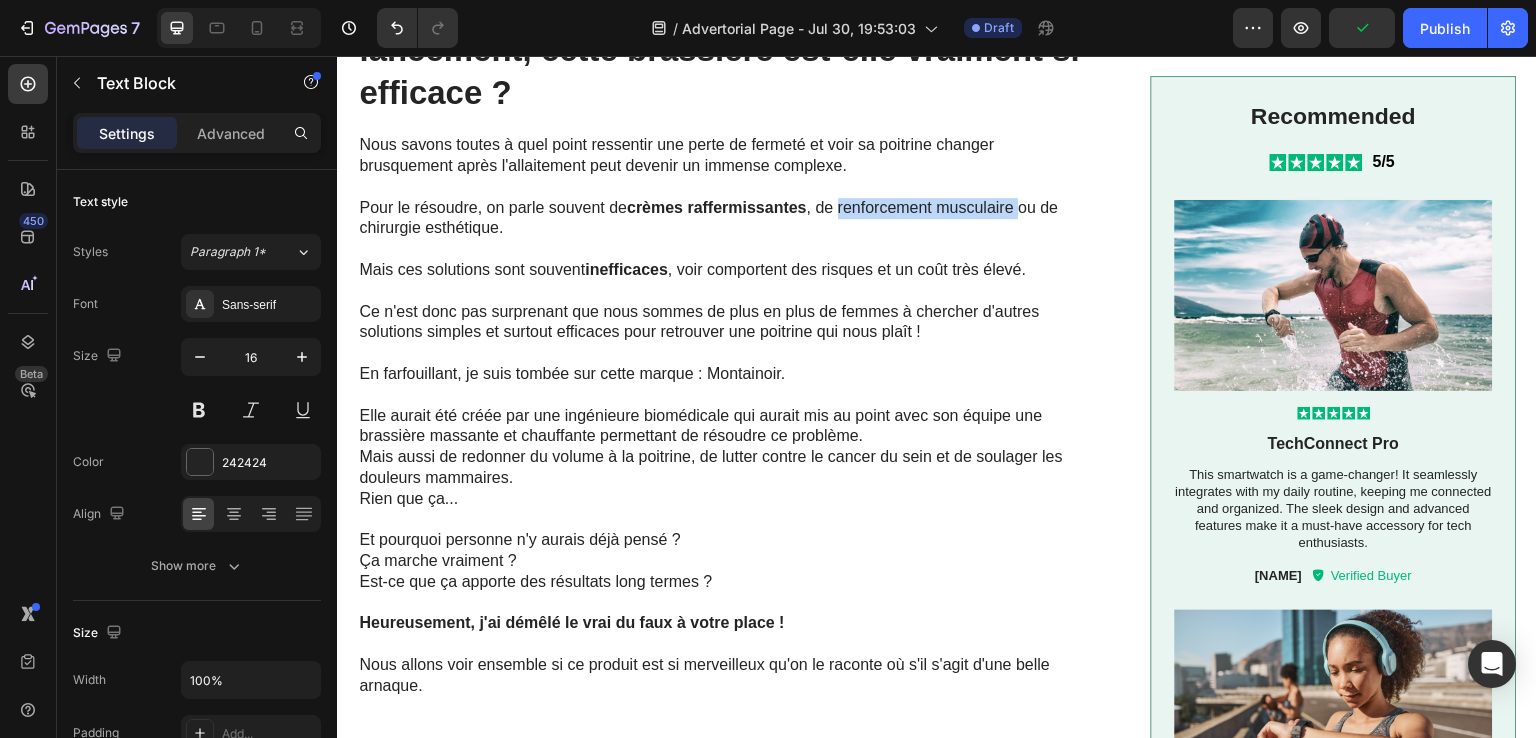 drag, startPoint x: 1016, startPoint y: 201, endPoint x: 861, endPoint y: 203, distance: 155.01291 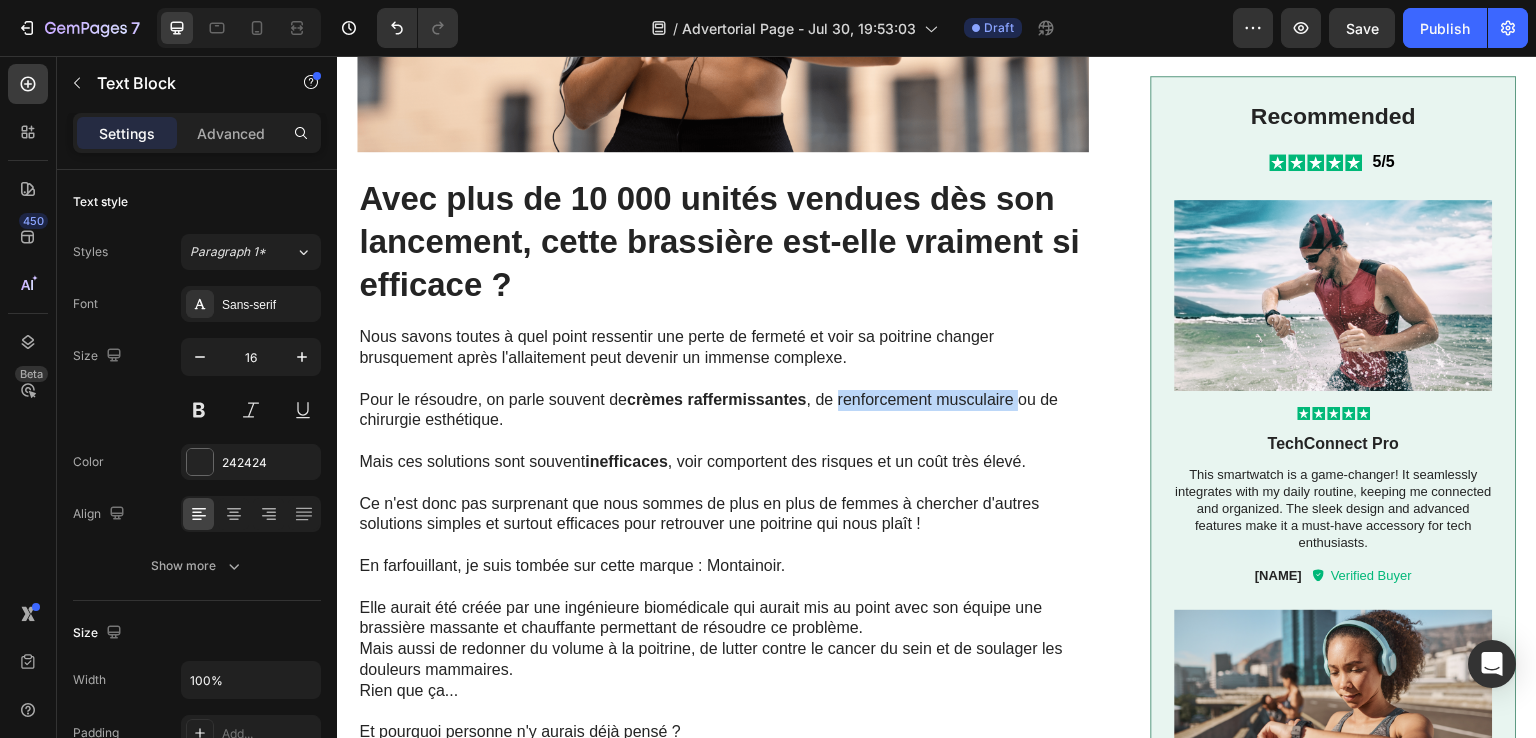 scroll, scrollTop: 874, scrollLeft: 0, axis: vertical 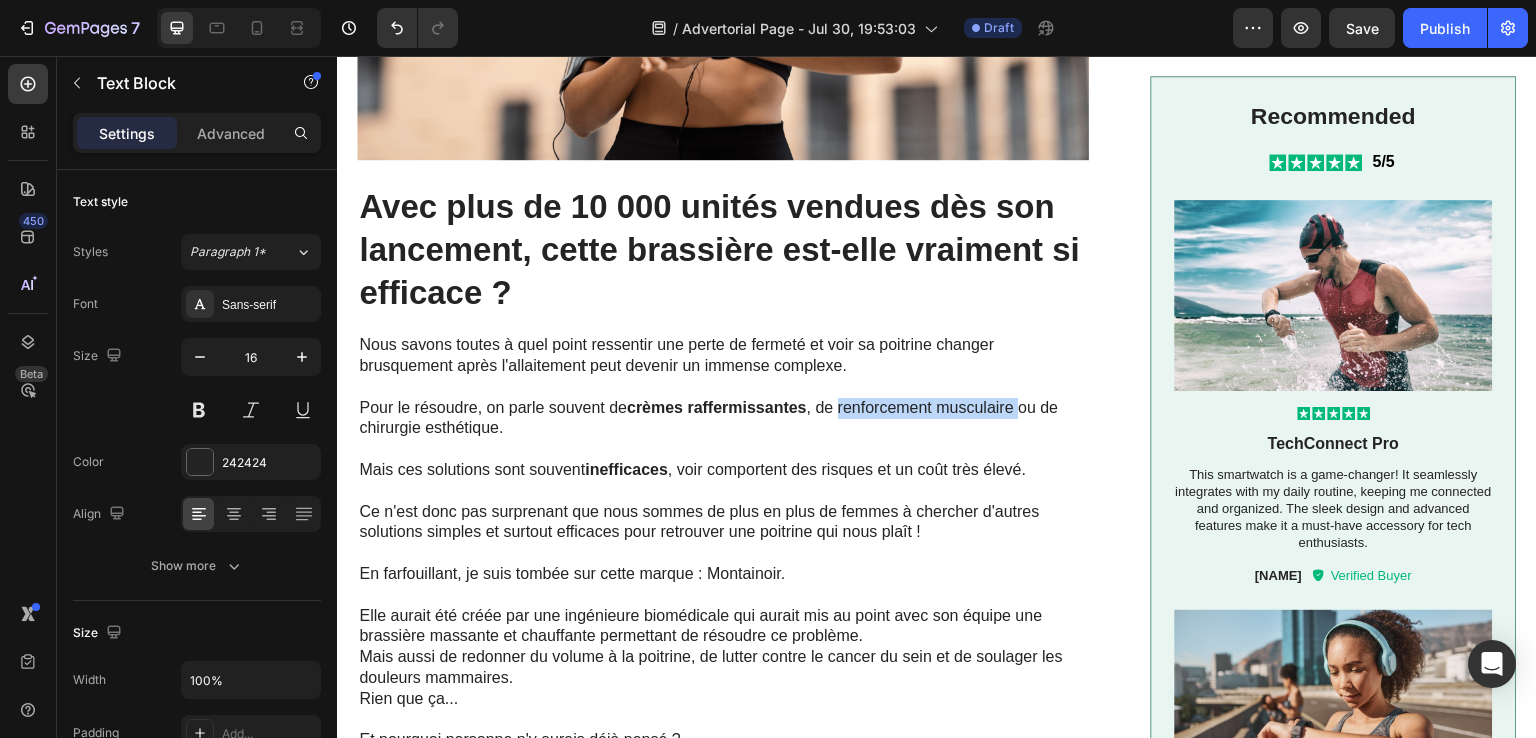 click on "Pour le résoudre, on parle souvent de  crèmes raffermissantes , de renforcement musculaire ou de chirurgie esthétique." at bounding box center (723, 419) 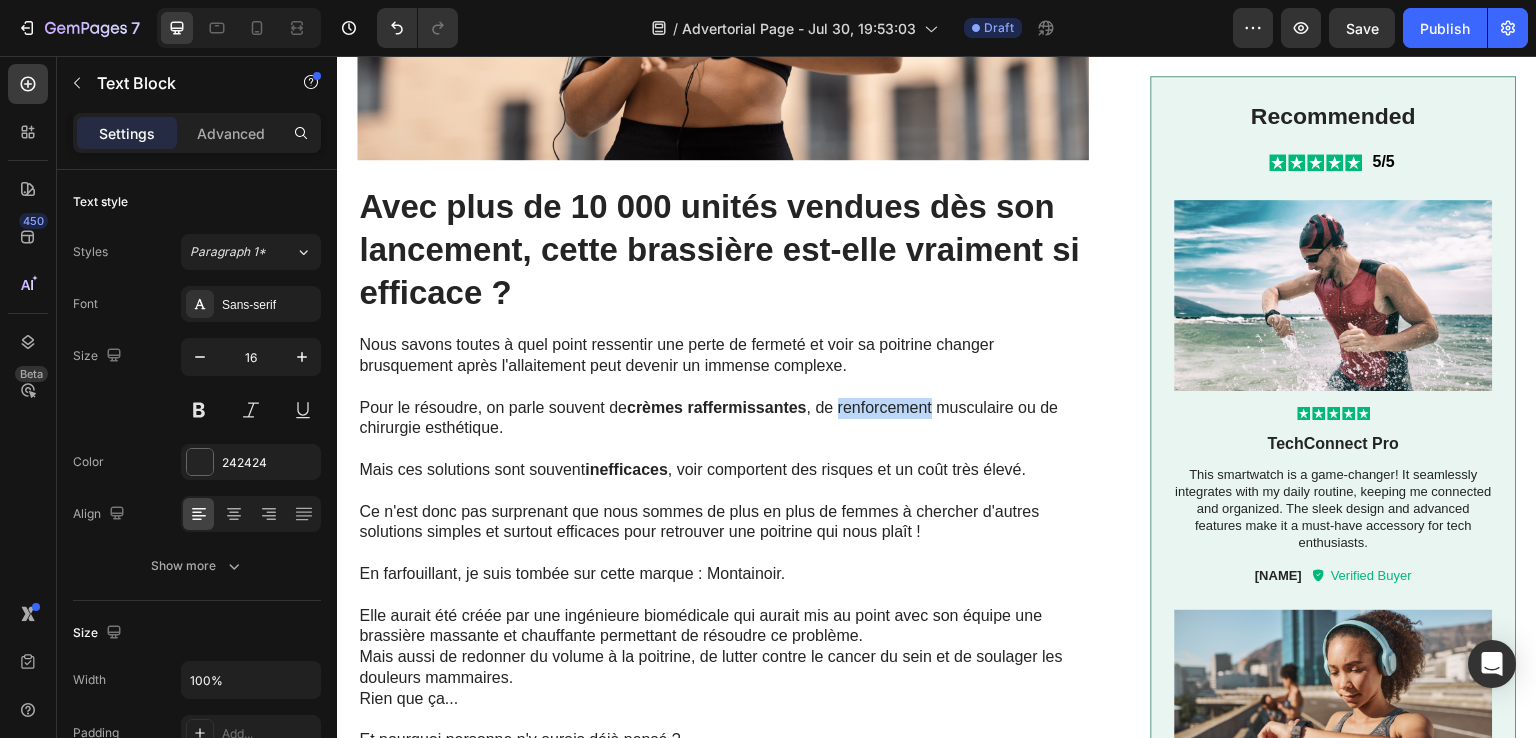 click on "Pour le résoudre, on parle souvent de  crèmes raffermissantes , de renforcement musculaire ou de chirurgie esthétique." at bounding box center [723, 419] 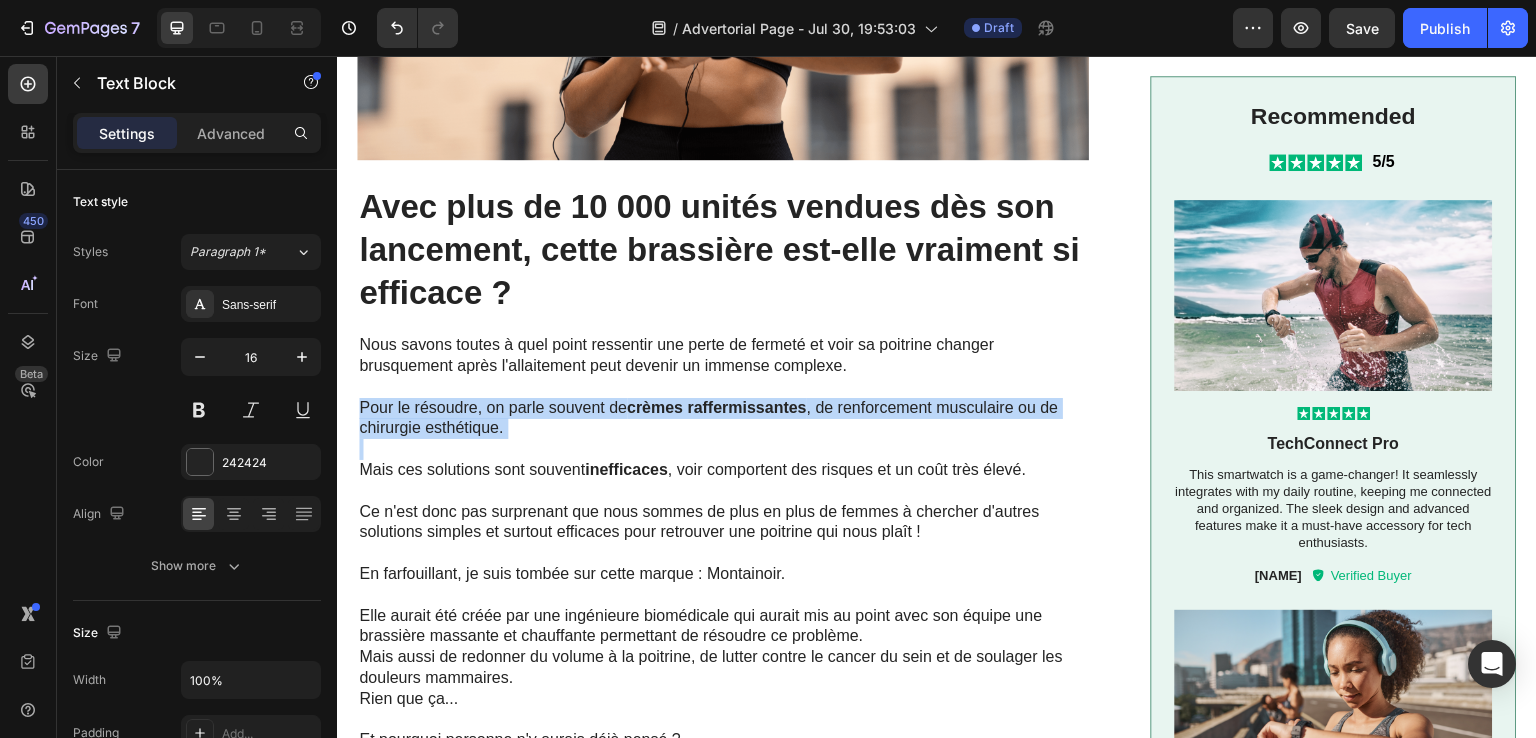 click on "Pour le résoudre, on parle souvent de  crèmes raffermissantes , de renforcement musculaire ou de chirurgie esthétique." at bounding box center [723, 419] 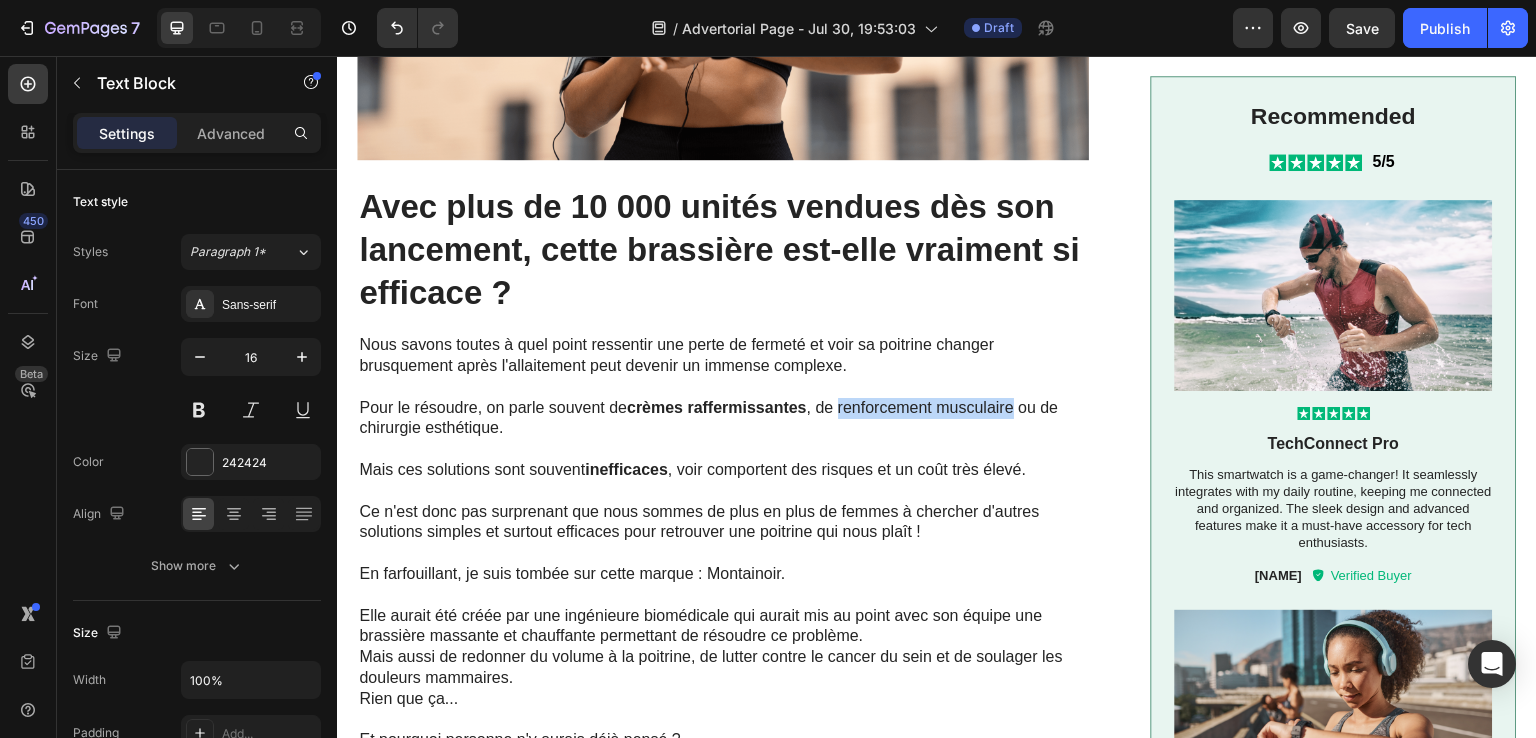 drag, startPoint x: 843, startPoint y: 399, endPoint x: 1017, endPoint y: 399, distance: 174 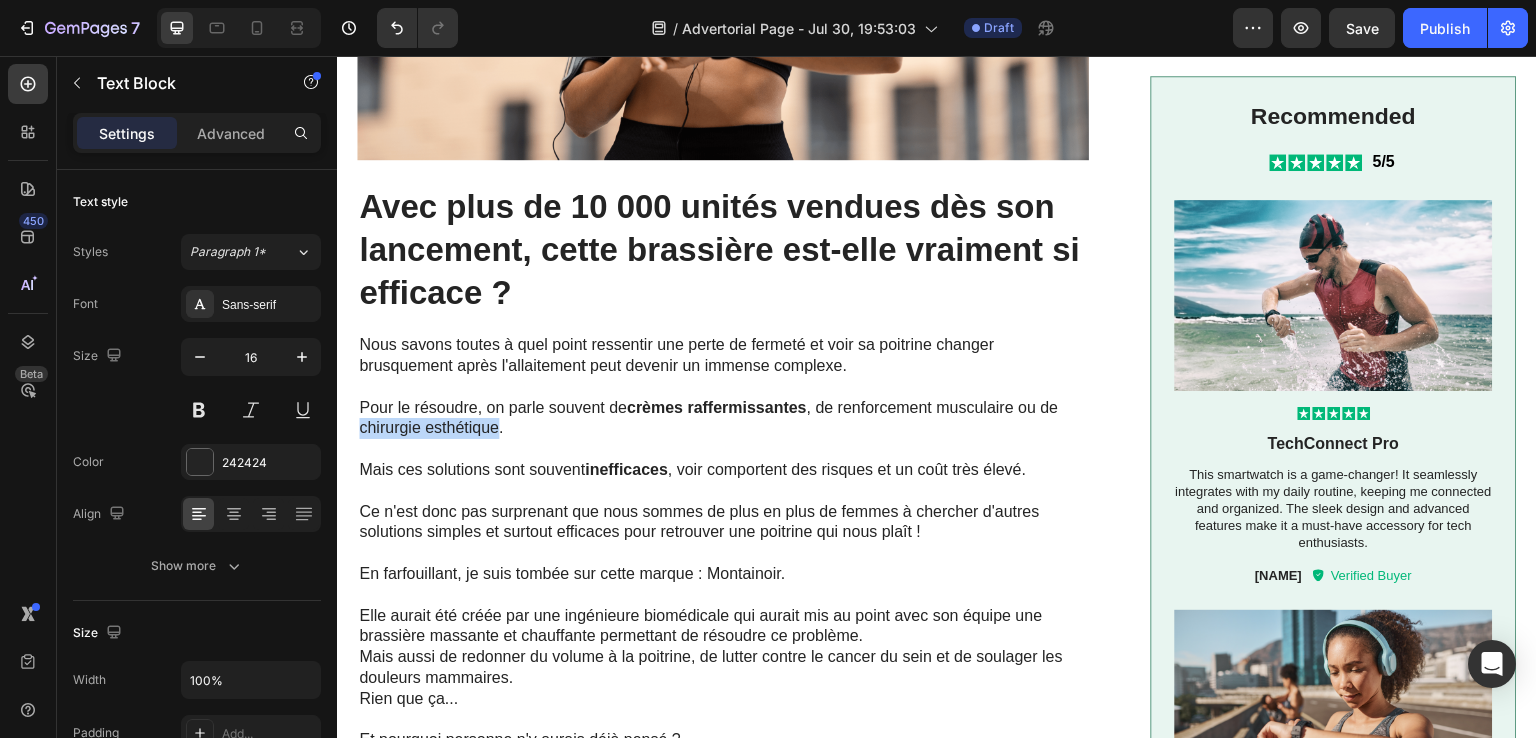 drag, startPoint x: 359, startPoint y: 423, endPoint x: 496, endPoint y: 419, distance: 137.05838 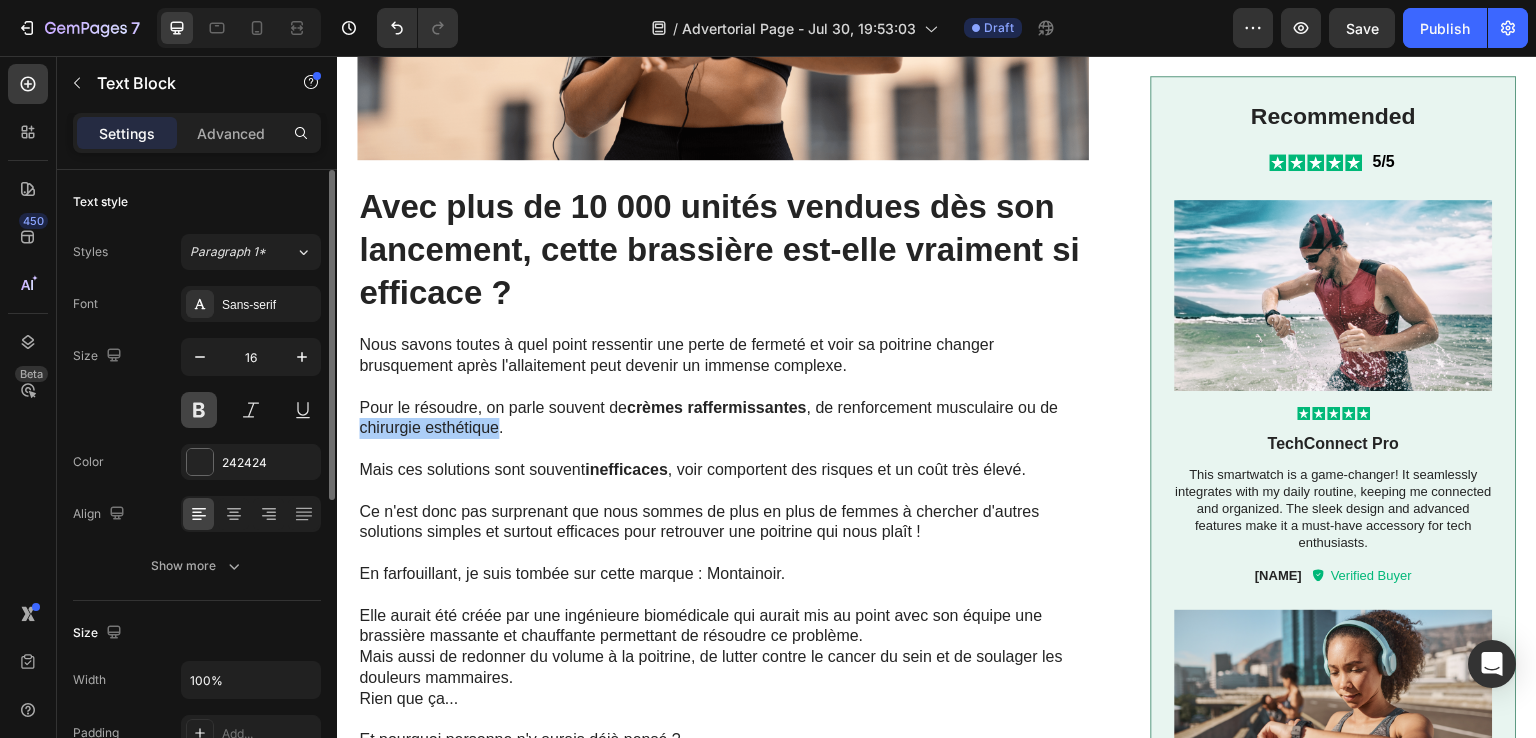 click at bounding box center (199, 410) 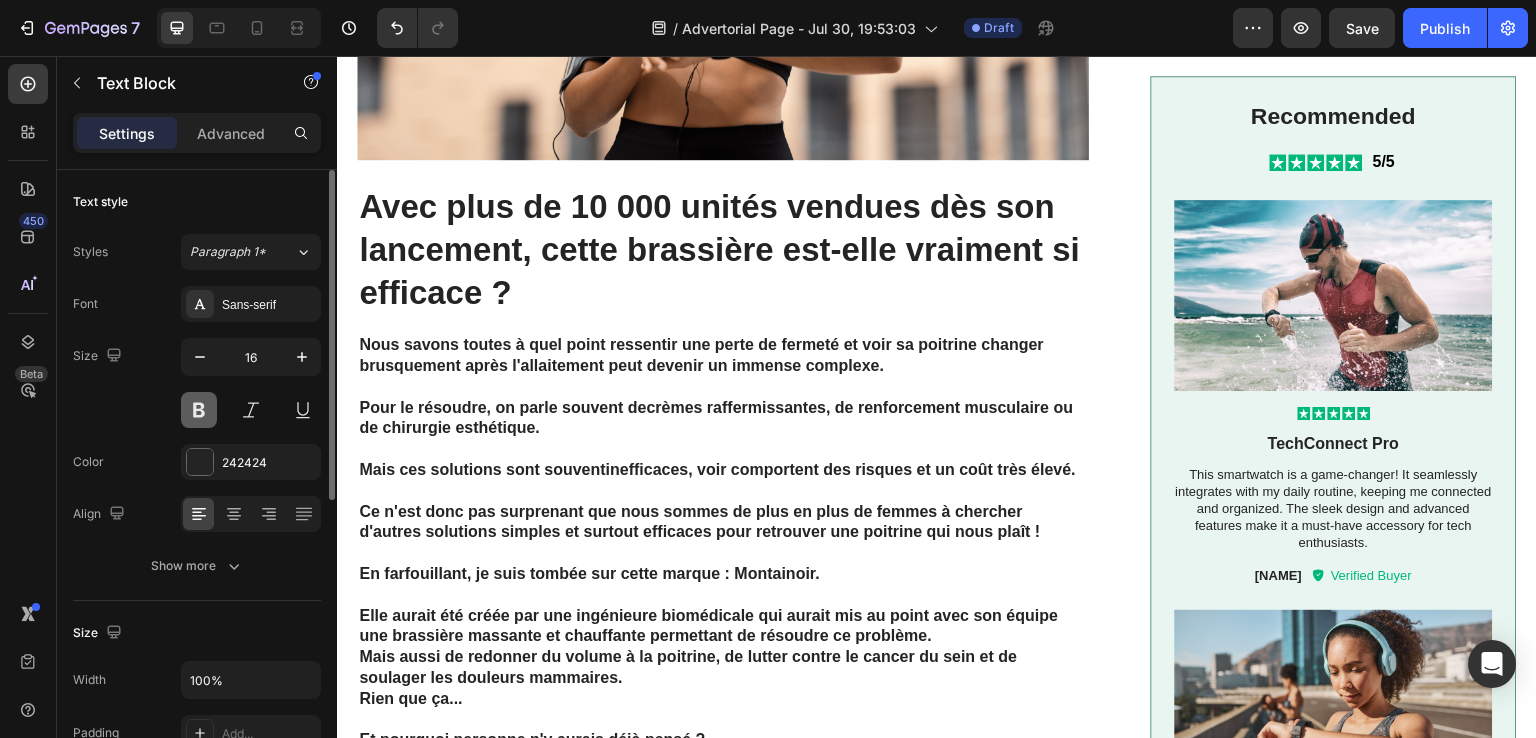 click at bounding box center (199, 410) 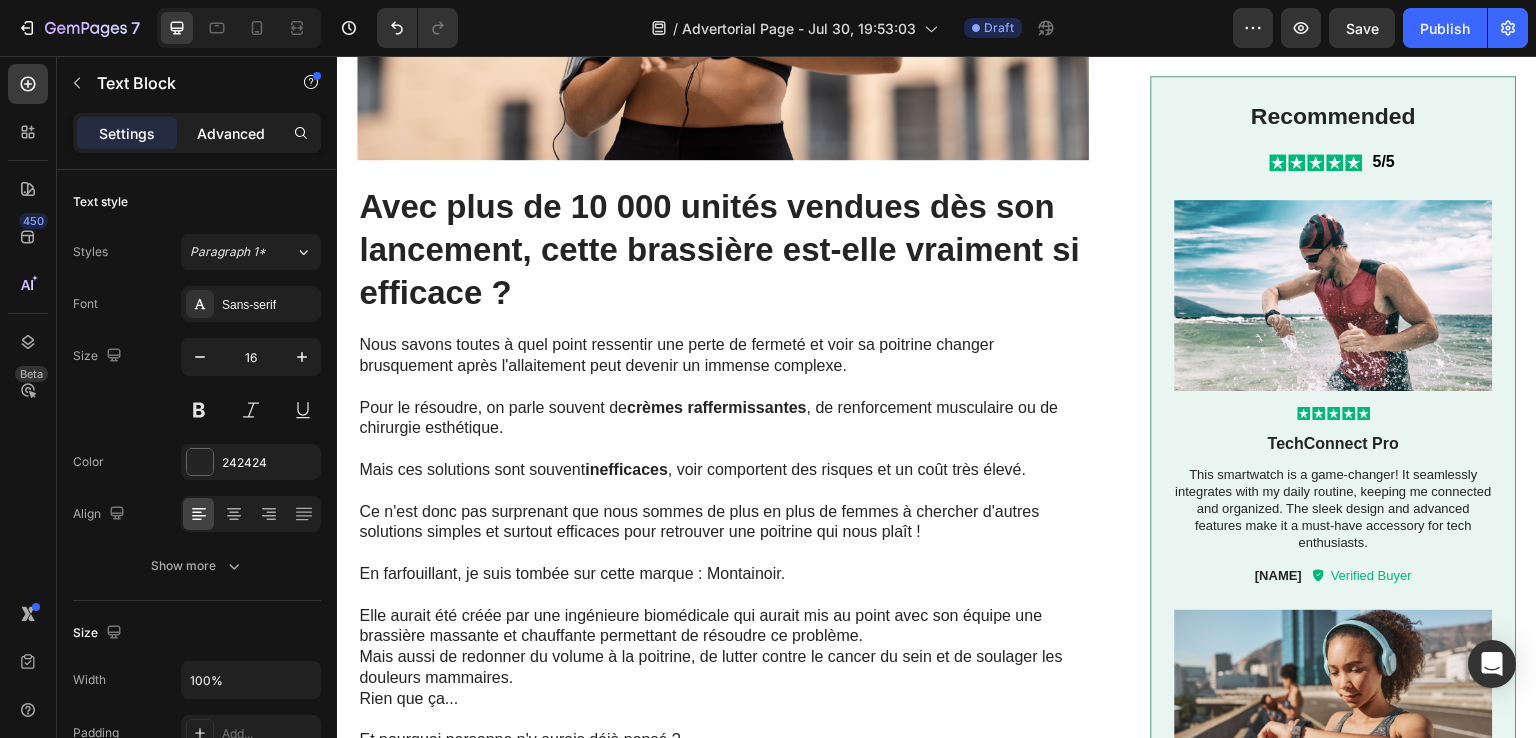 click on "Advanced" at bounding box center [231, 133] 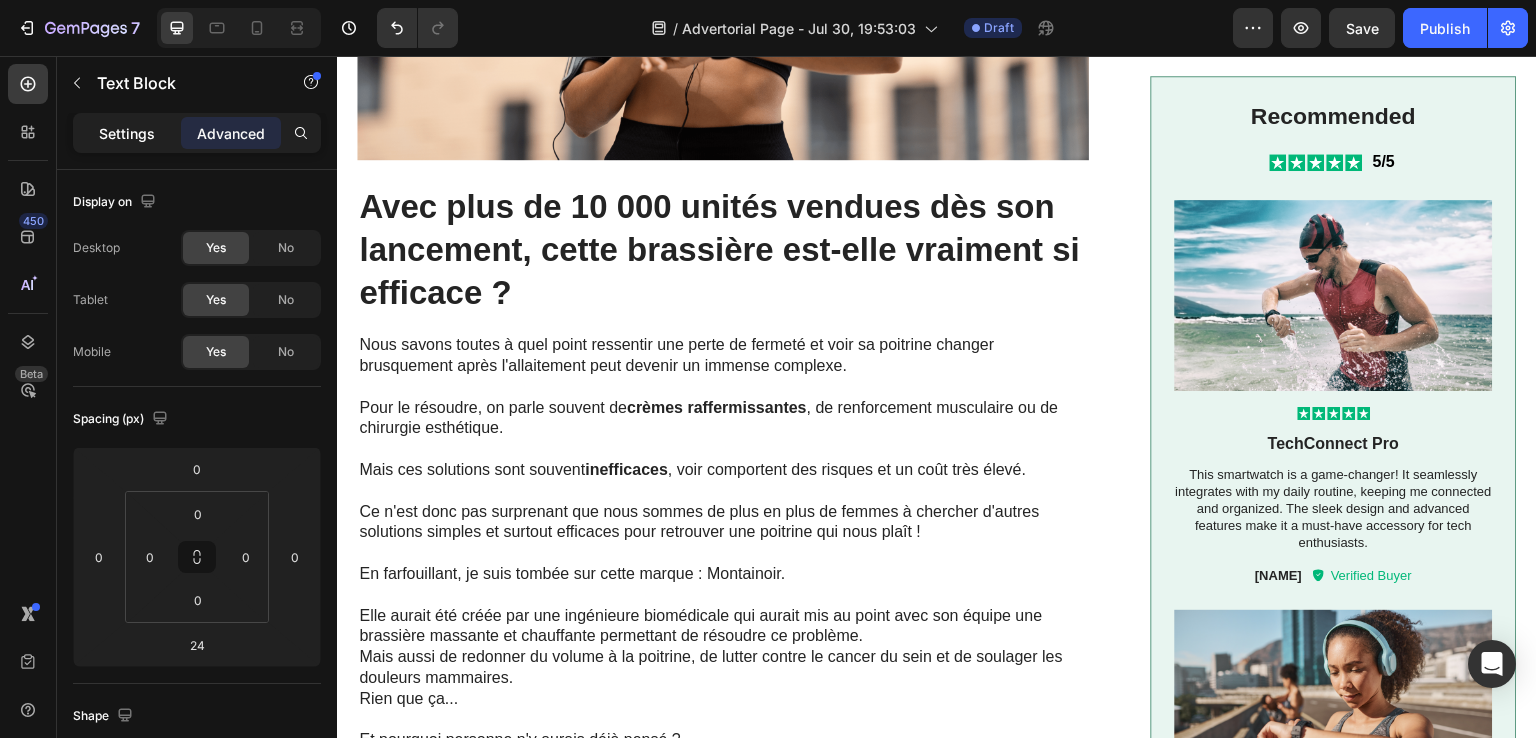 click on "Settings" at bounding box center [127, 133] 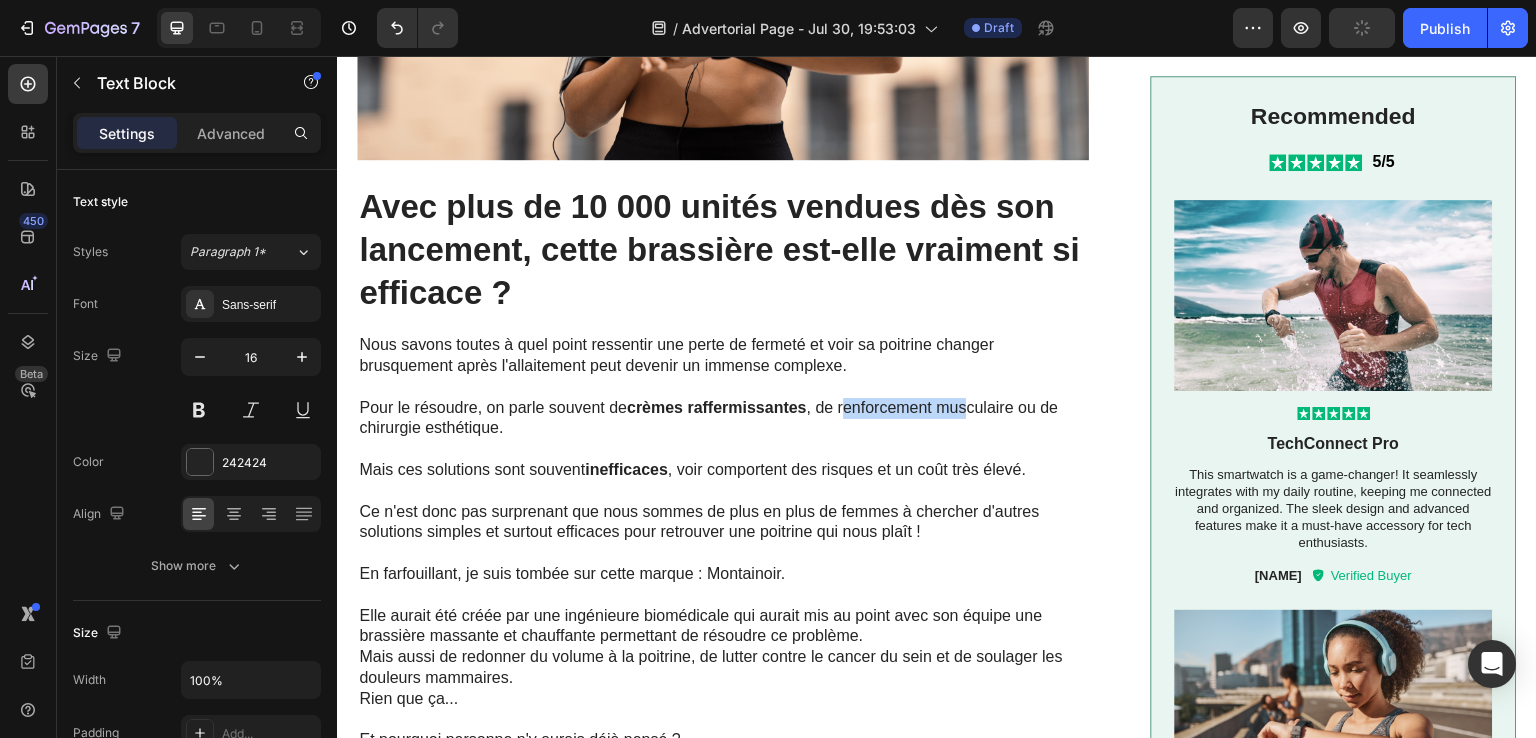 drag, startPoint x: 845, startPoint y: 396, endPoint x: 968, endPoint y: 396, distance: 123 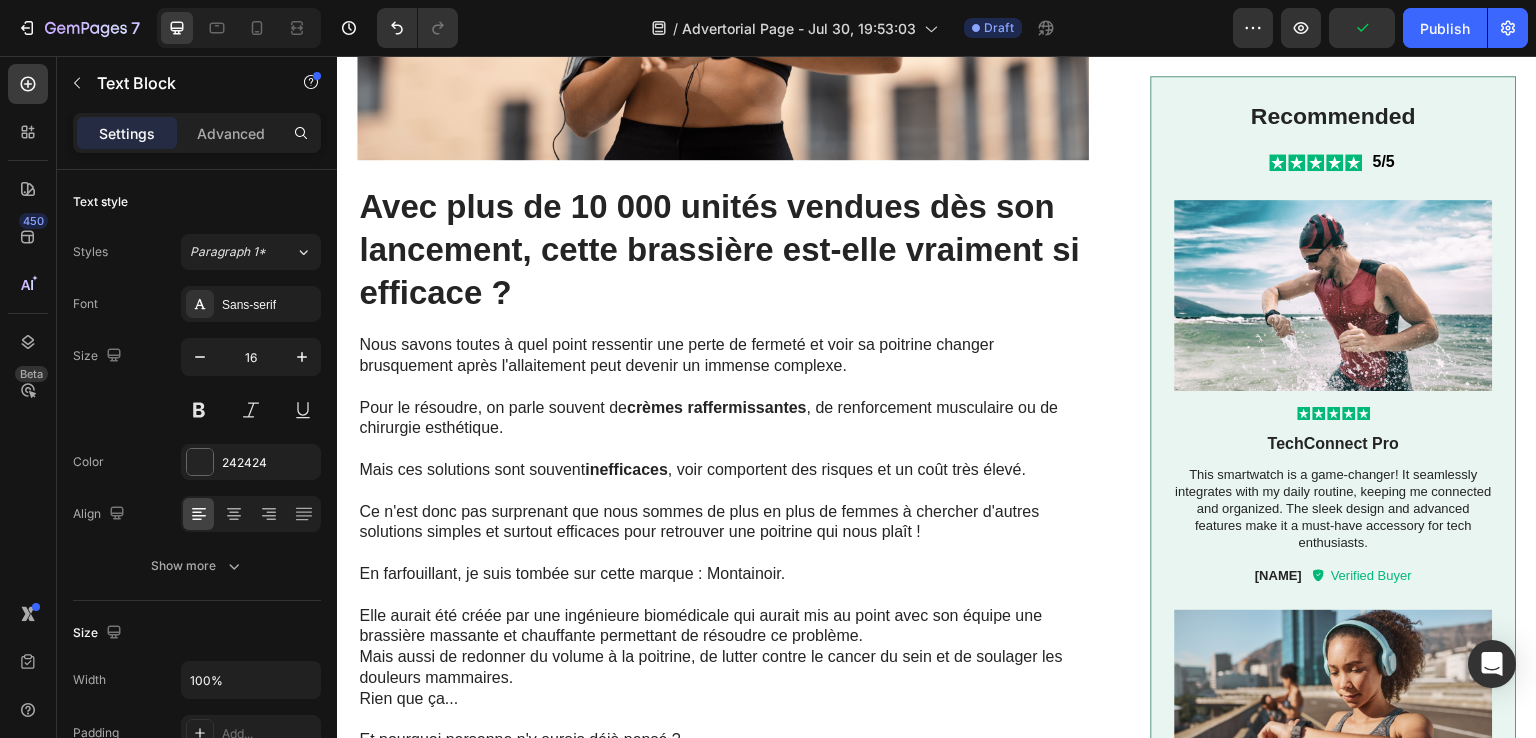 click on "Pour le résoudre, on parle souvent de  crèmes raffermissantes , de renforcement musculaire ou de chirurgie esthétique." at bounding box center [723, 419] 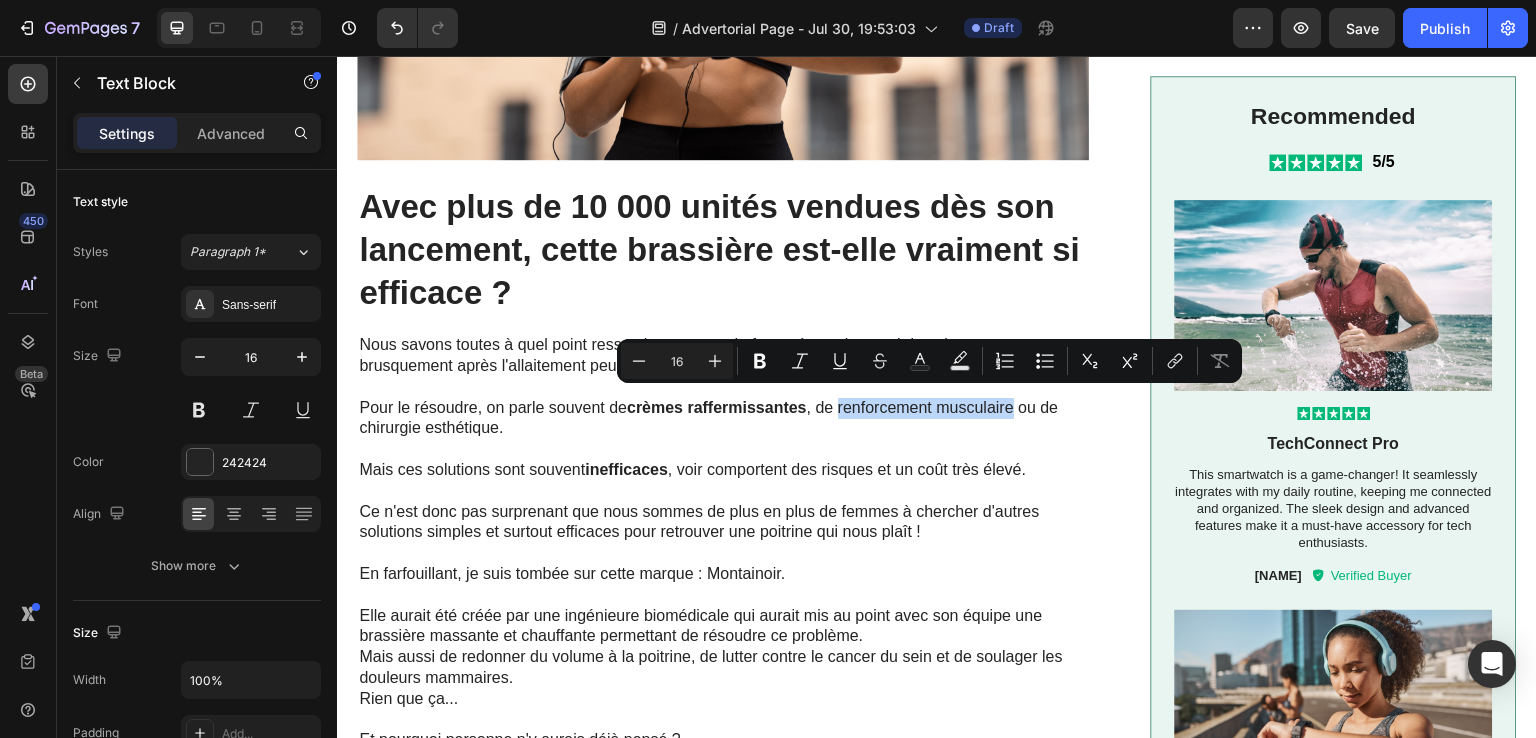 drag, startPoint x: 844, startPoint y: 402, endPoint x: 1018, endPoint y: 398, distance: 174.04597 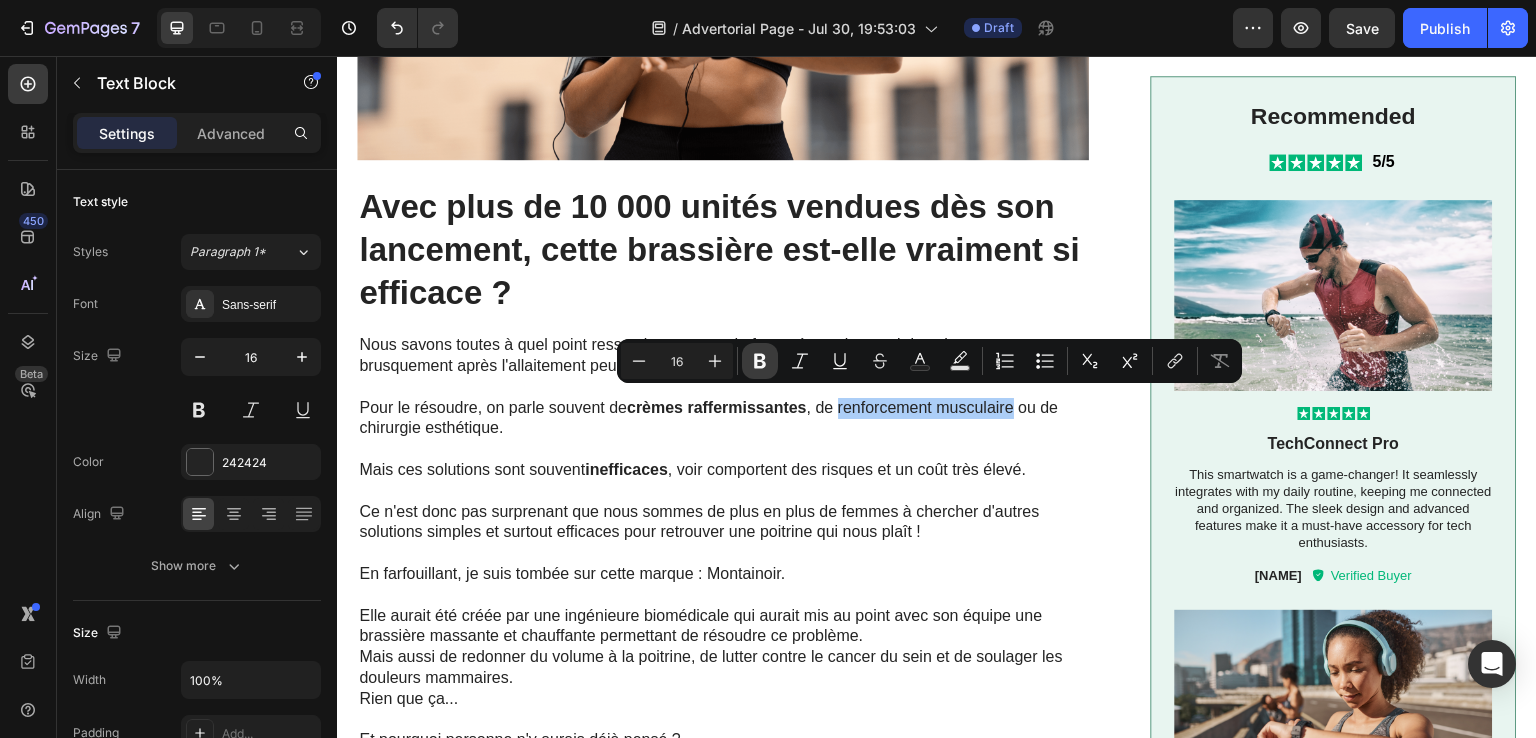 click 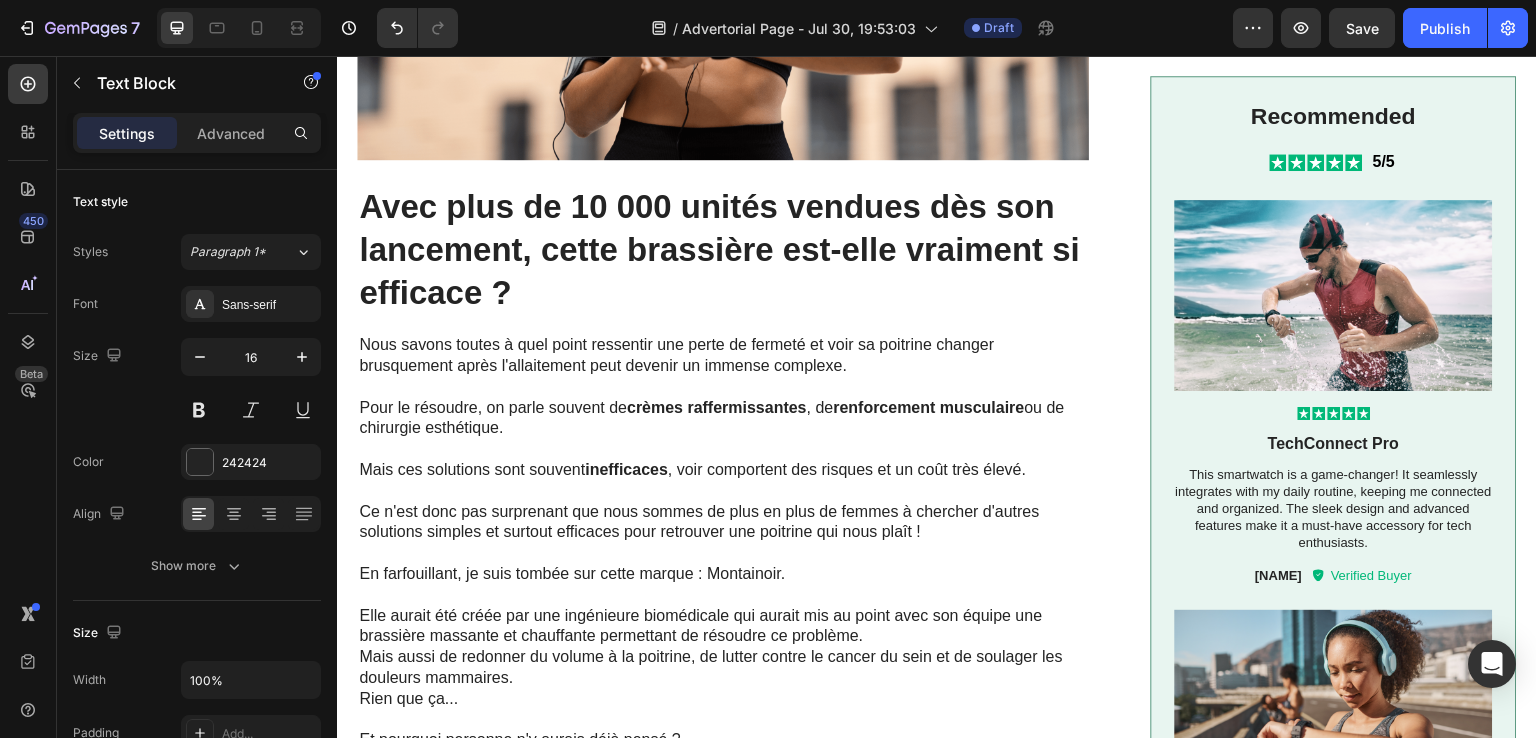 click on "Pour le résoudre, on parle souvent de crèmes raffermissantes, de renforcement musculaire ou de chirurgie esthétique." at bounding box center [723, 419] 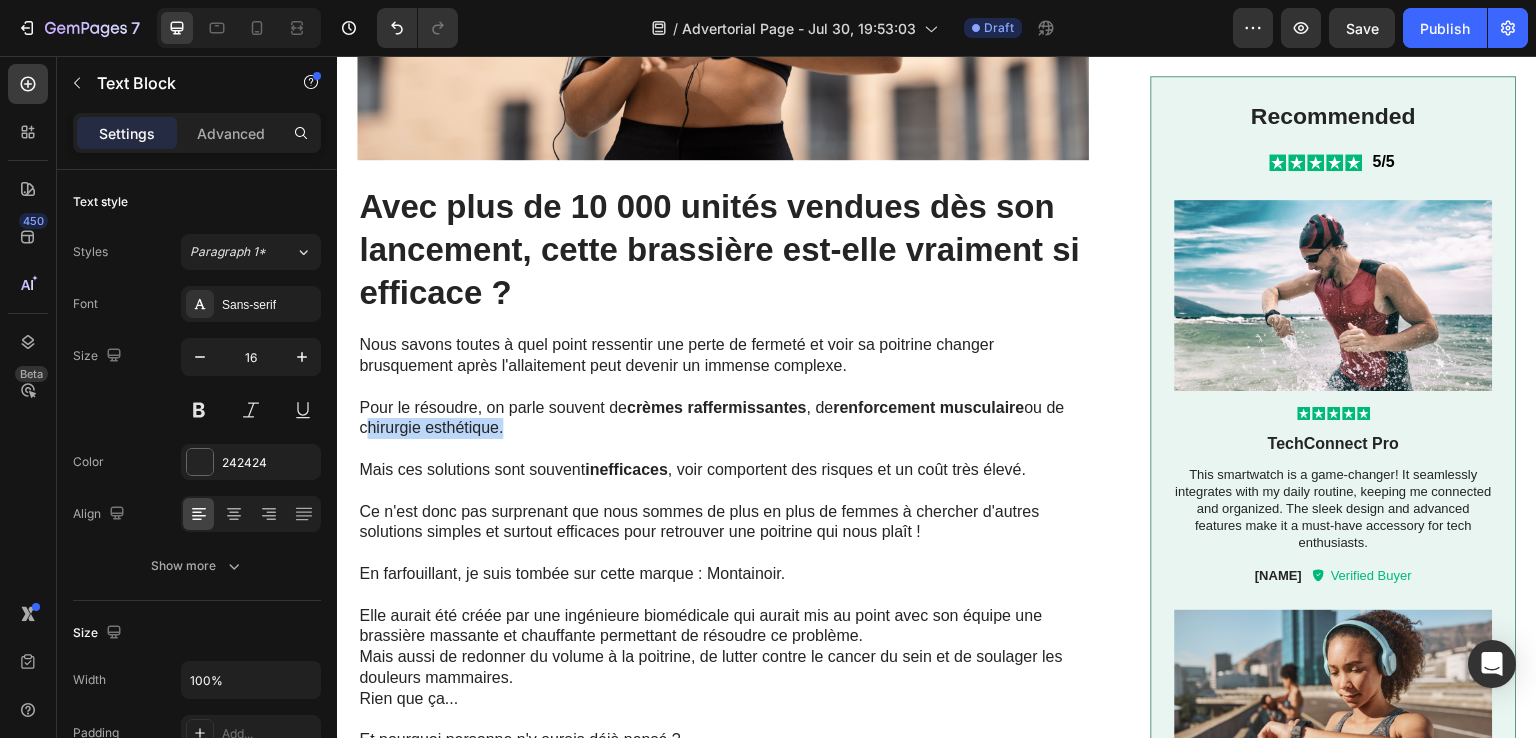 drag, startPoint x: 384, startPoint y: 422, endPoint x: 516, endPoint y: 426, distance: 132.0606 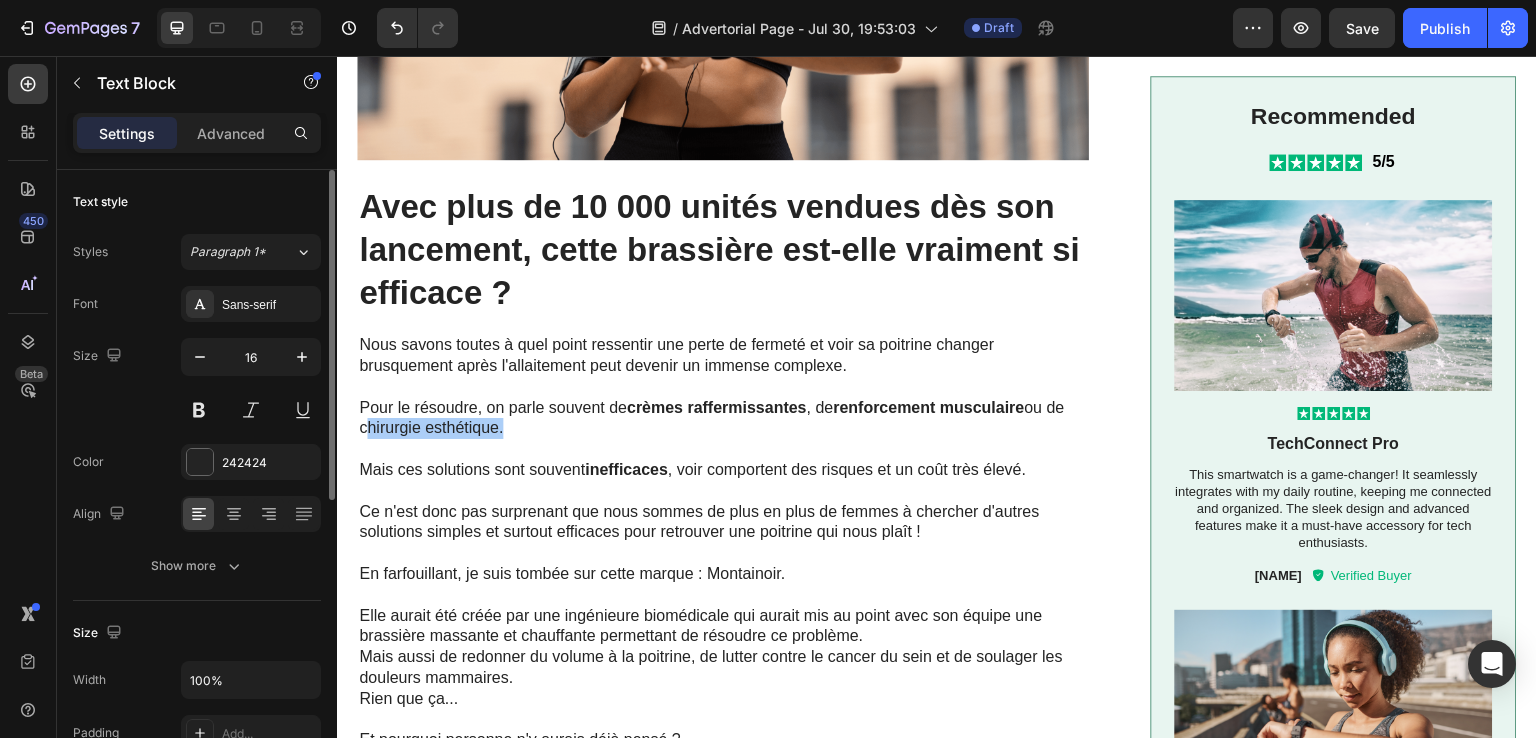 click on "Size 16" at bounding box center (197, 383) 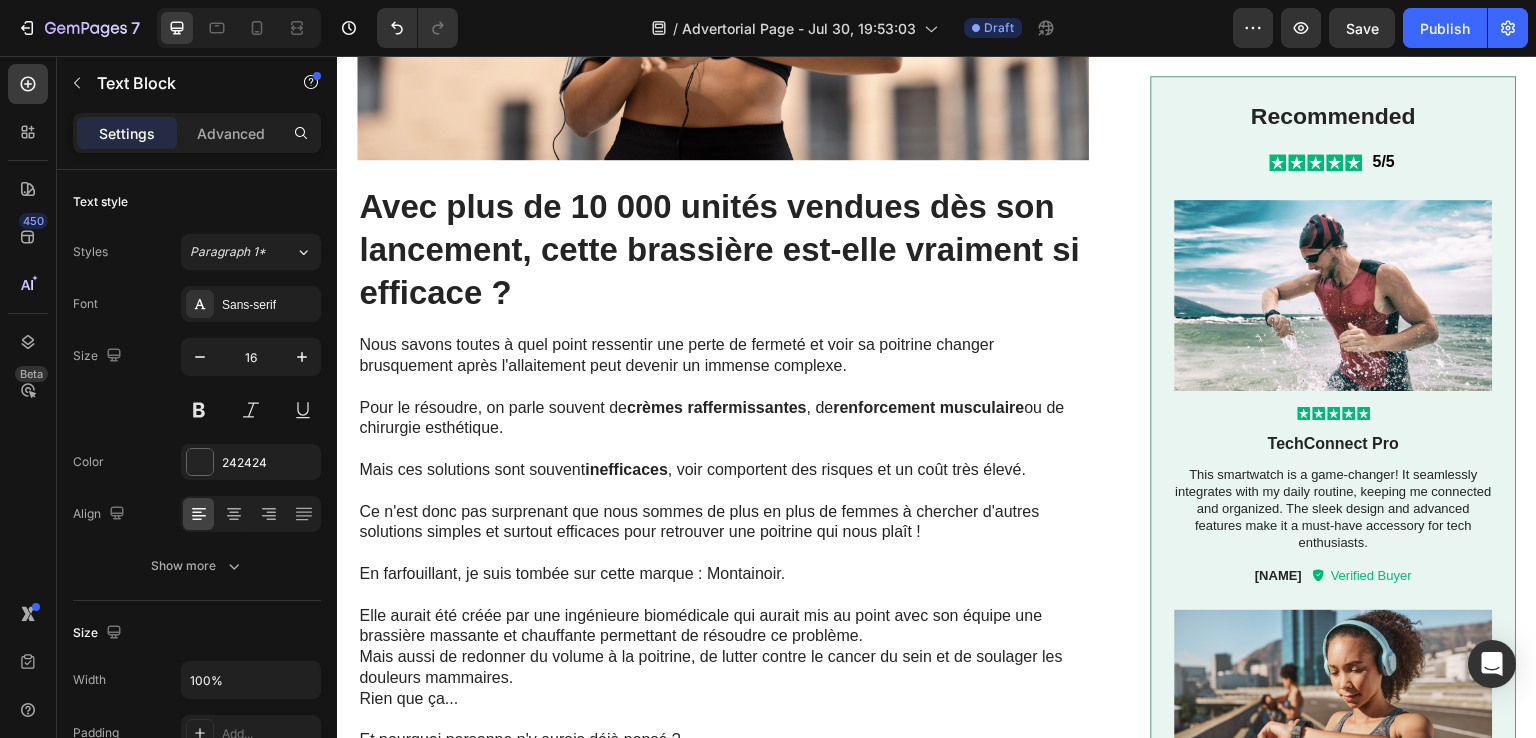drag, startPoint x: 383, startPoint y: 422, endPoint x: 499, endPoint y: 425, distance: 116.03879 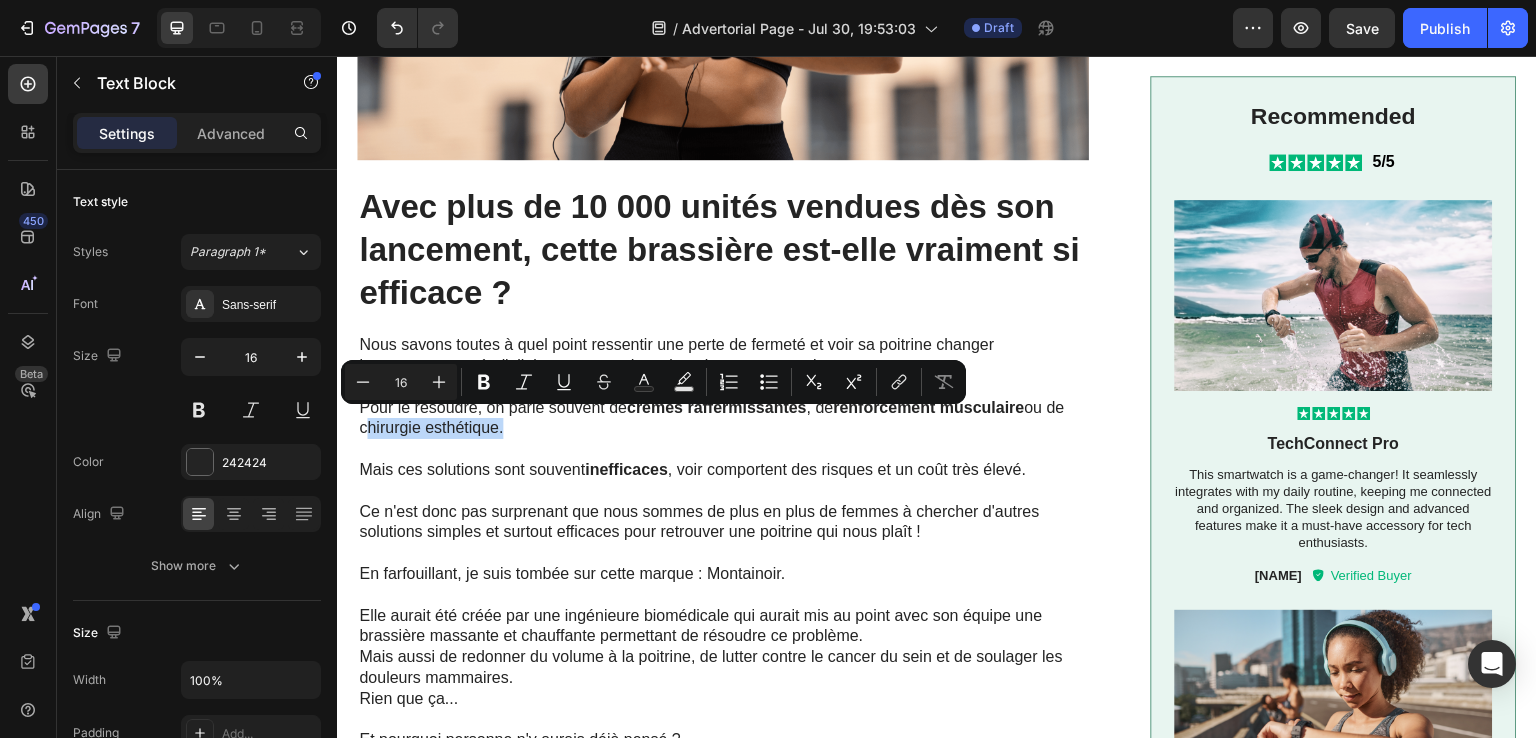 drag, startPoint x: 520, startPoint y: 423, endPoint x: 383, endPoint y: 426, distance: 137.03284 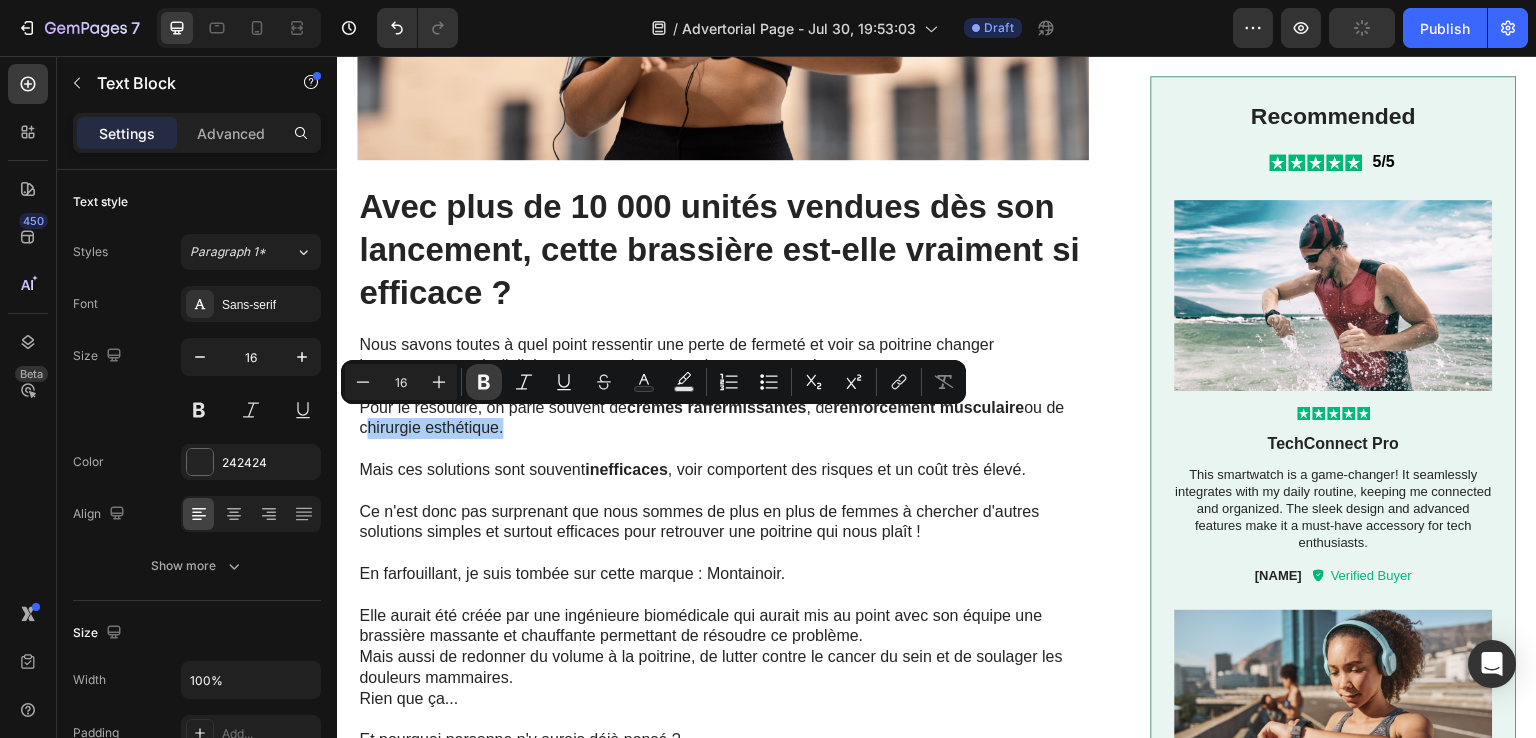 drag, startPoint x: 478, startPoint y: 381, endPoint x: 175, endPoint y: 350, distance: 304.5817 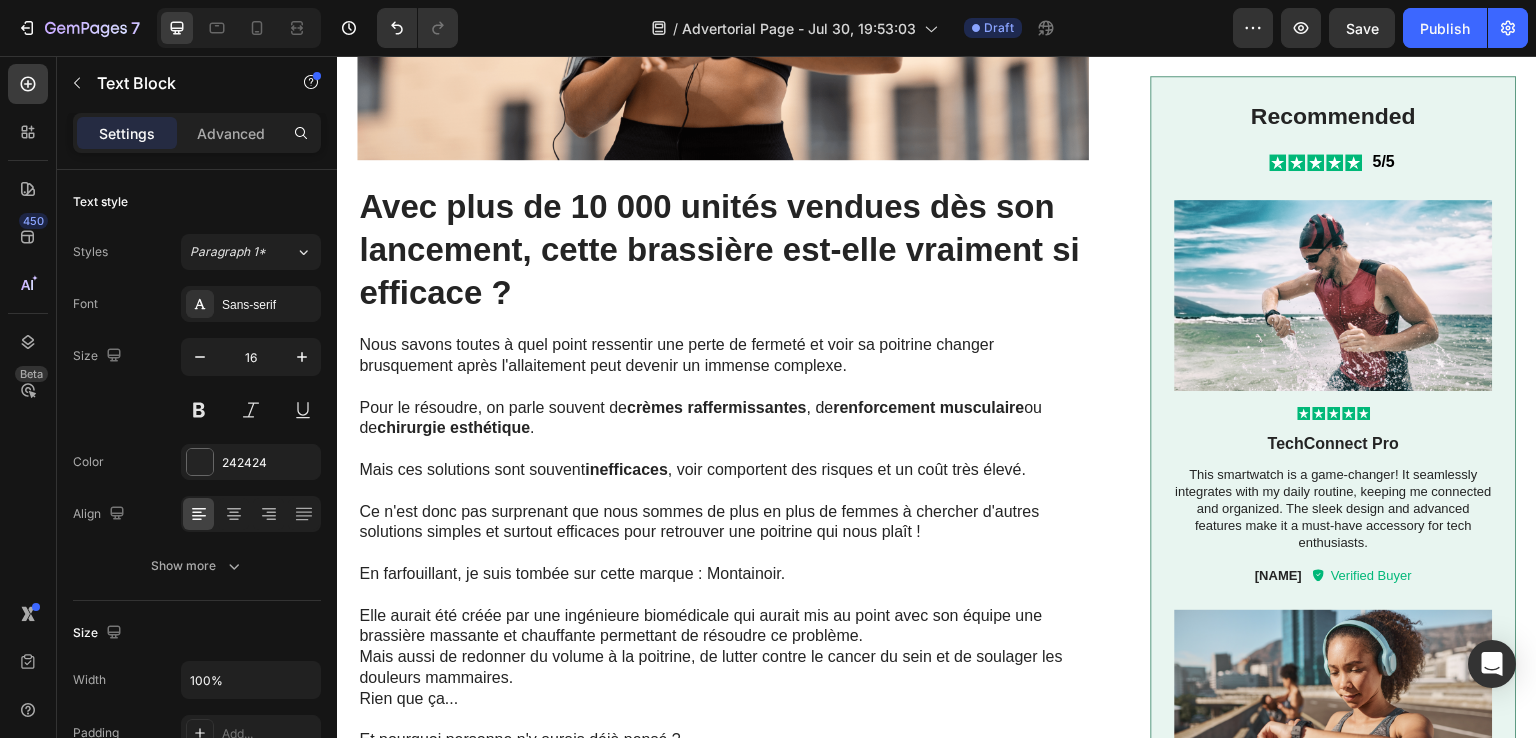 click on "Pour le résoudre, on parle souvent de  crèmes raffermissantes , de  renforcement musculaire  ou de  chirurgie esthétique ." at bounding box center (723, 419) 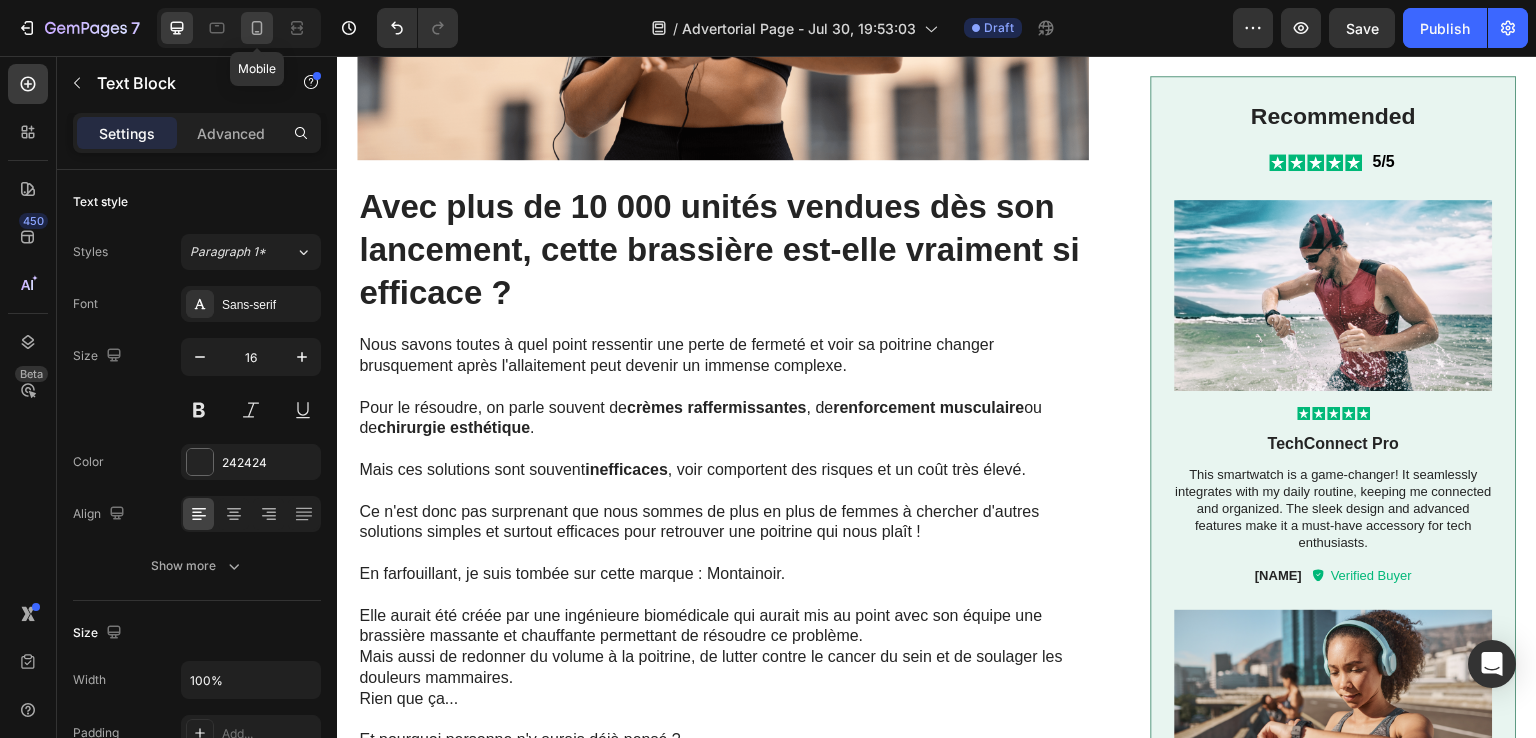 click 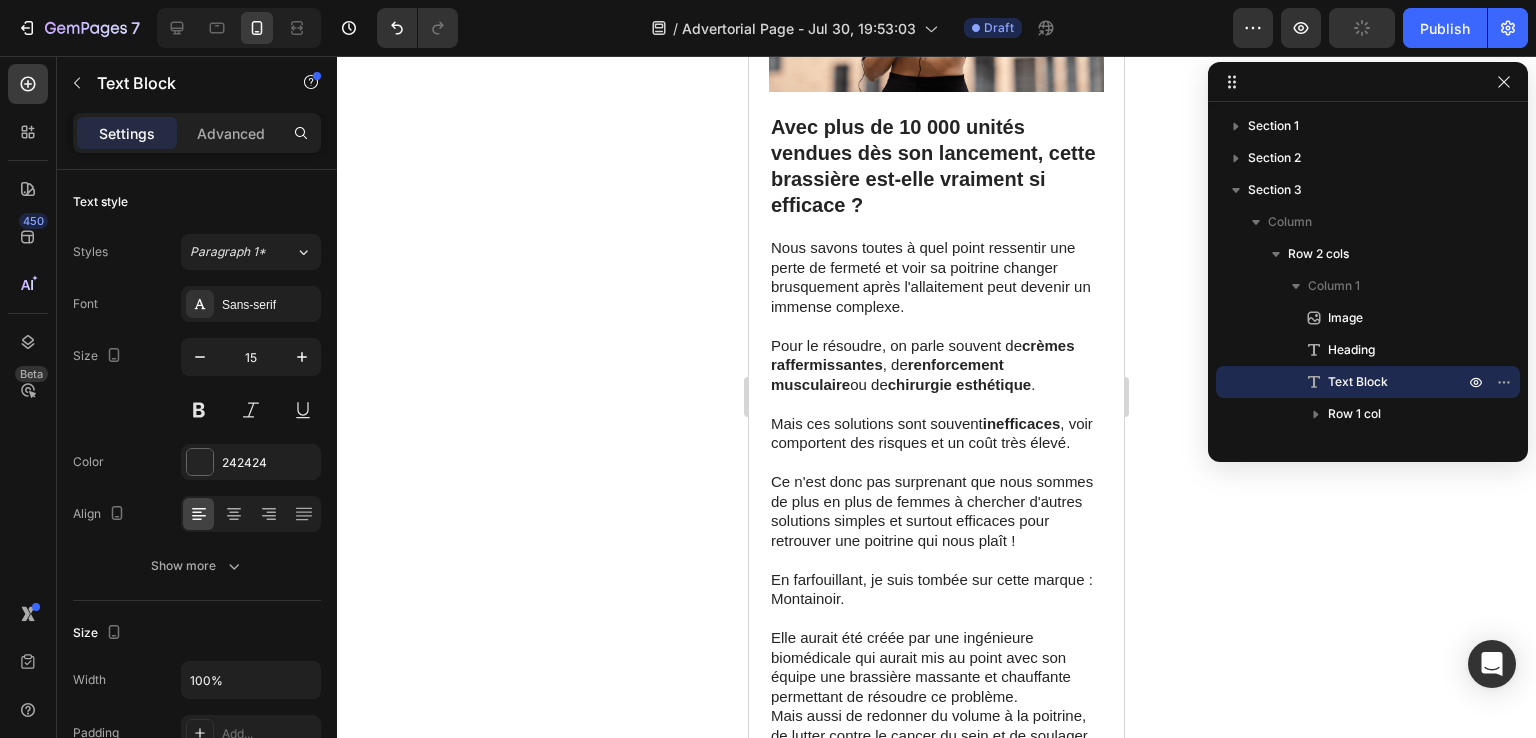 scroll, scrollTop: 699, scrollLeft: 0, axis: vertical 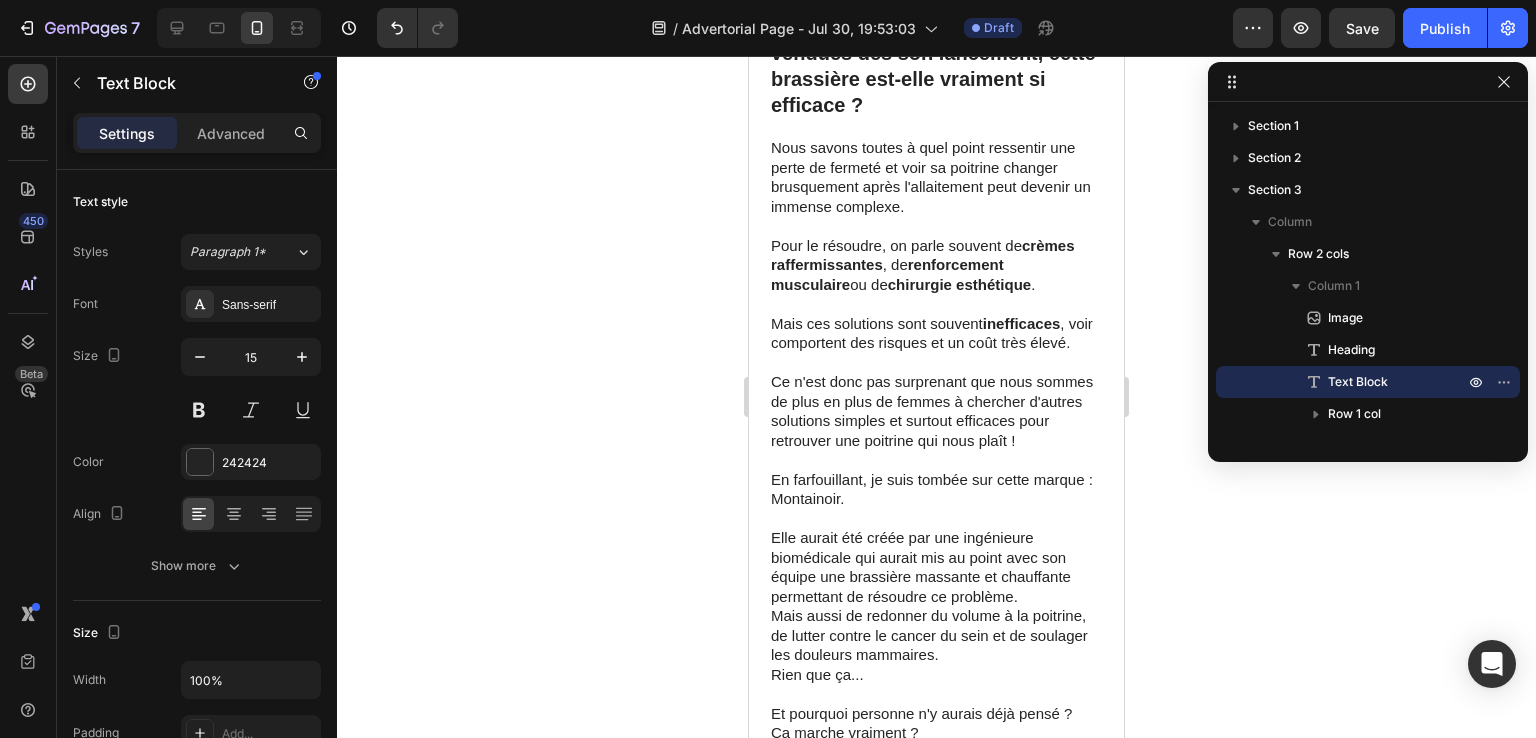 drag, startPoint x: 828, startPoint y: 429, endPoint x: 859, endPoint y: 433, distance: 31.257 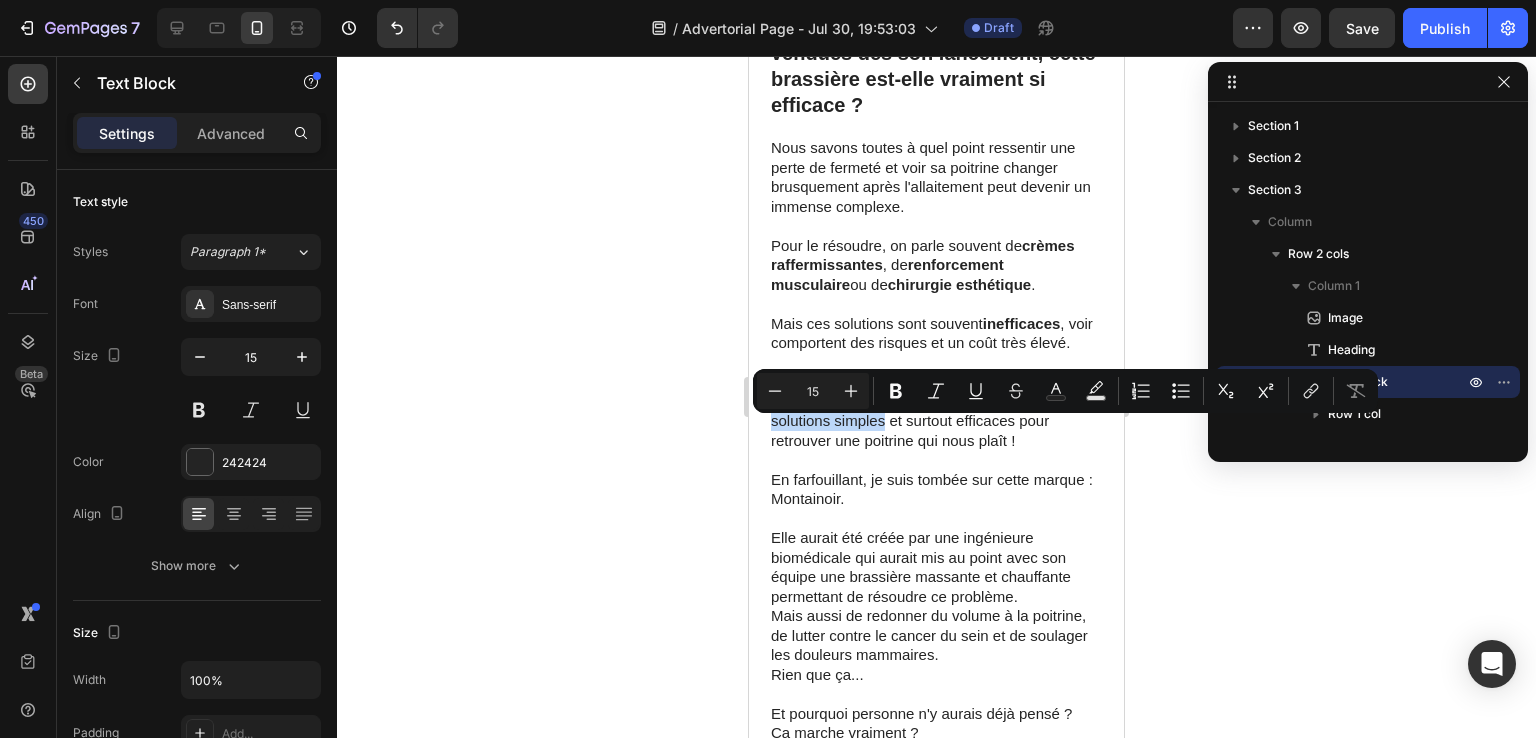 drag, startPoint x: 829, startPoint y: 432, endPoint x: 944, endPoint y: 431, distance: 115.00435 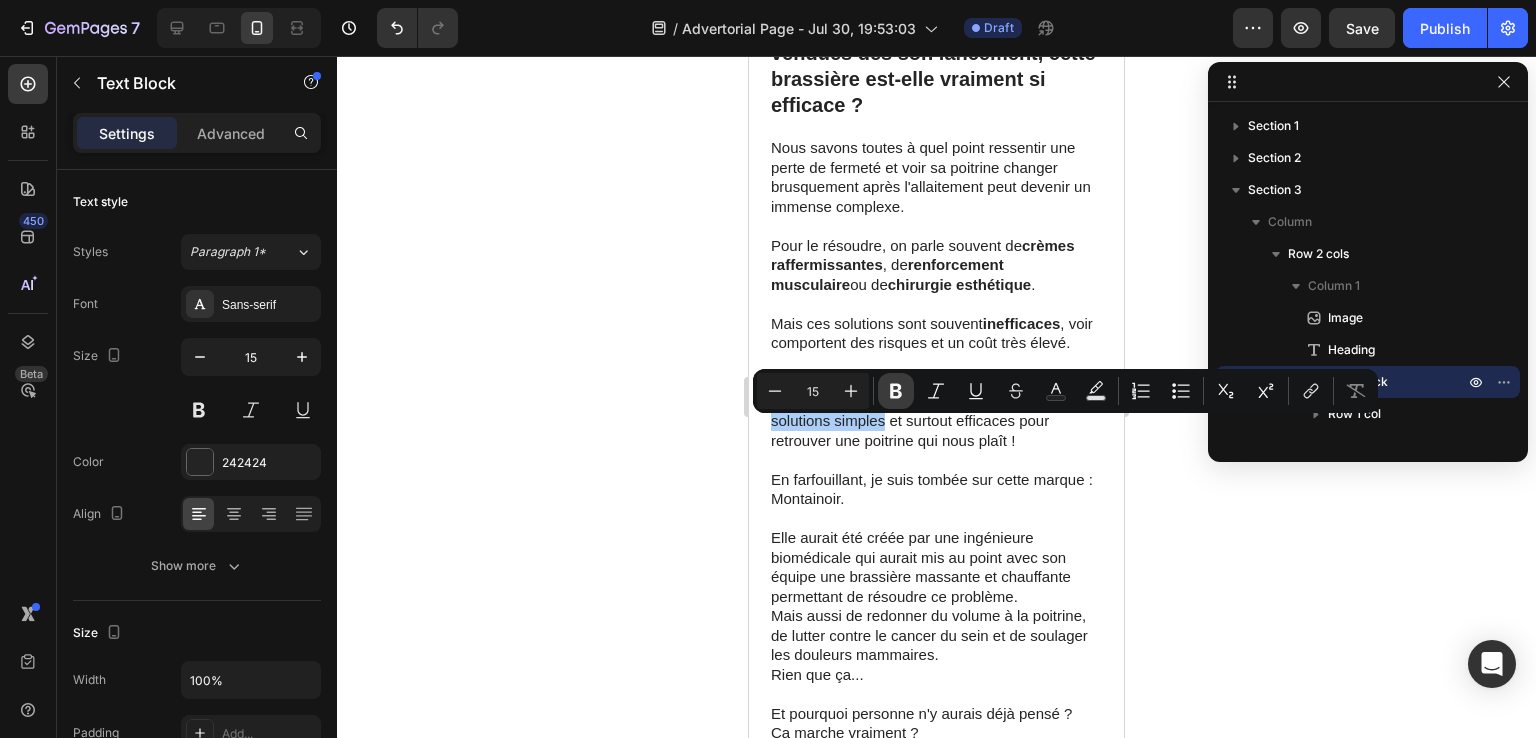 click 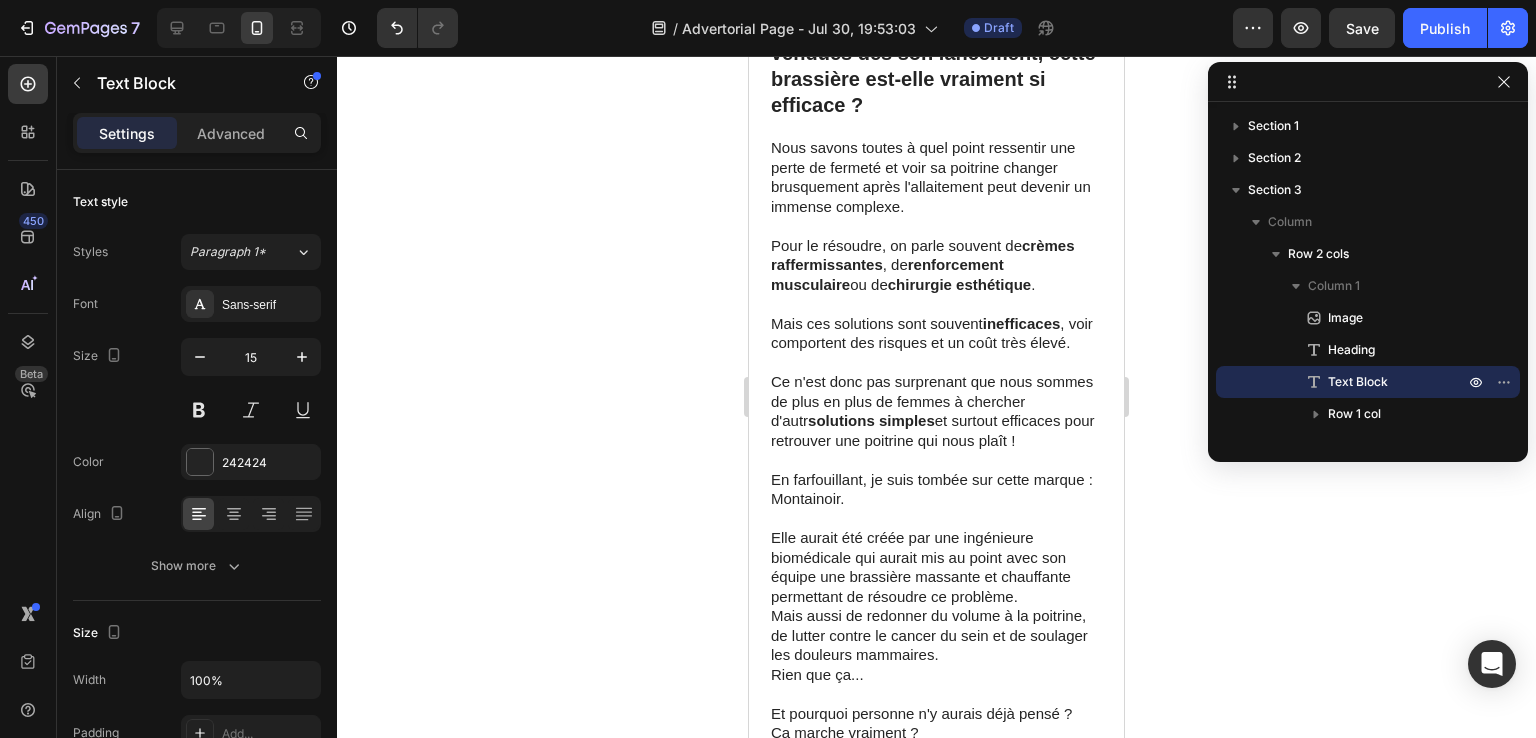 click on "Ce n'est donc pas surprenant que nous sommes de plus en plus de femmes à chercher d'autres  solutions simples  et surtout efficaces pour retrouver une poitrine qui nous plaît !" at bounding box center (936, 411) 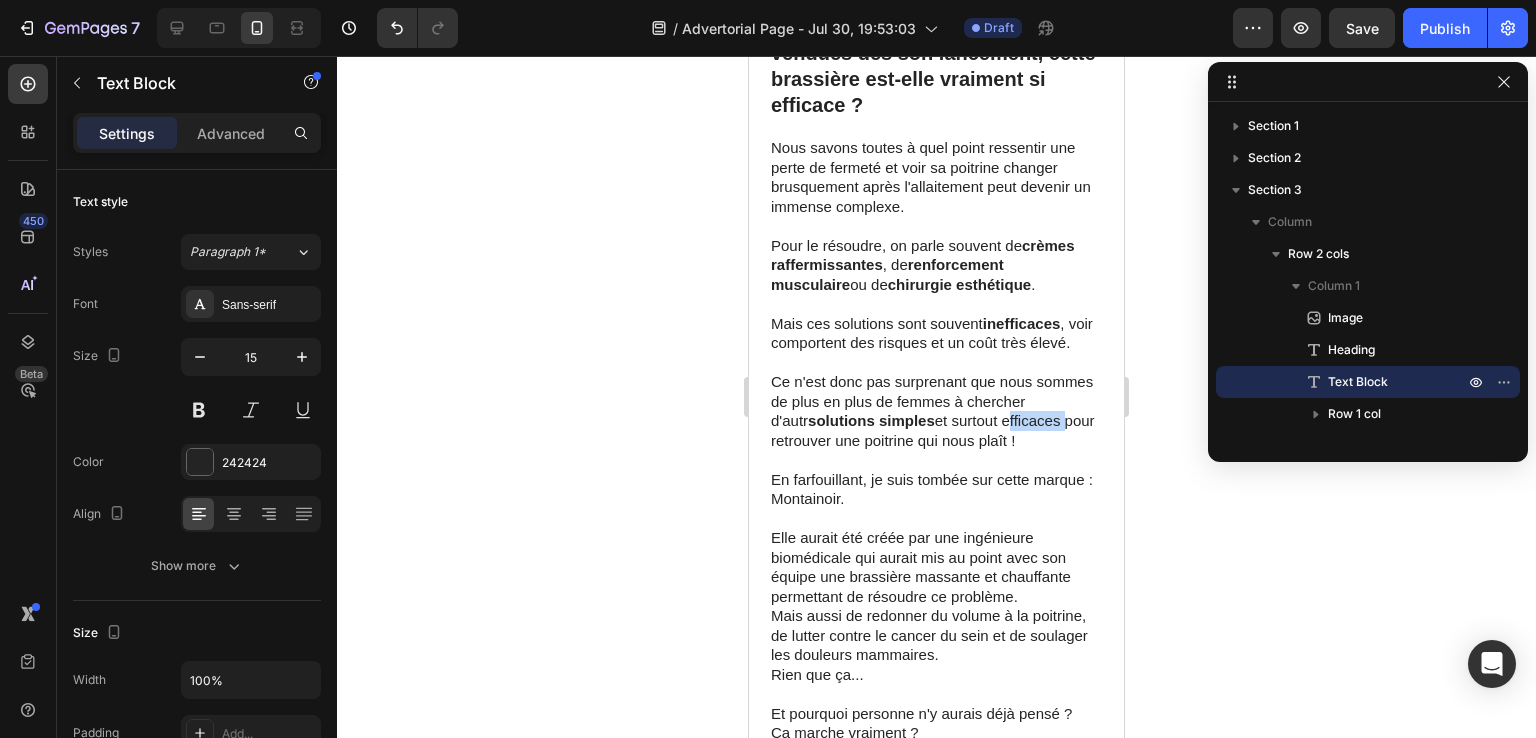 drag, startPoint x: 1027, startPoint y: 428, endPoint x: 1084, endPoint y: 428, distance: 57 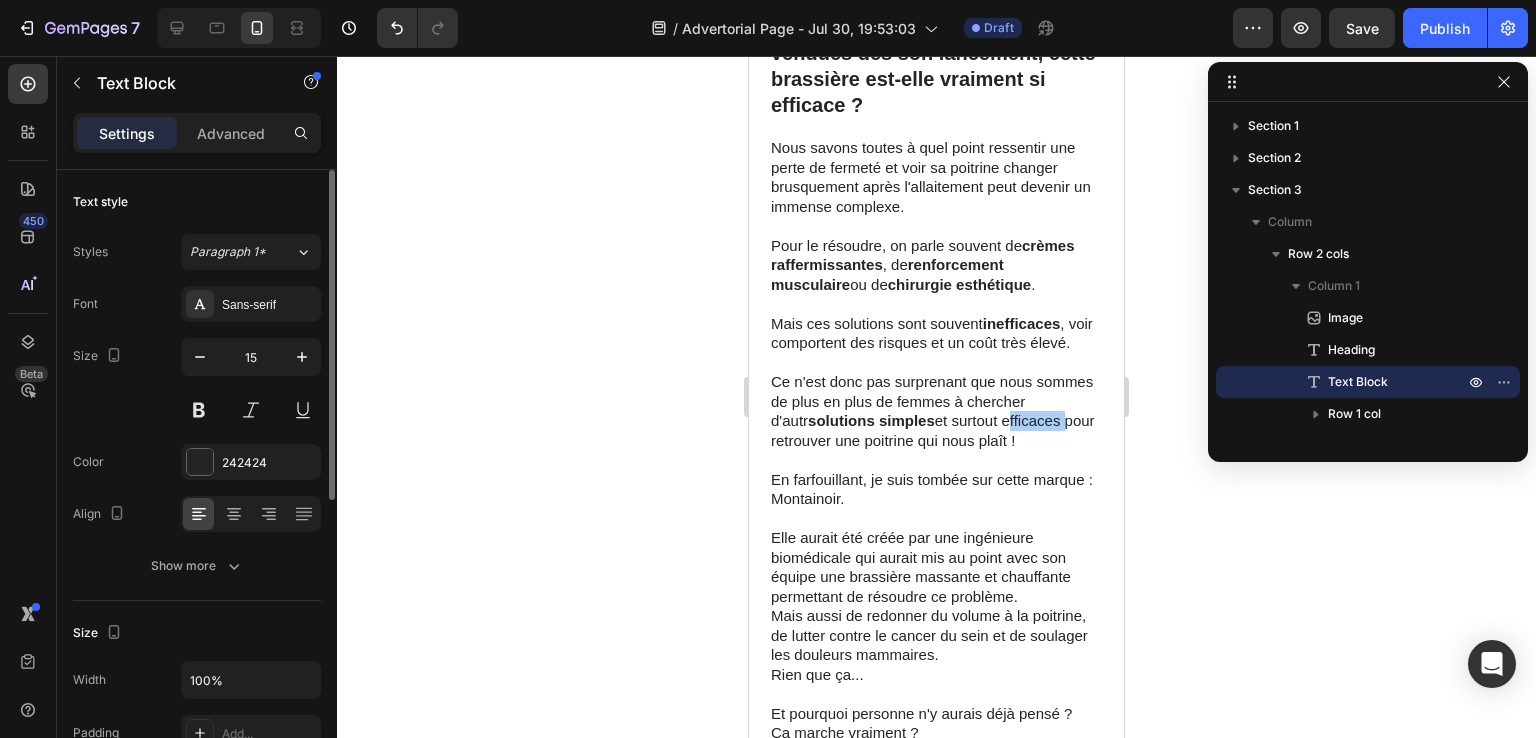 click on "Size 15" at bounding box center (197, 383) 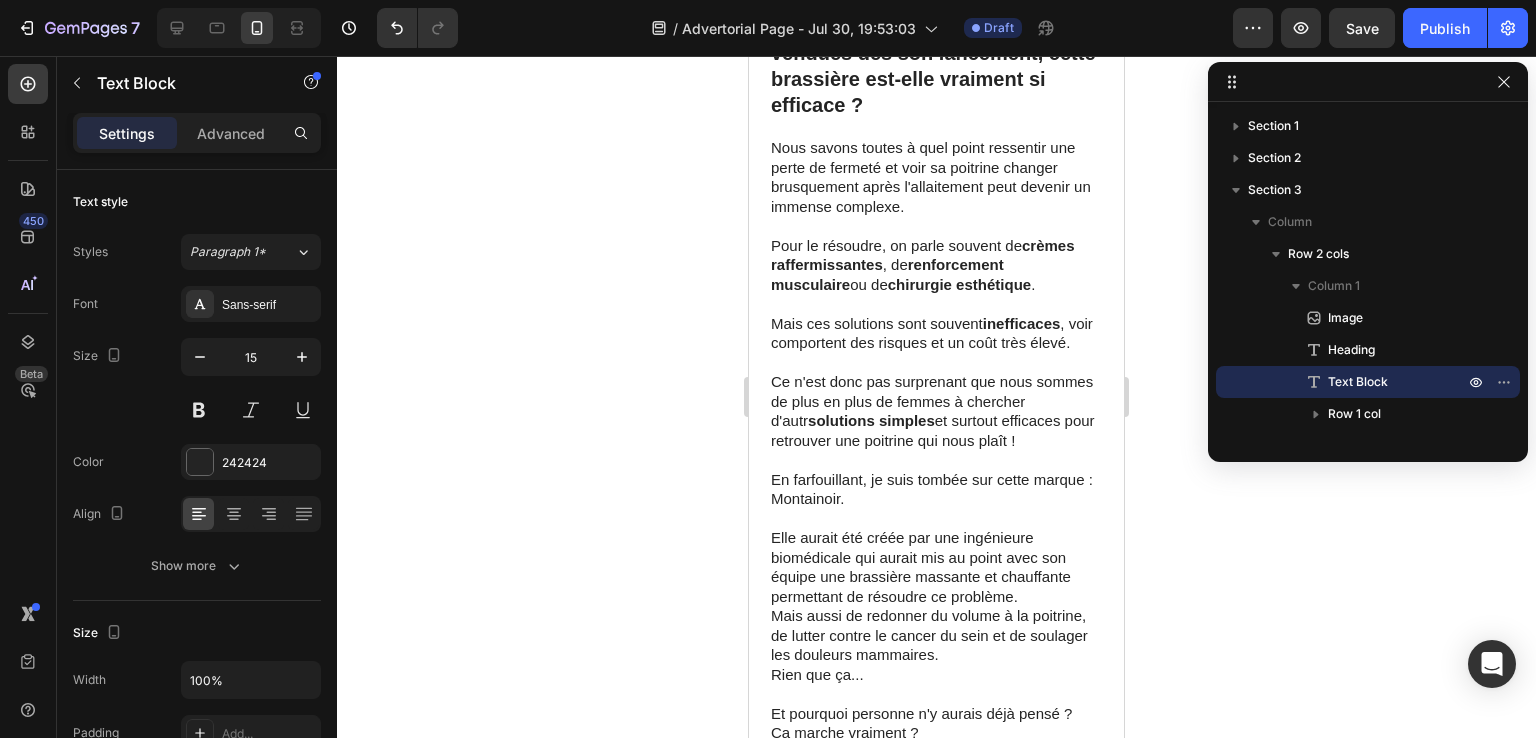 drag, startPoint x: 1025, startPoint y: 427, endPoint x: 1019, endPoint y: 440, distance: 14.3178215 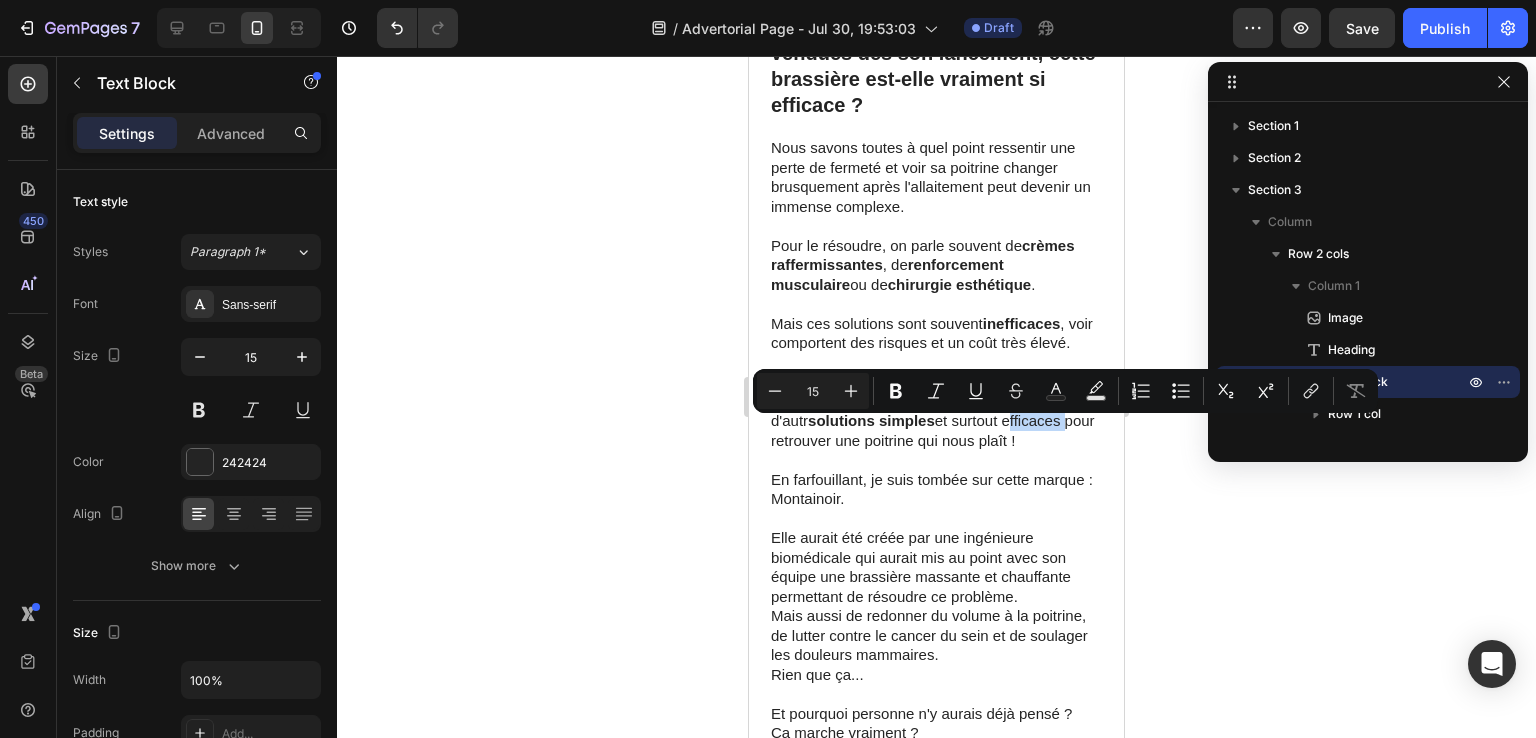 drag, startPoint x: 1025, startPoint y: 431, endPoint x: 1083, endPoint y: 432, distance: 58.00862 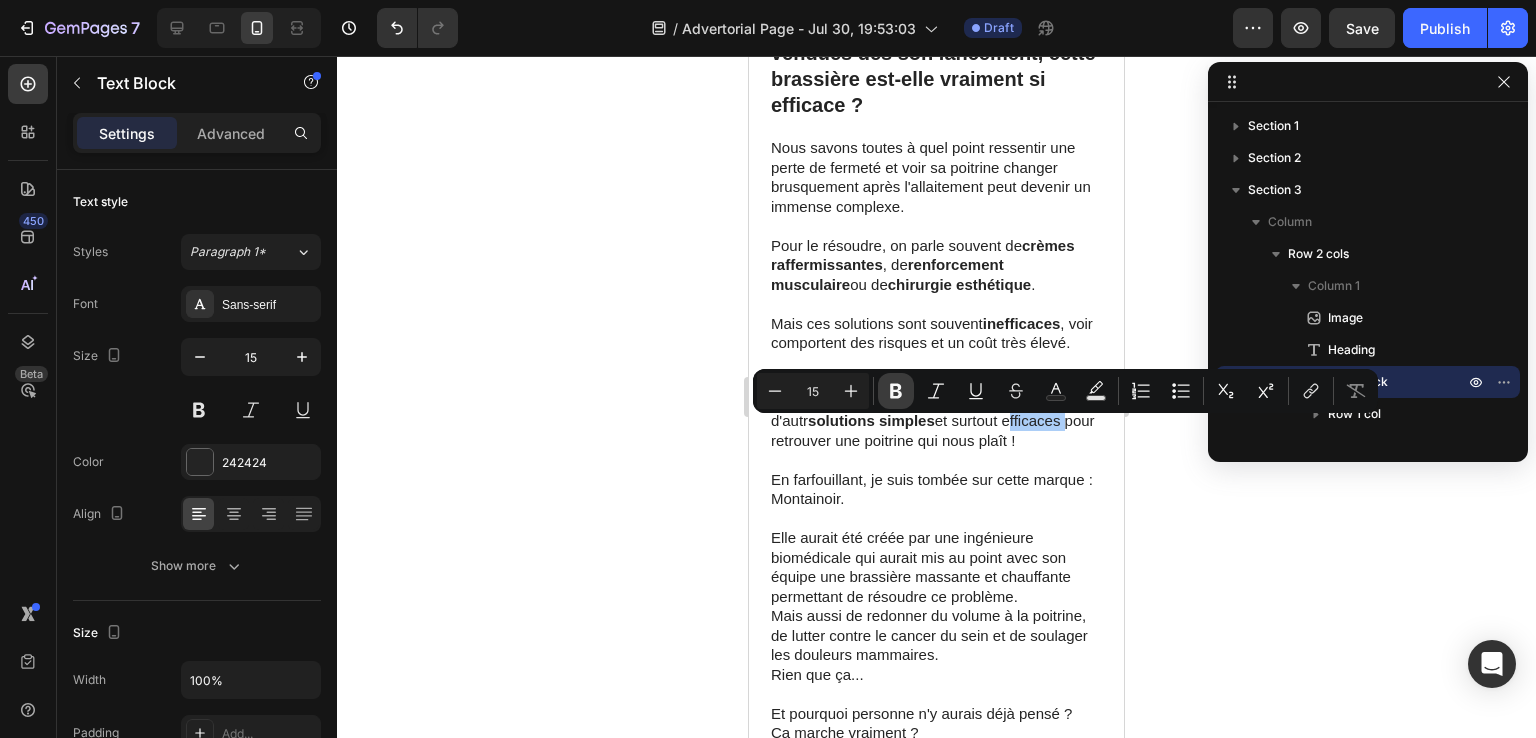 click 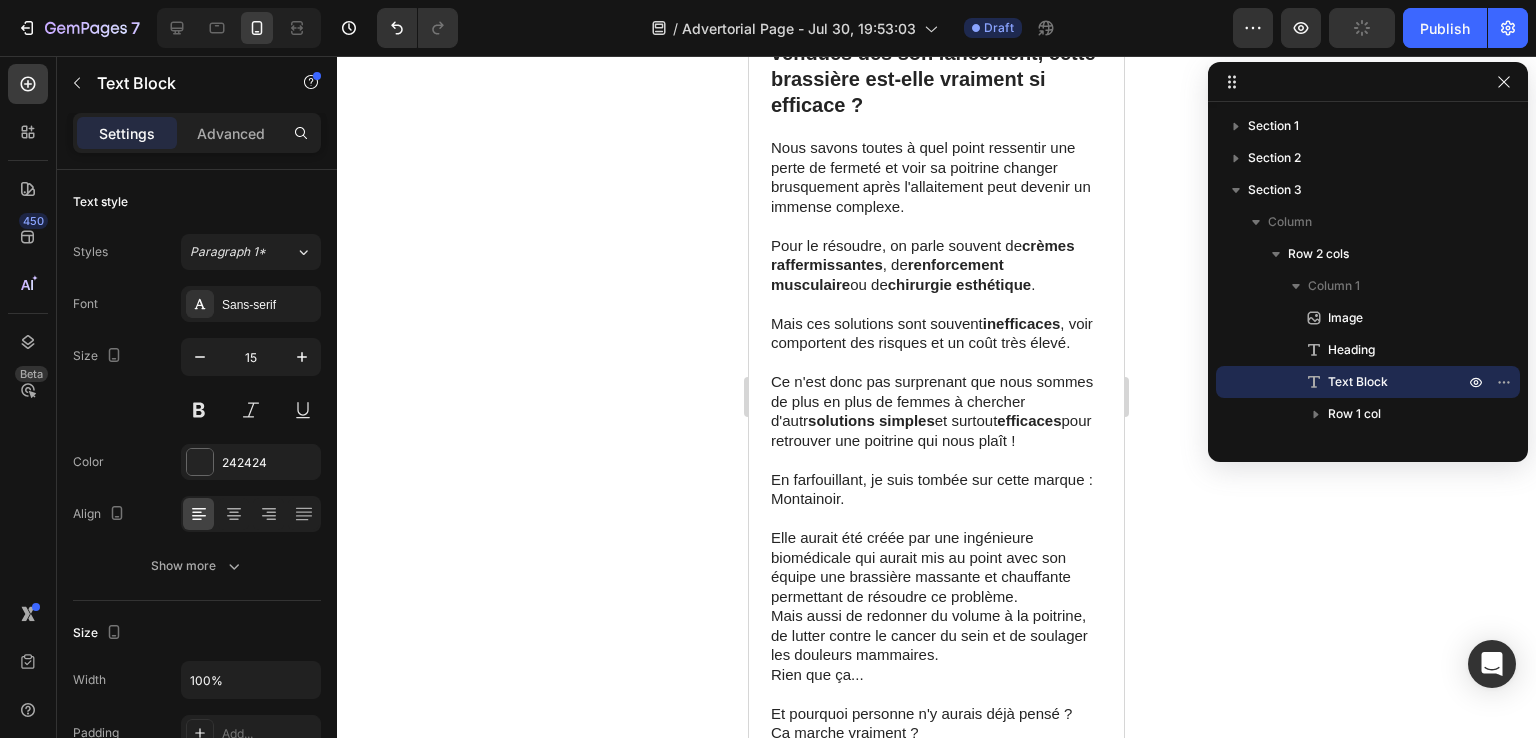 click on "Ce n'est donc pas surprenant que nous sommes de plus en plus de femmes à chercher d'autres  solutions simples  et surtout  efficaces  pour retrouver une poitrine qui nous plaît !" at bounding box center (936, 411) 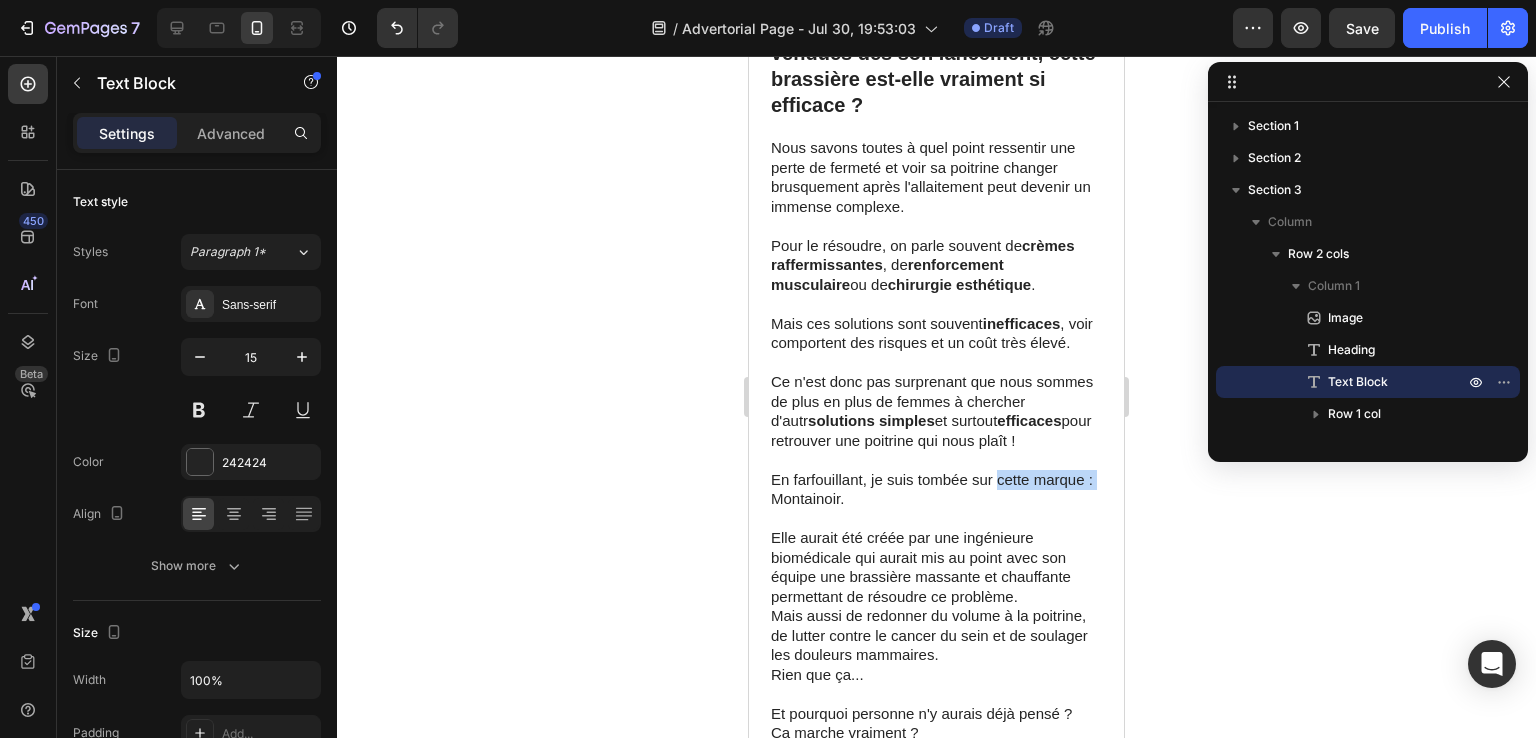 drag, startPoint x: 780, startPoint y: 529, endPoint x: 1000, endPoint y: 510, distance: 220.81892 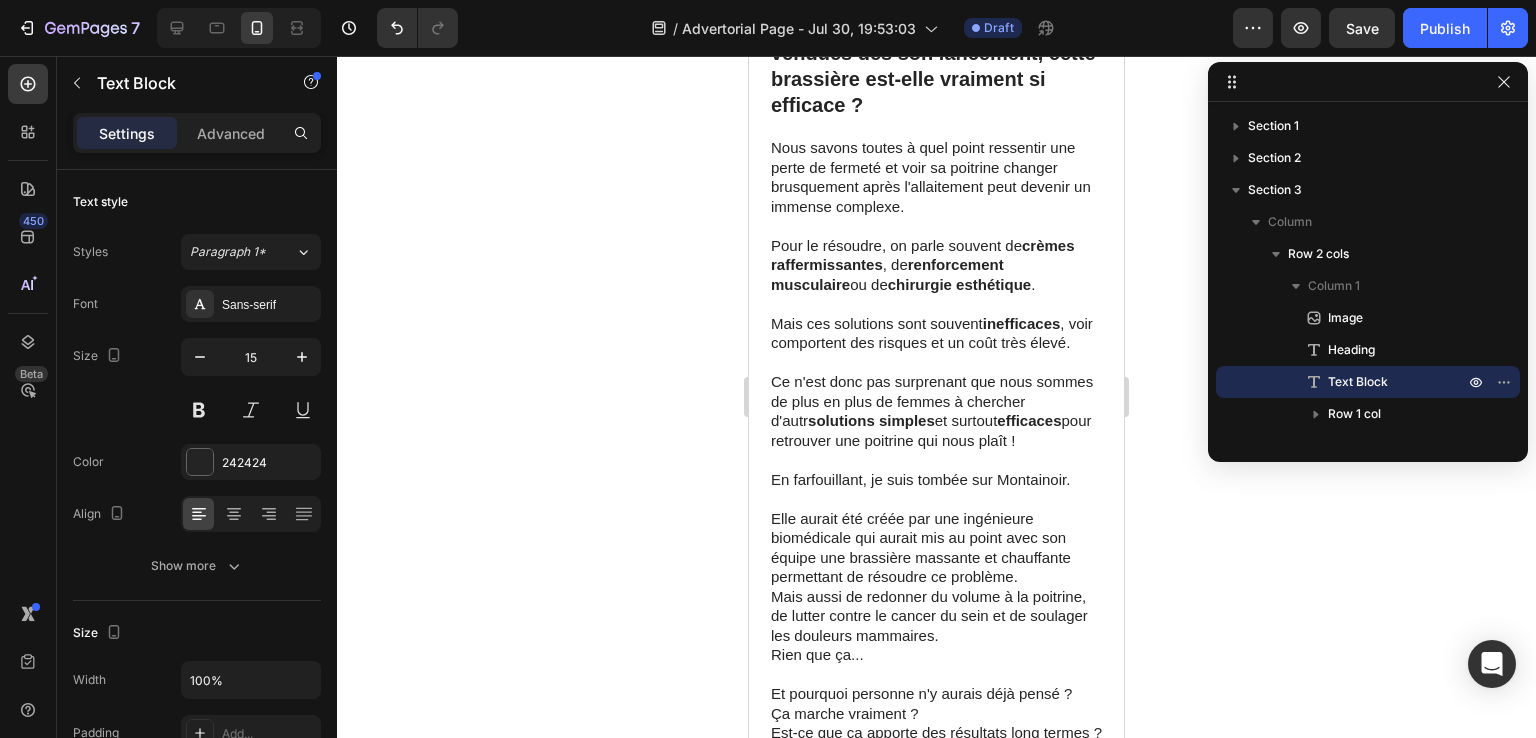 click at bounding box center (936, 460) 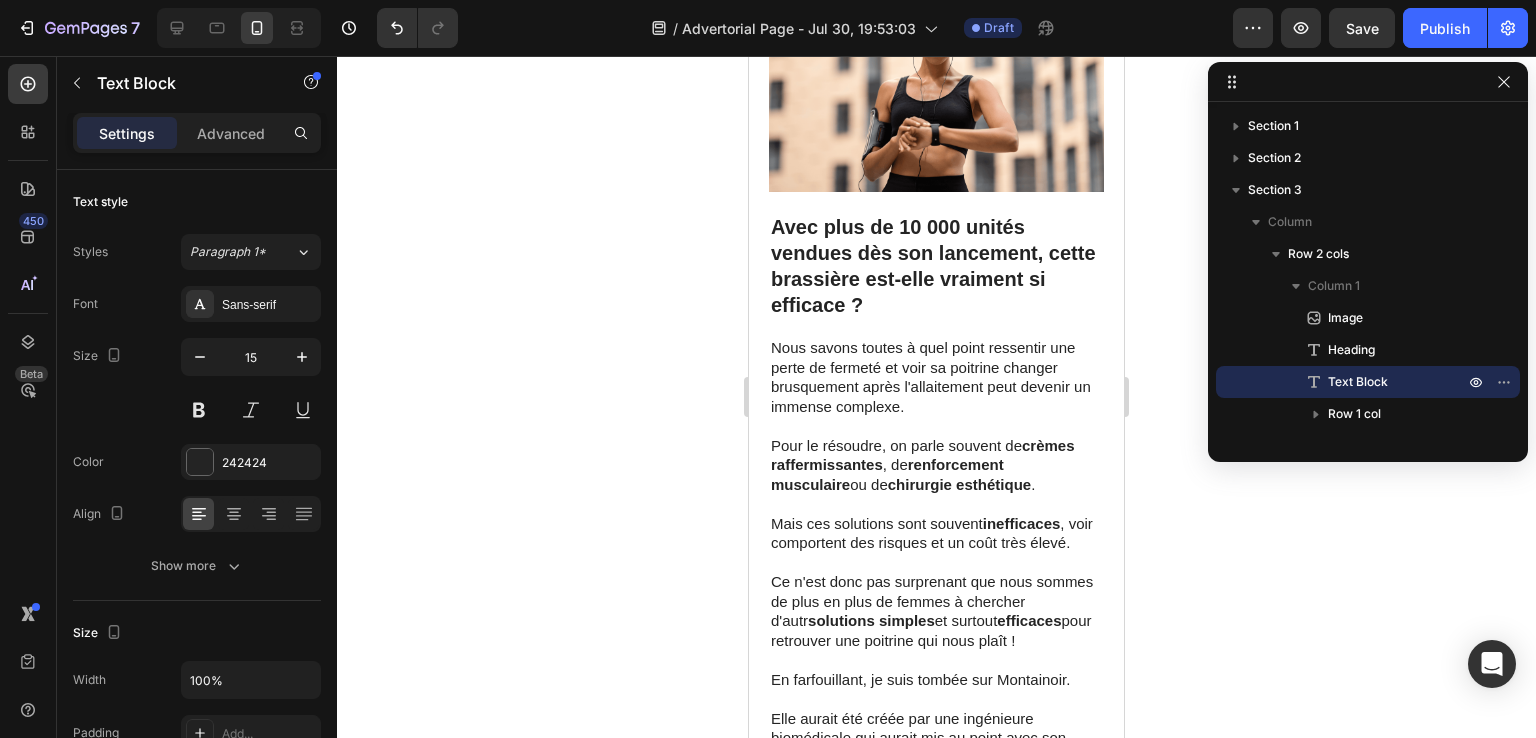 scroll, scrollTop: 699, scrollLeft: 0, axis: vertical 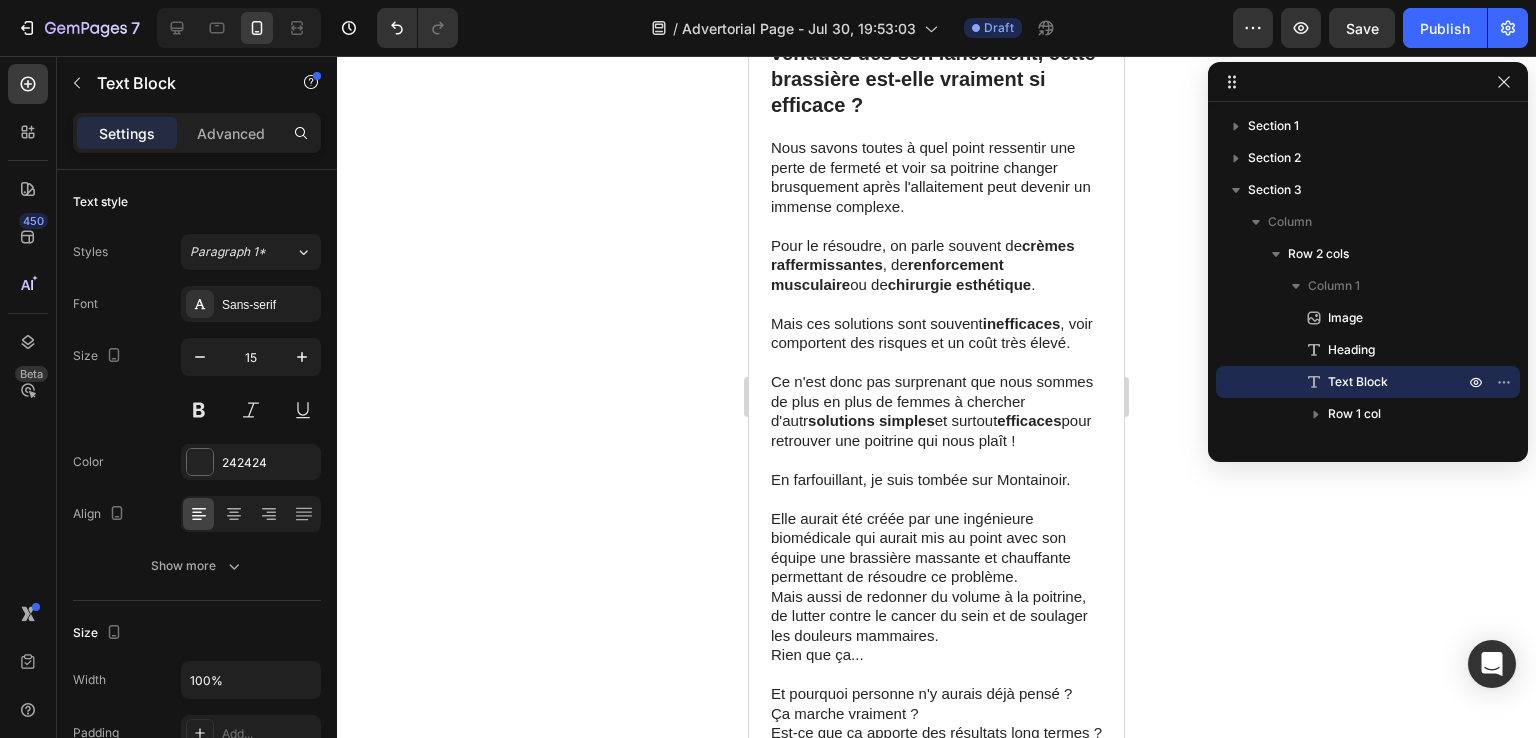 click on "Elle aurait été créée par une ingénieure biomédicale qui aurait mis au point avec son équipe une brassière massante et chauffante permettant de résoudre ce problème." at bounding box center [936, 548] 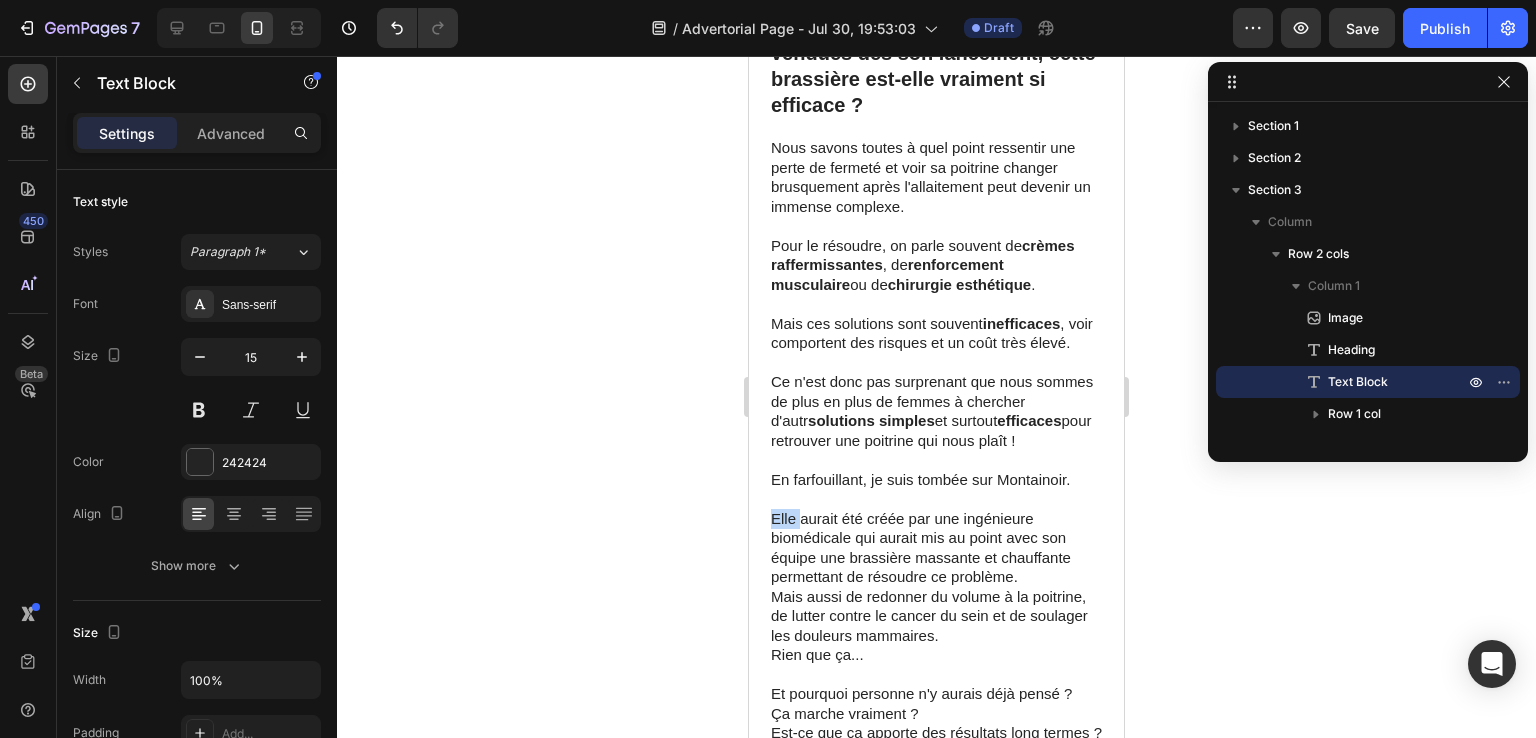 drag, startPoint x: 798, startPoint y: 545, endPoint x: 770, endPoint y: 551, distance: 28.635643 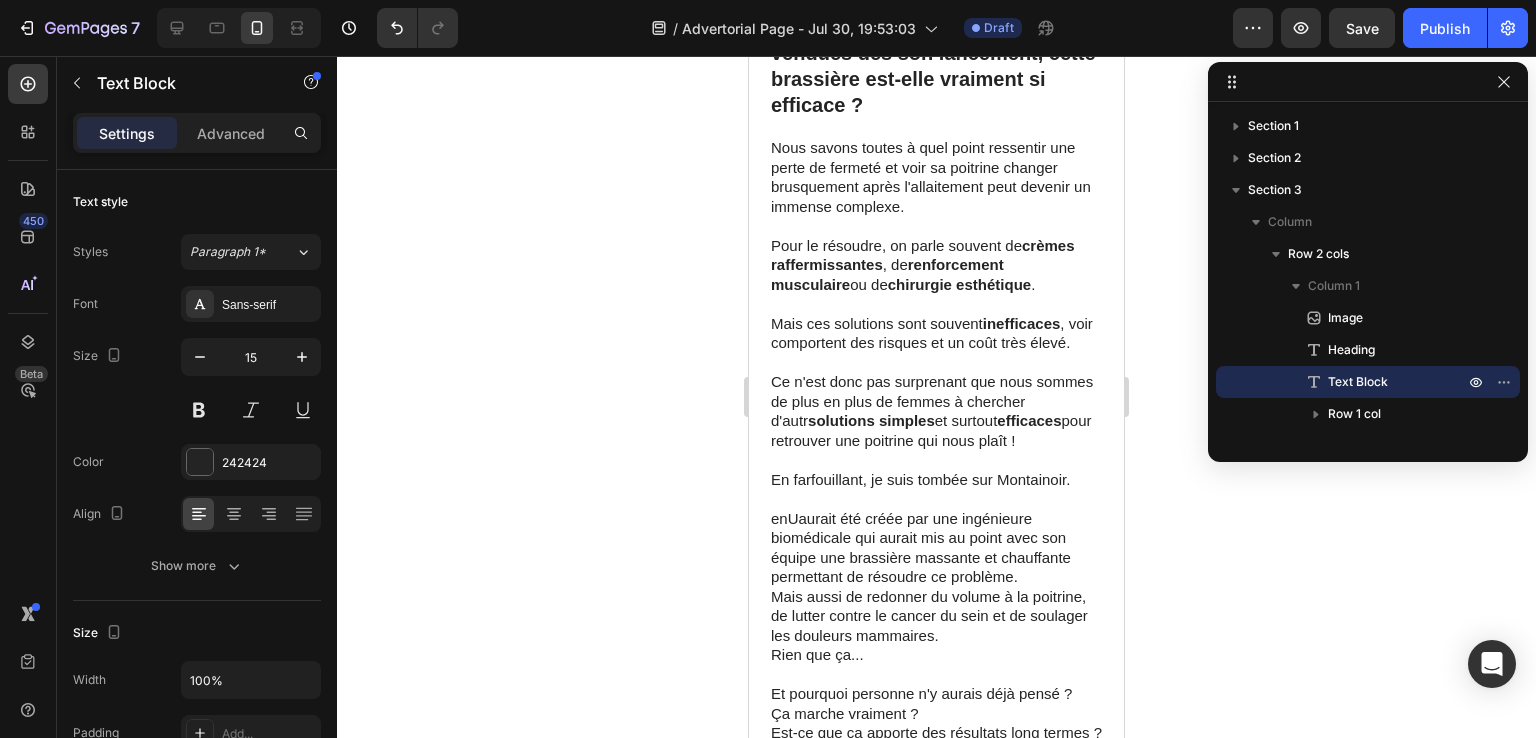 click on "enUaurait été créée par une ingénieure biomédicale qui aurait mis au point avec son équipe une brassière massante et chauffante permettant de résoudre ce problème." at bounding box center (936, 548) 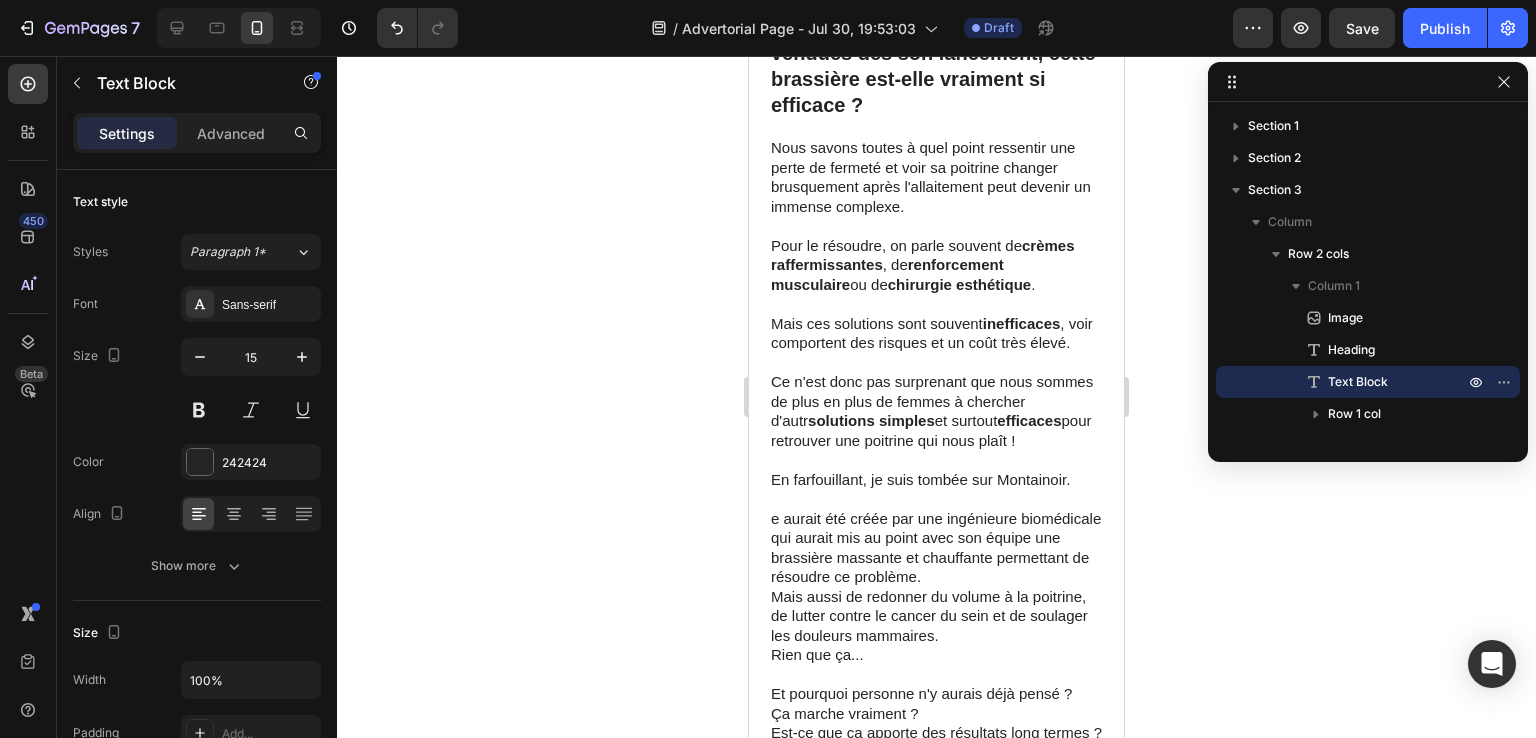 click on "e aurait été créée par une ingénieure biomédicale qui aurait mis au point avec son équipe une brassière massante et chauffante permettant de résoudre ce problème." at bounding box center (936, 548) 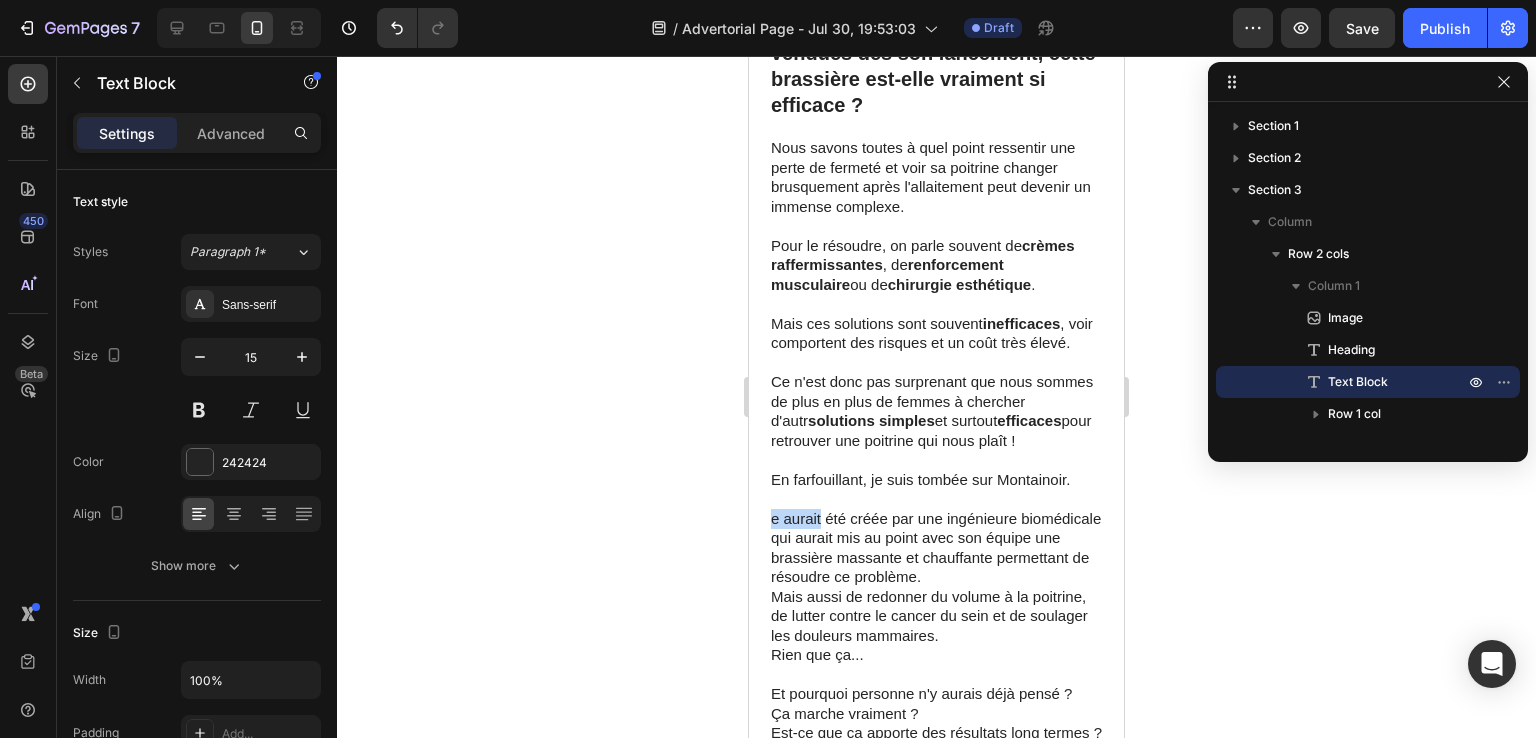 click on "e aurait été créée par une ingénieure biomédicale qui aurait mis au point avec son équipe une brassière massante et chauffante permettant de résoudre ce problème." at bounding box center [936, 548] 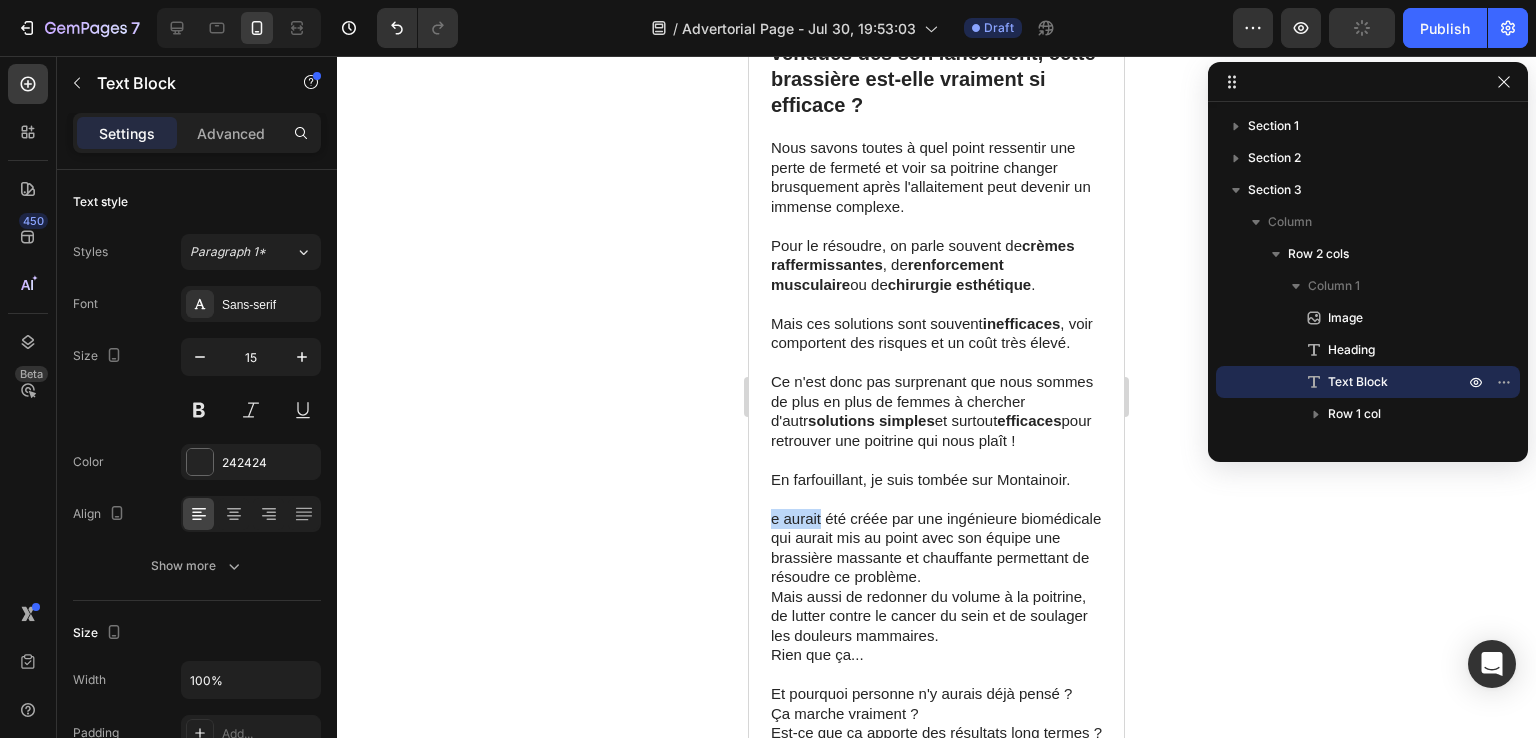 click on "e aurait été créée par une ingénieure biomédicale qui aurait mis au point avec son équipe une brassière massante et chauffante permettant de résoudre ce problème." at bounding box center (936, 548) 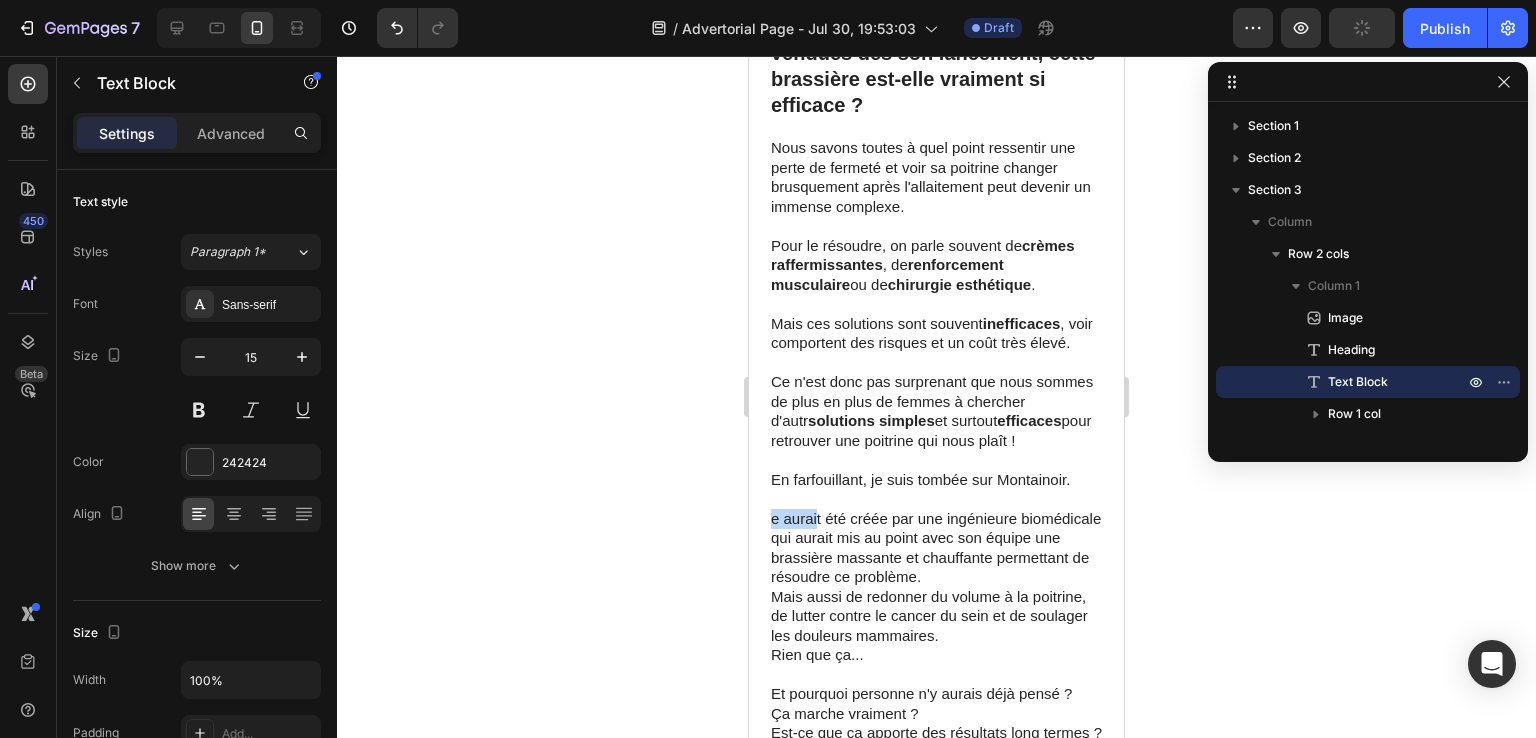 click on "e aurait été créée par une ingénieure biomédicale qui aurait mis au point avec son équipe une brassière massante et chauffante permettant de résoudre ce problème." at bounding box center (936, 548) 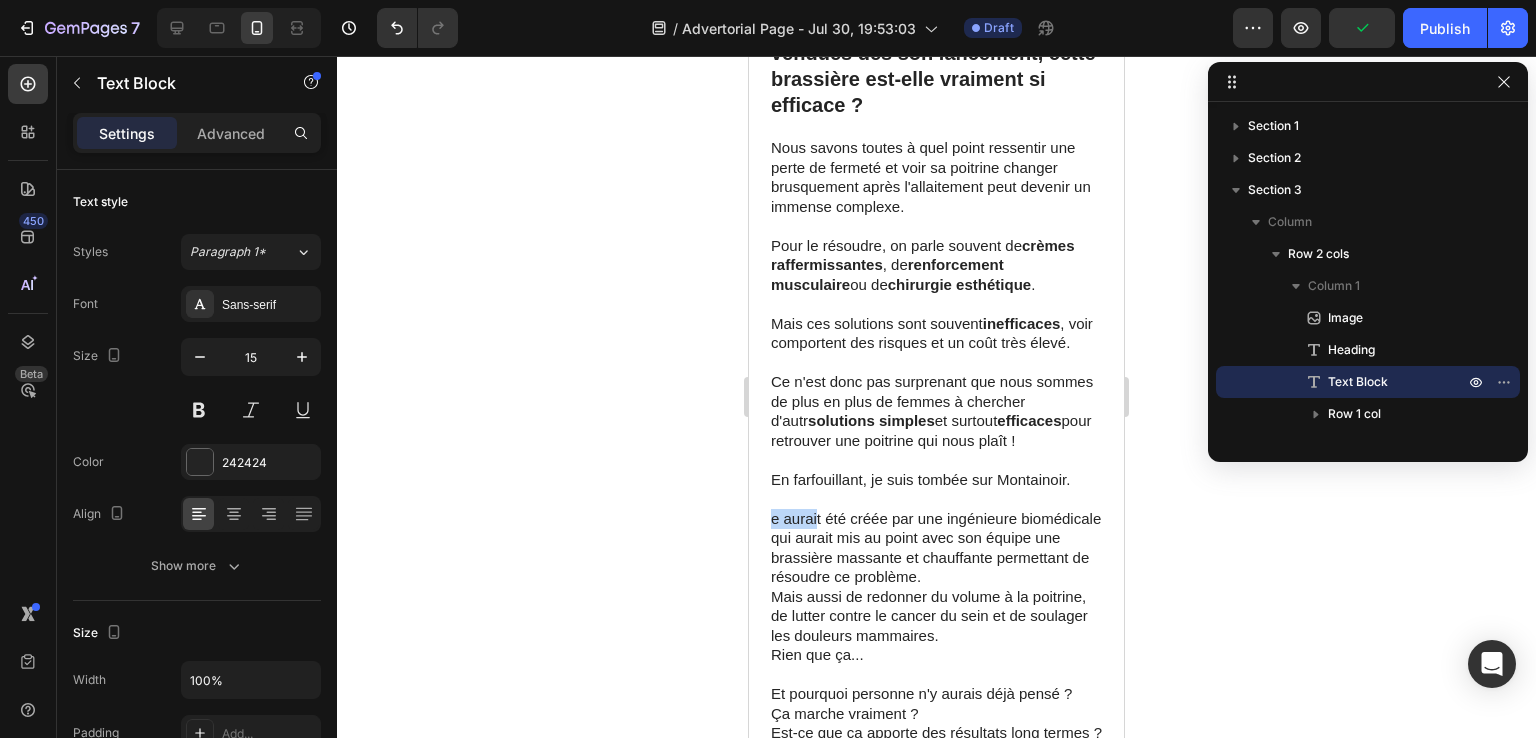click on "e aurait été créée par une ingénieure biomédicale qui aurait mis au point avec son équipe une brassière massante et chauffante permettant de résoudre ce problème." at bounding box center (936, 548) 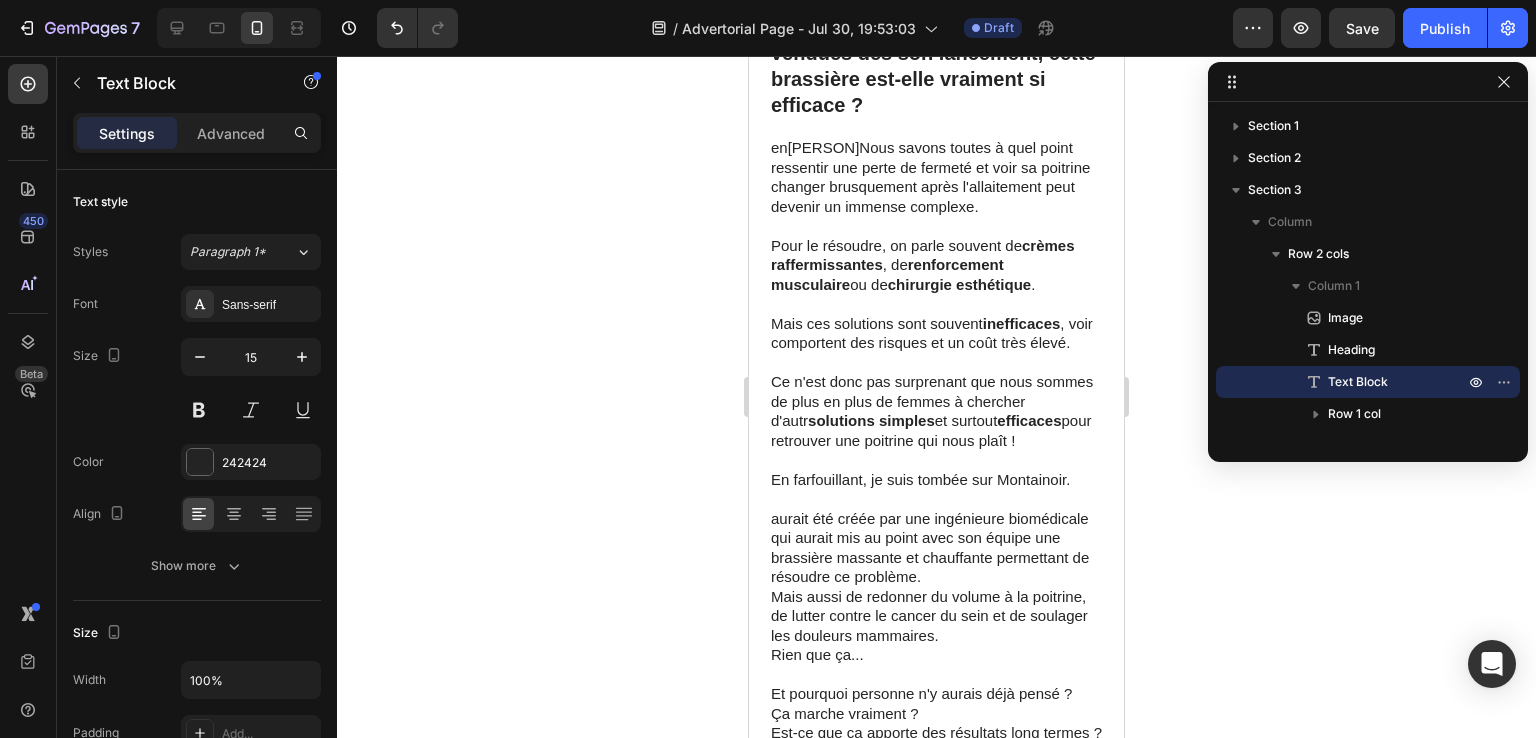 click on "en[PERSON]Nous savons toutes à quel point ressentir une perte de fermeté et voir sa poitrine changer brusquement après l'allaitement peut devenir un immense complexe." at bounding box center [936, 177] 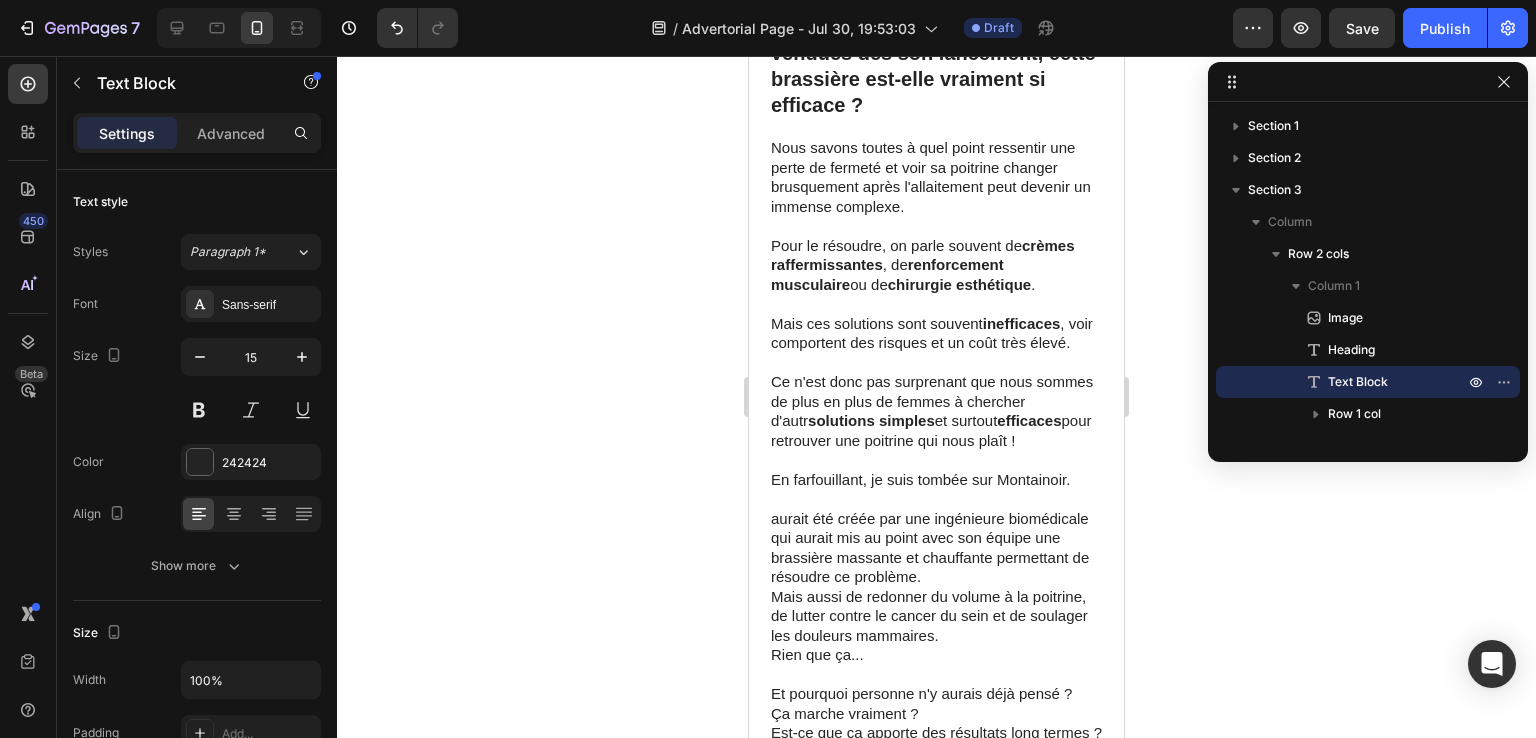click on "aurait été créée par une ingénieure biomédicale qui aurait mis au point avec son équipe une brassière massante et chauffante permettant de résoudre ce problème." at bounding box center [936, 548] 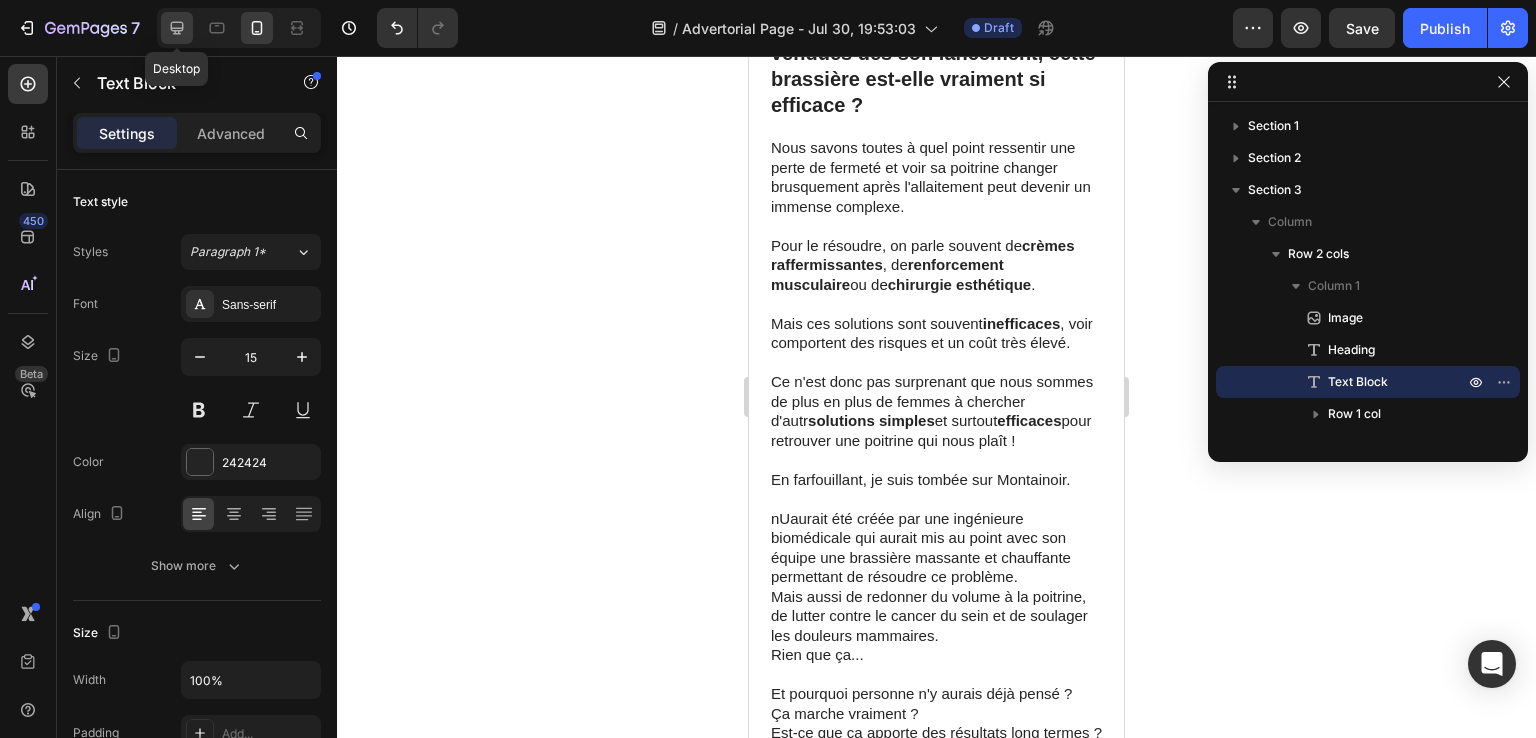 click 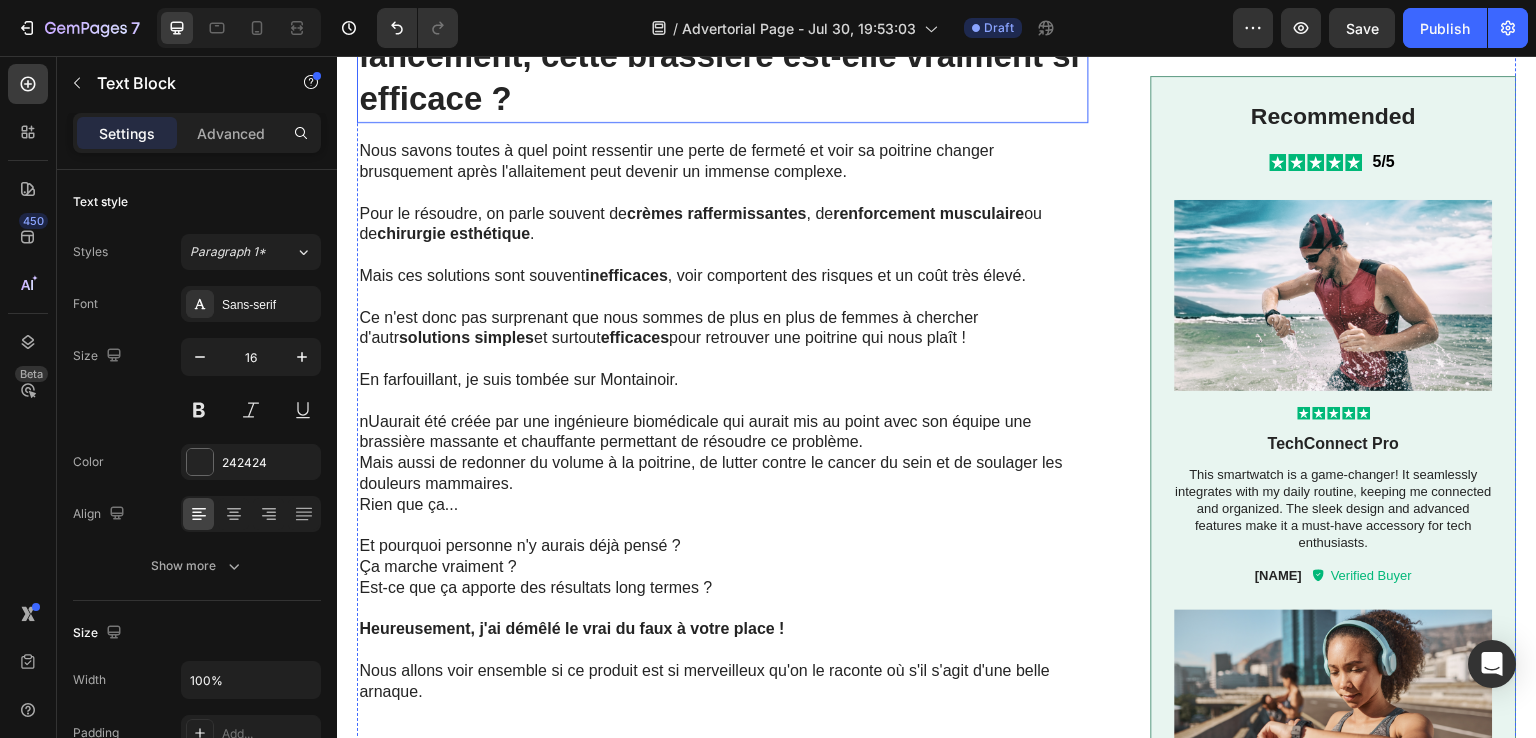 scroll, scrollTop: 1074, scrollLeft: 0, axis: vertical 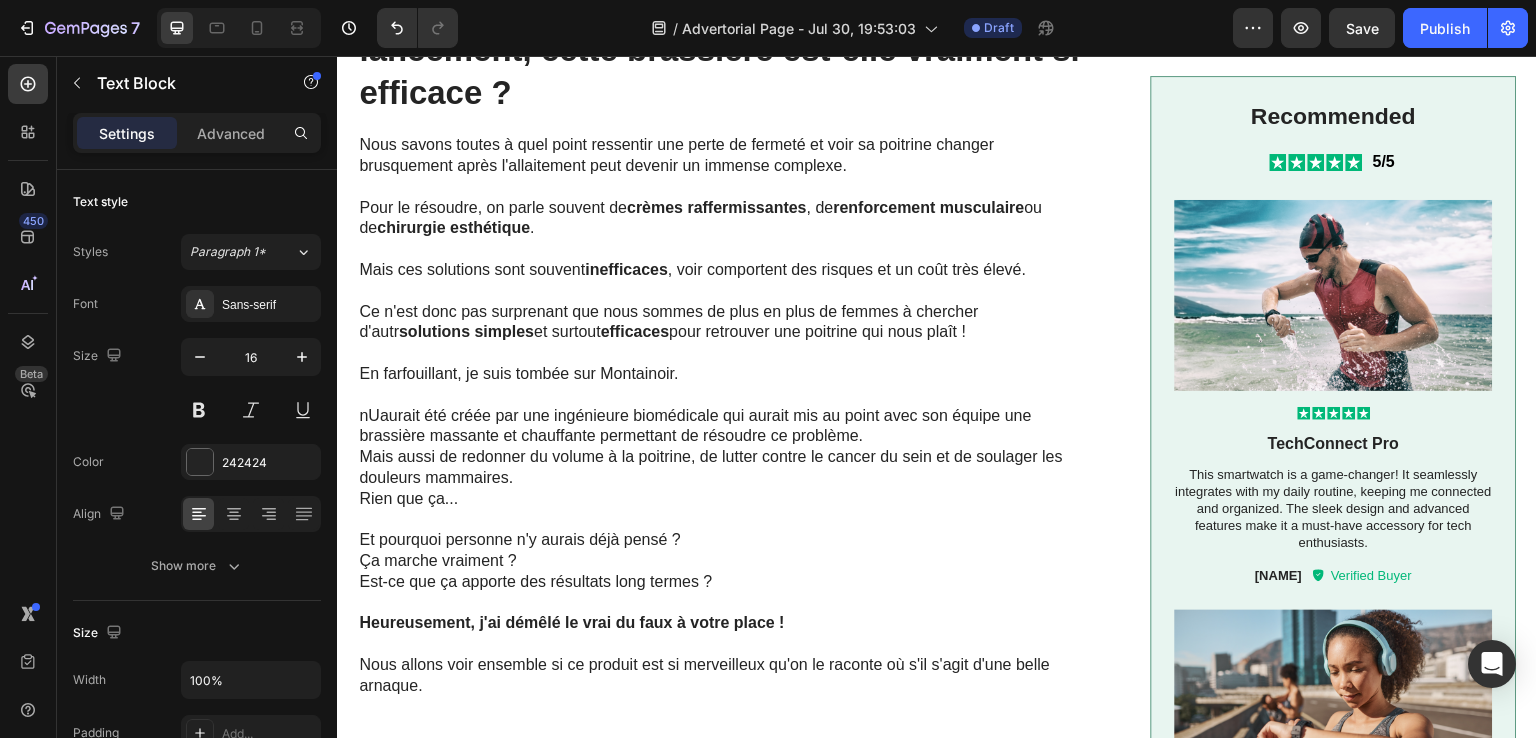 click on "nUaurait été créée par une ingénieure biomédicale qui aurait mis au point avec son équipe une brassière massante et chauffante permettant de résoudre ce problème." at bounding box center [723, 427] 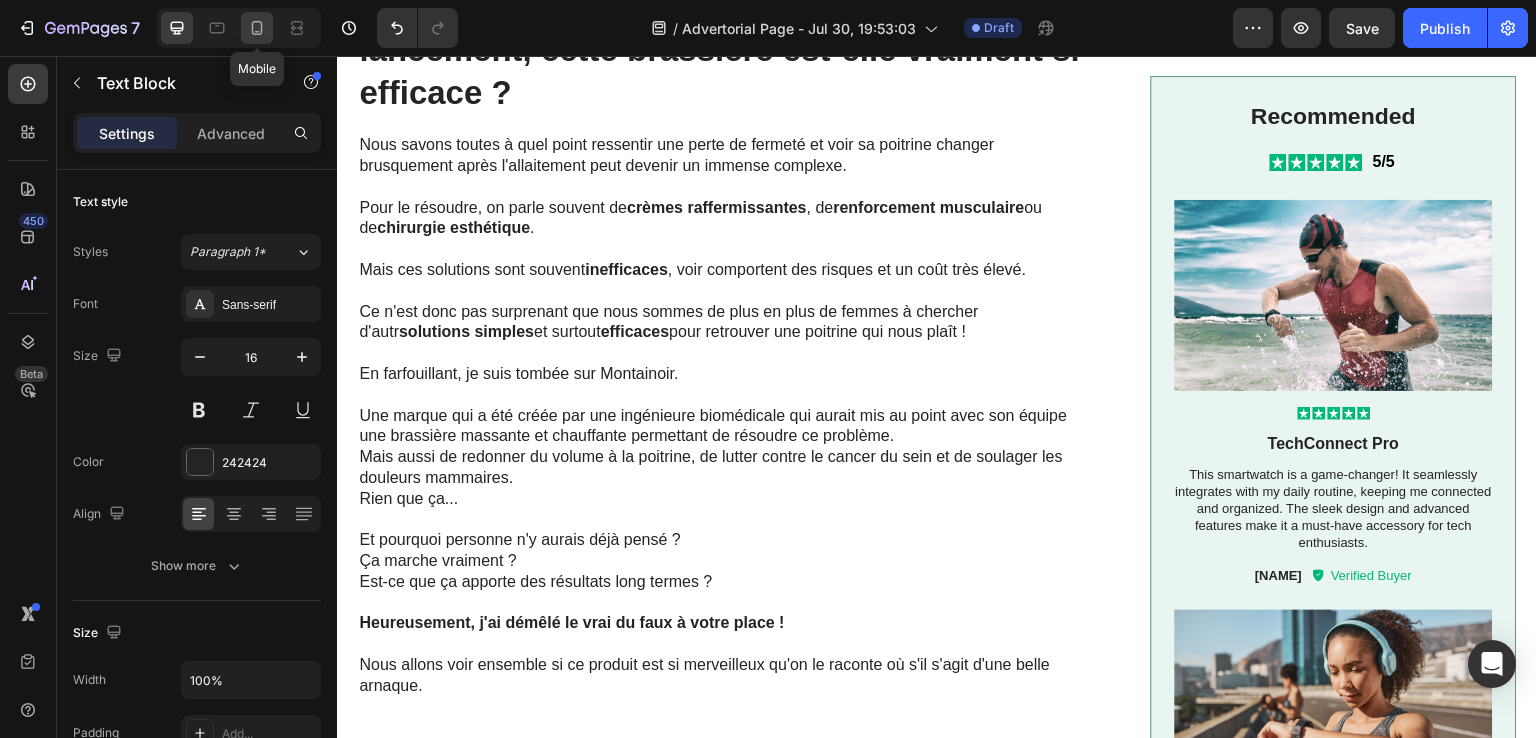 click 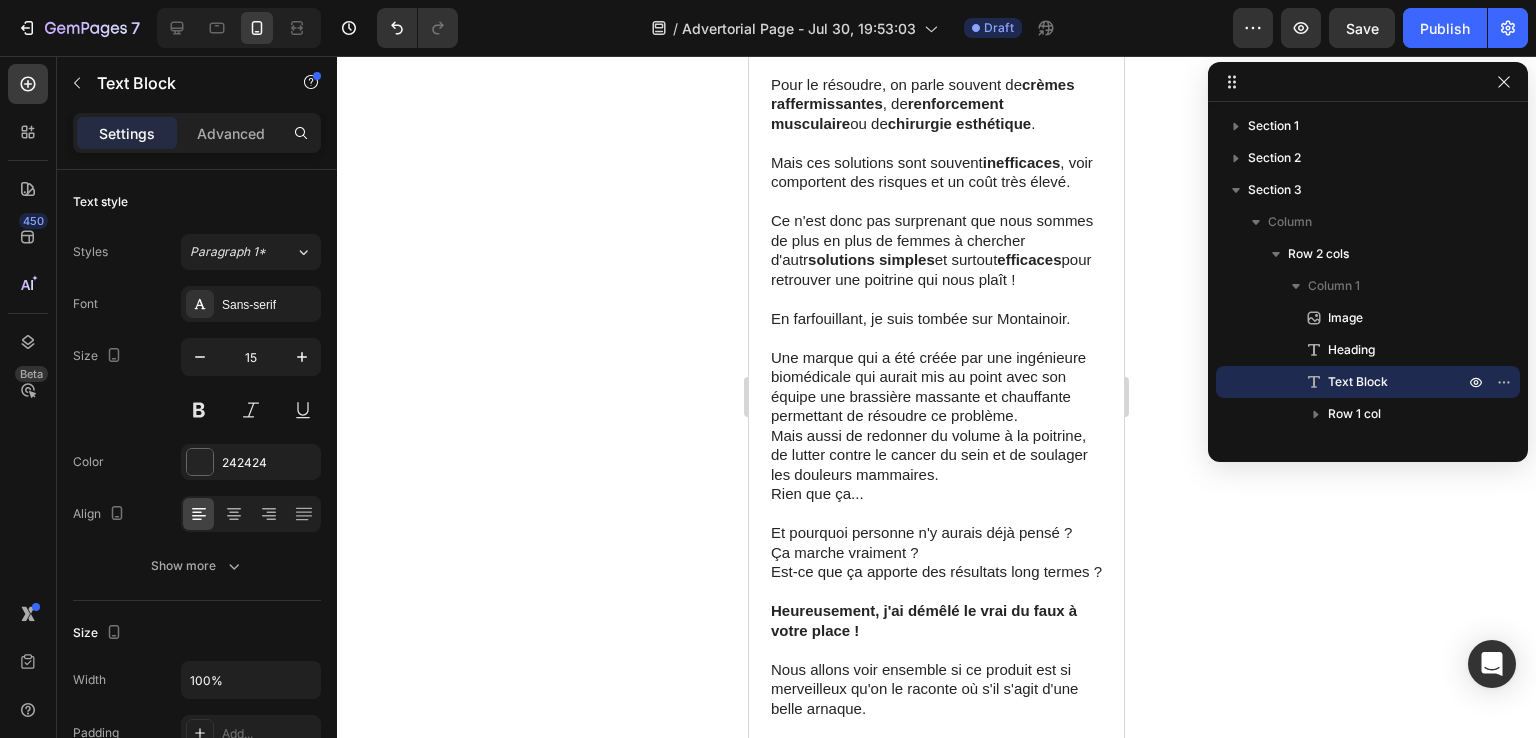 scroll, scrollTop: 861, scrollLeft: 0, axis: vertical 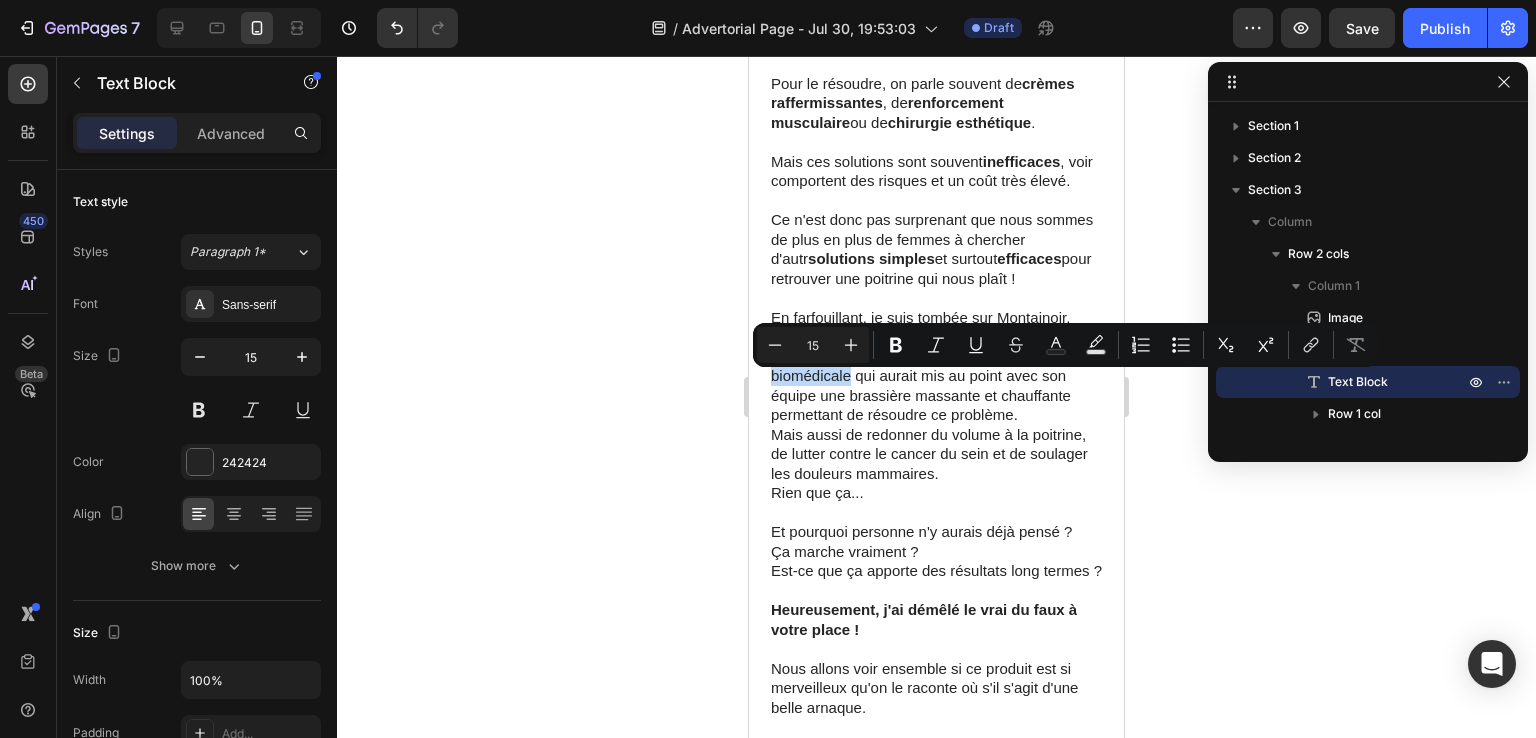 drag, startPoint x: 1016, startPoint y: 385, endPoint x: 848, endPoint y: 405, distance: 169.1863 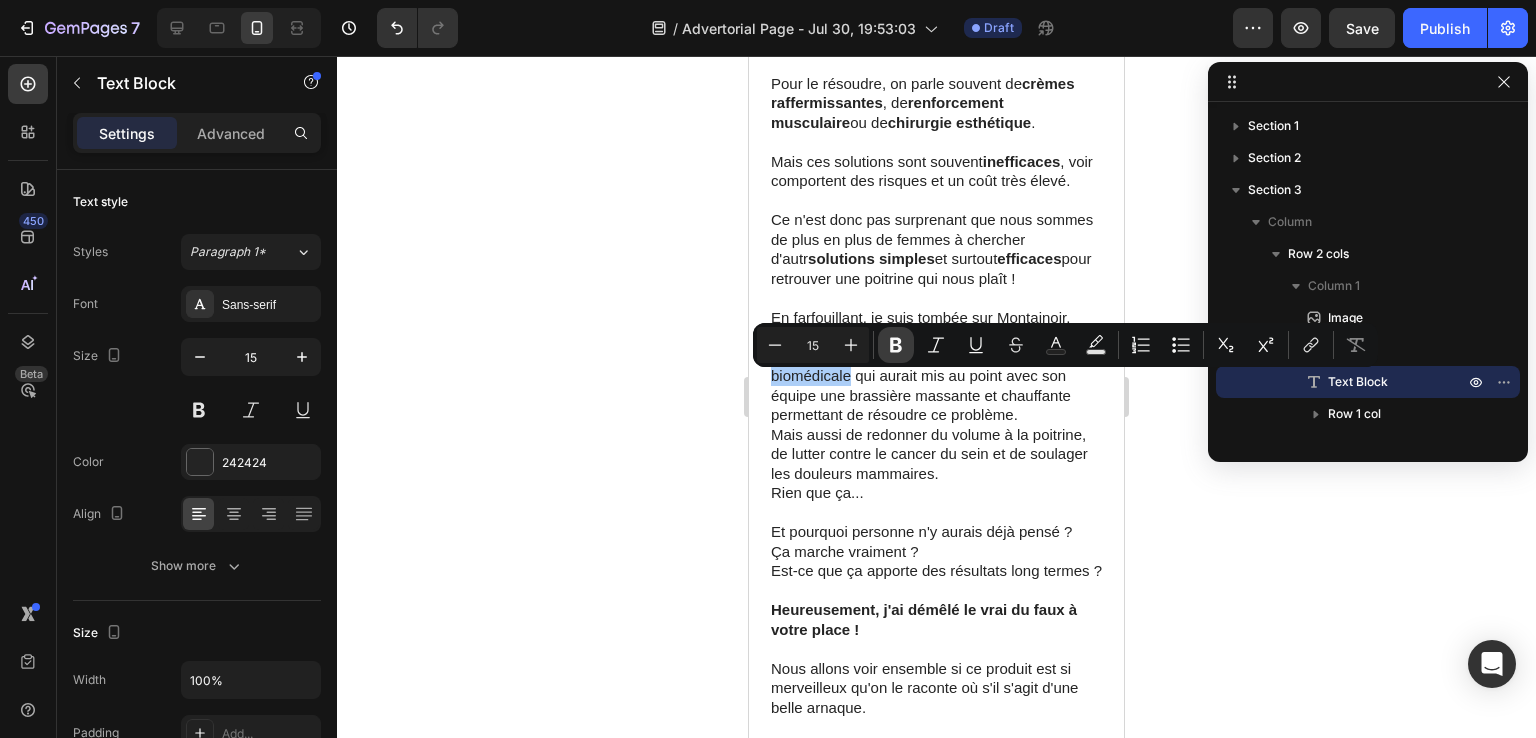 click on "Bold" at bounding box center (896, 345) 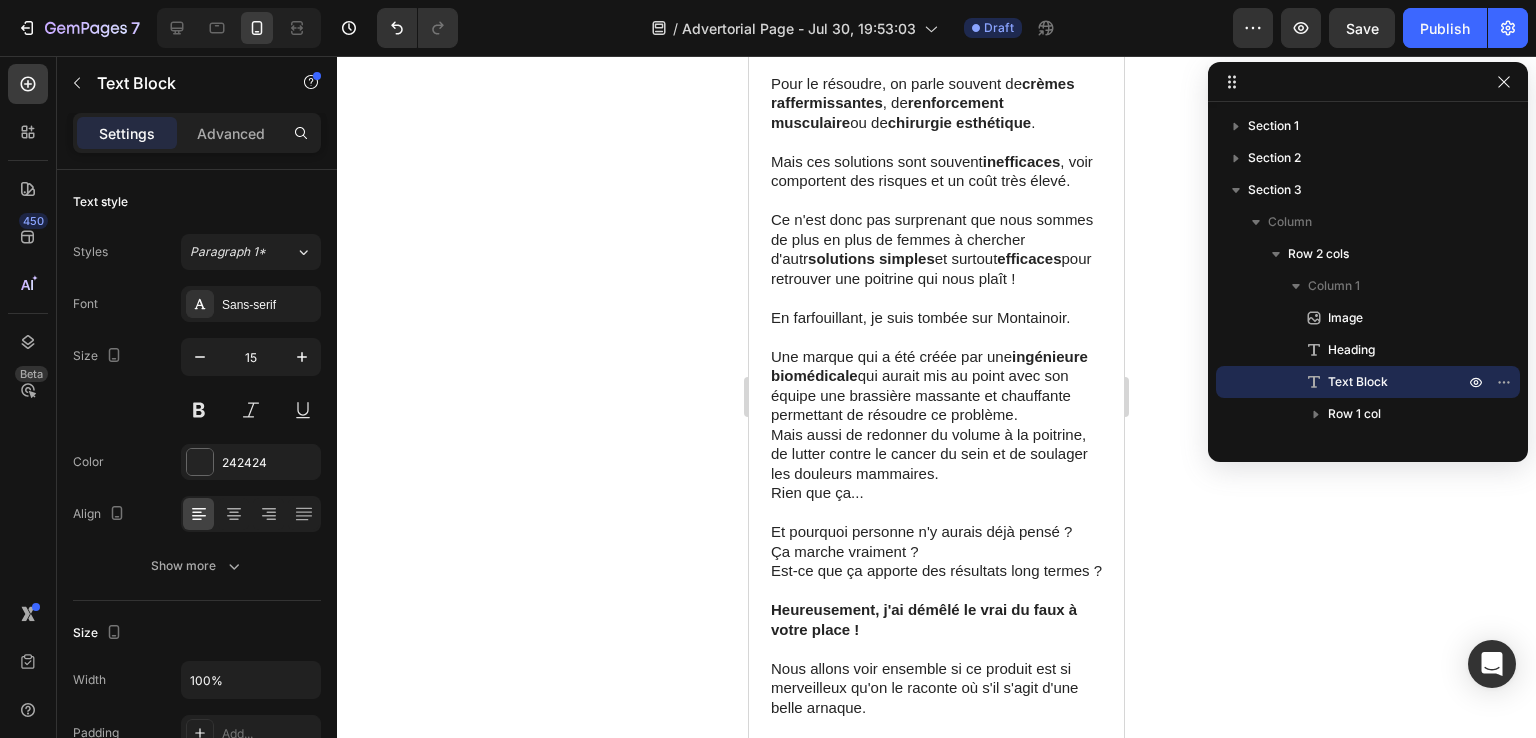 click on "Une marque qui a été créée par une [PROFESSION] qui aurait mis au point avec son équipe une brassière massante et chauffante permettant de résoudre ce problème." at bounding box center [936, 386] 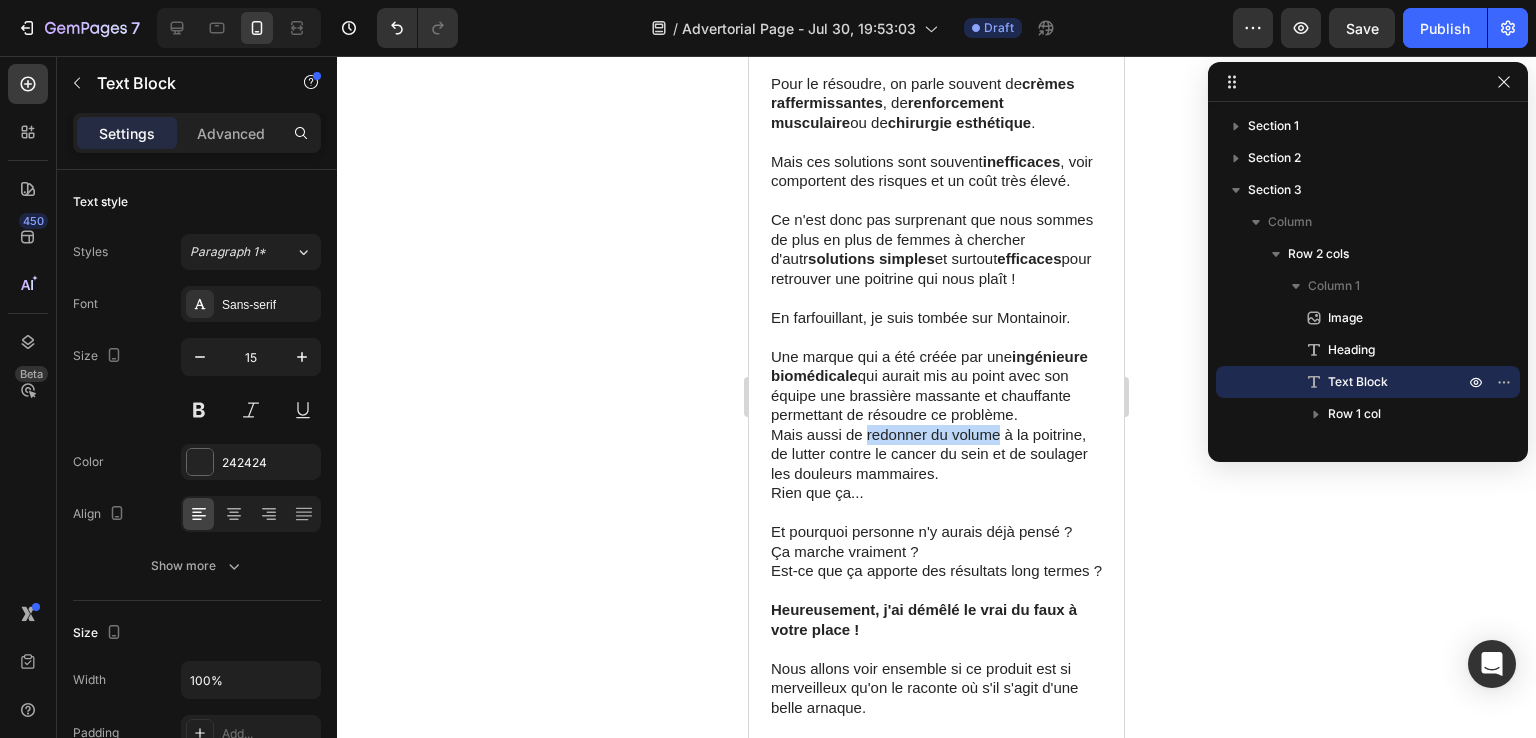 drag, startPoint x: 868, startPoint y: 482, endPoint x: 997, endPoint y: 485, distance: 129.03488 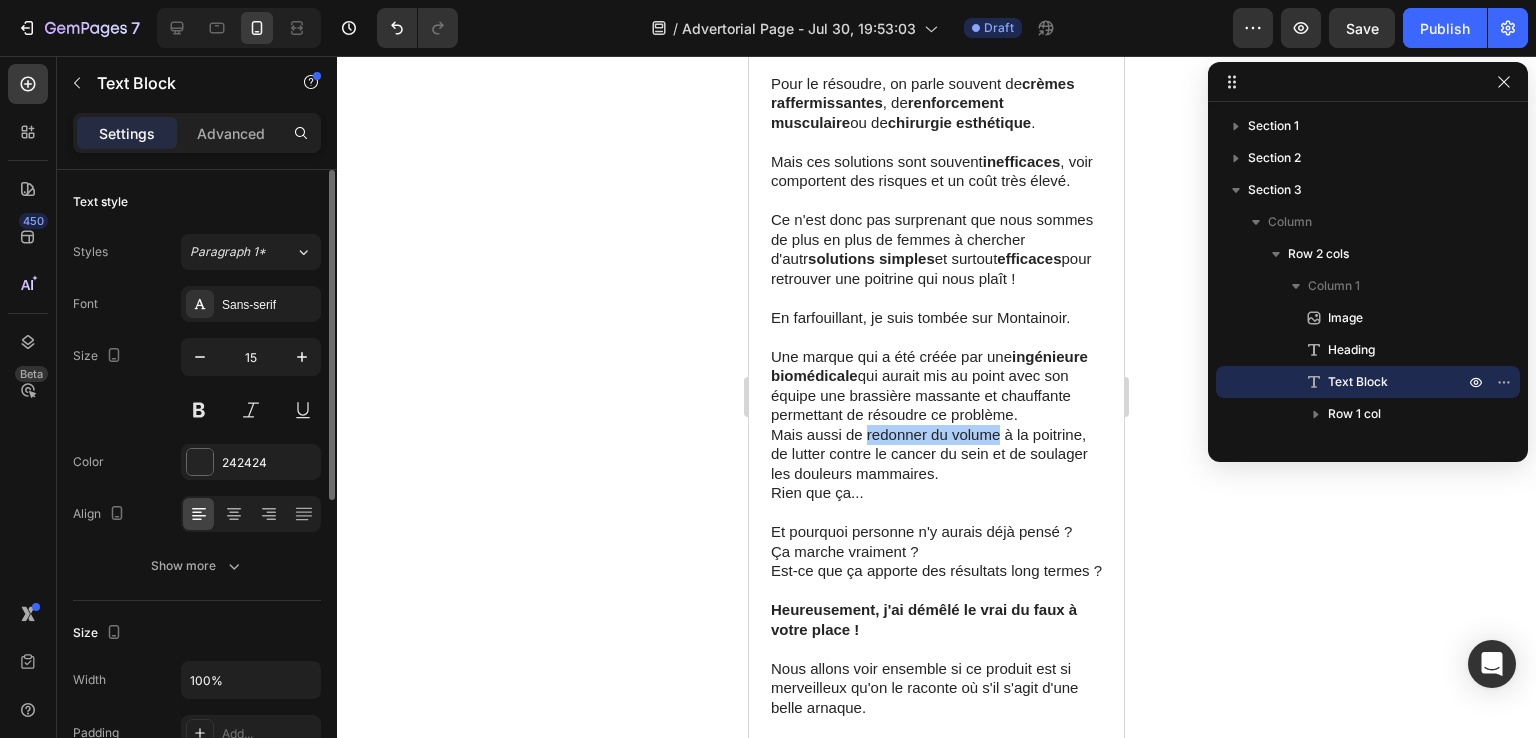 click on "Size 15" at bounding box center [197, 383] 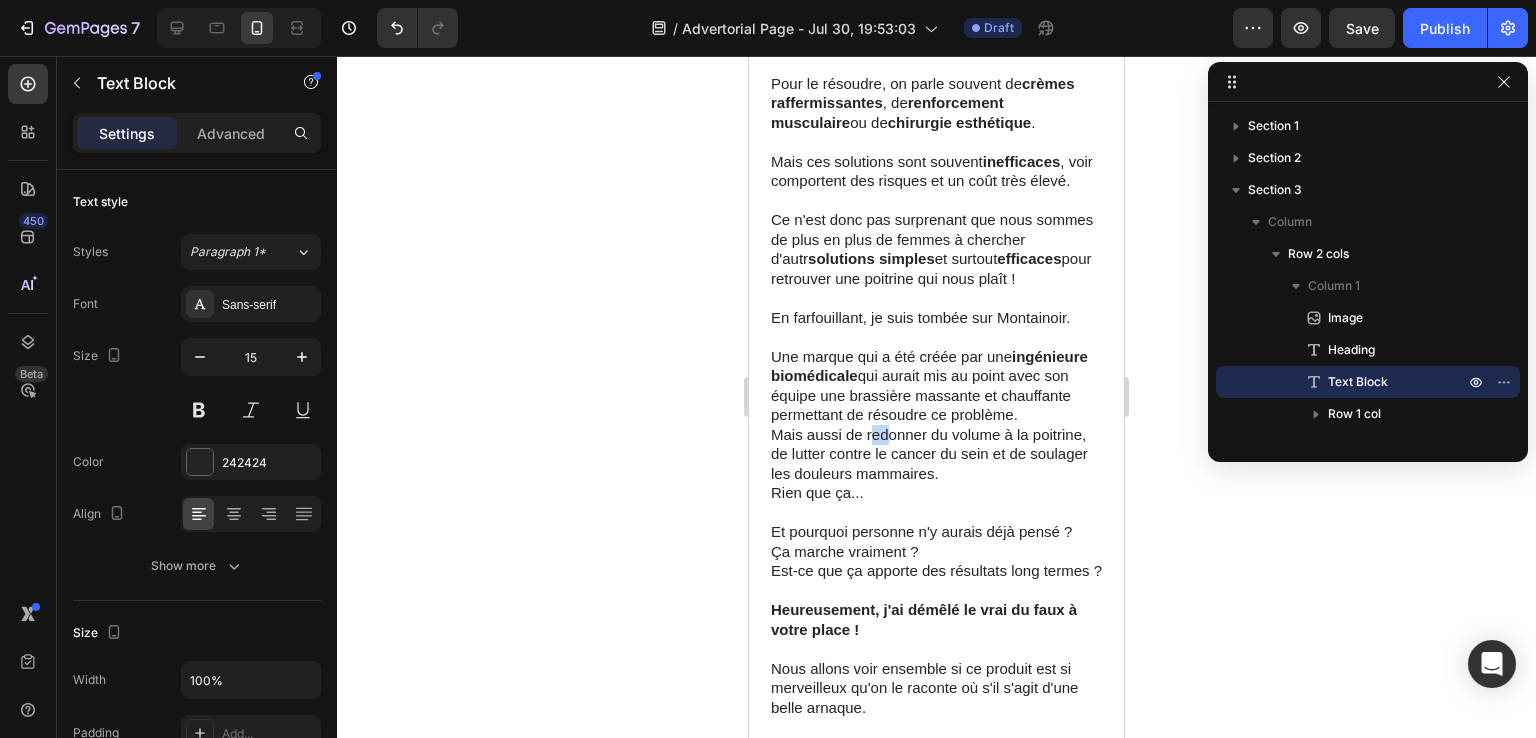 drag, startPoint x: 869, startPoint y: 485, endPoint x: 884, endPoint y: 485, distance: 15 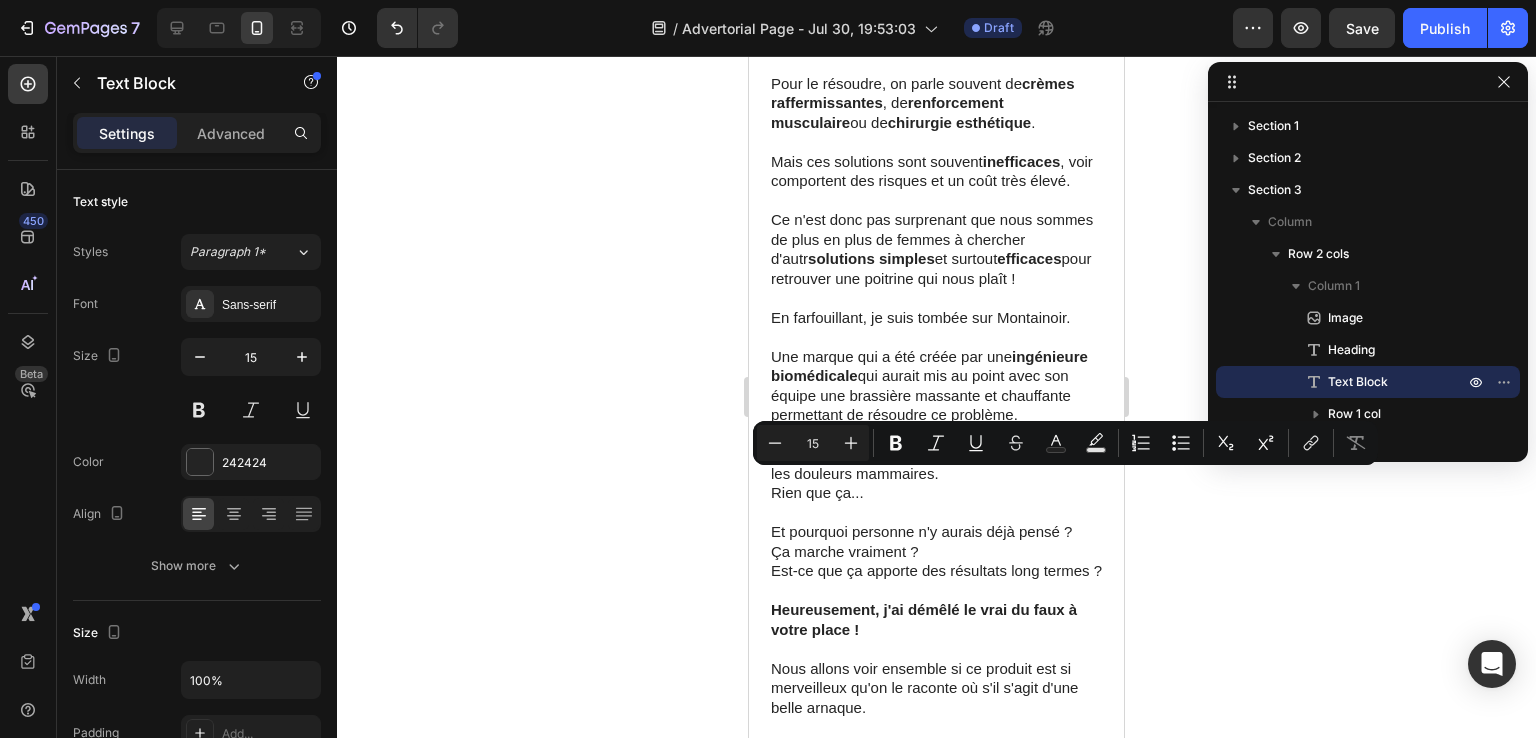 drag, startPoint x: 865, startPoint y: 483, endPoint x: 996, endPoint y: 476, distance: 131.18689 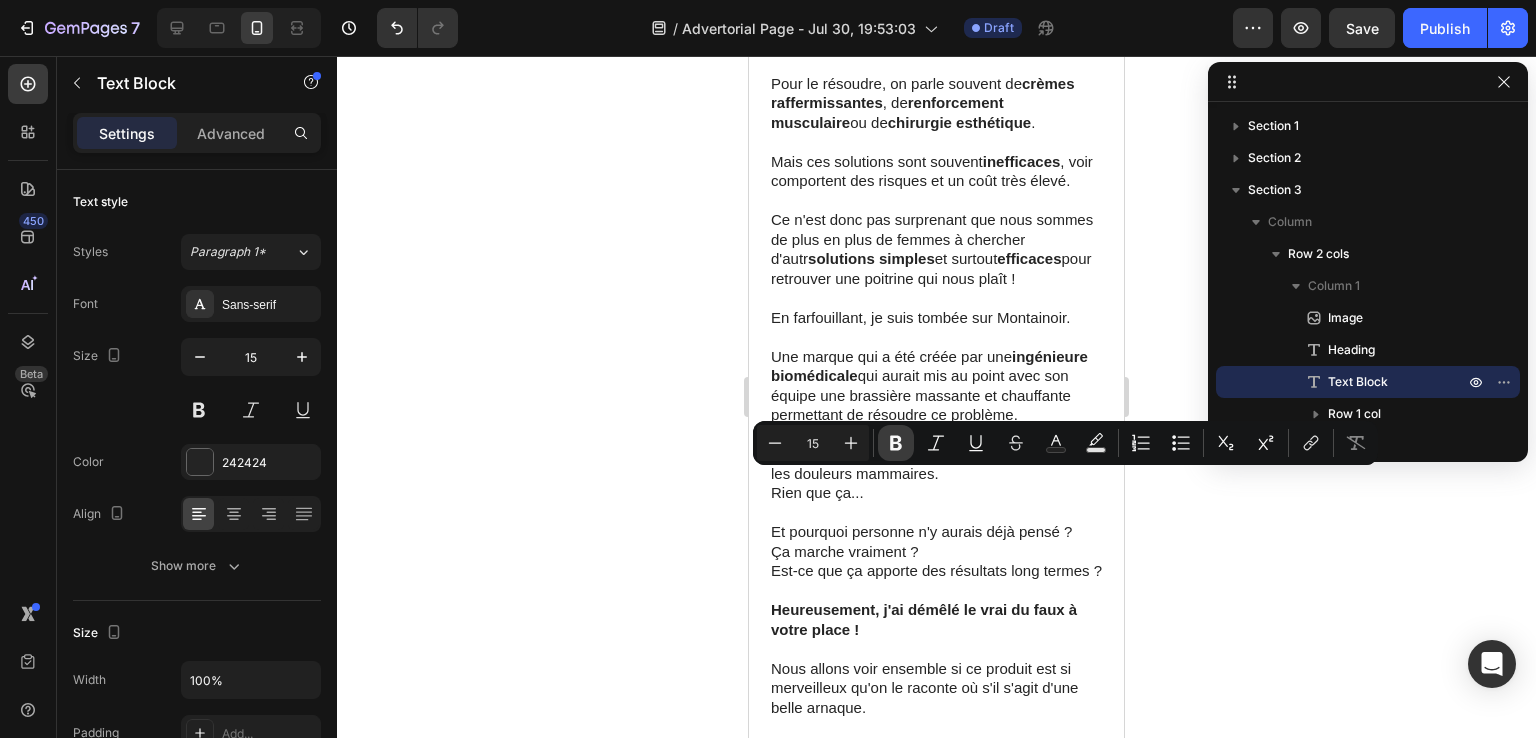 click on "Bold" at bounding box center [896, 443] 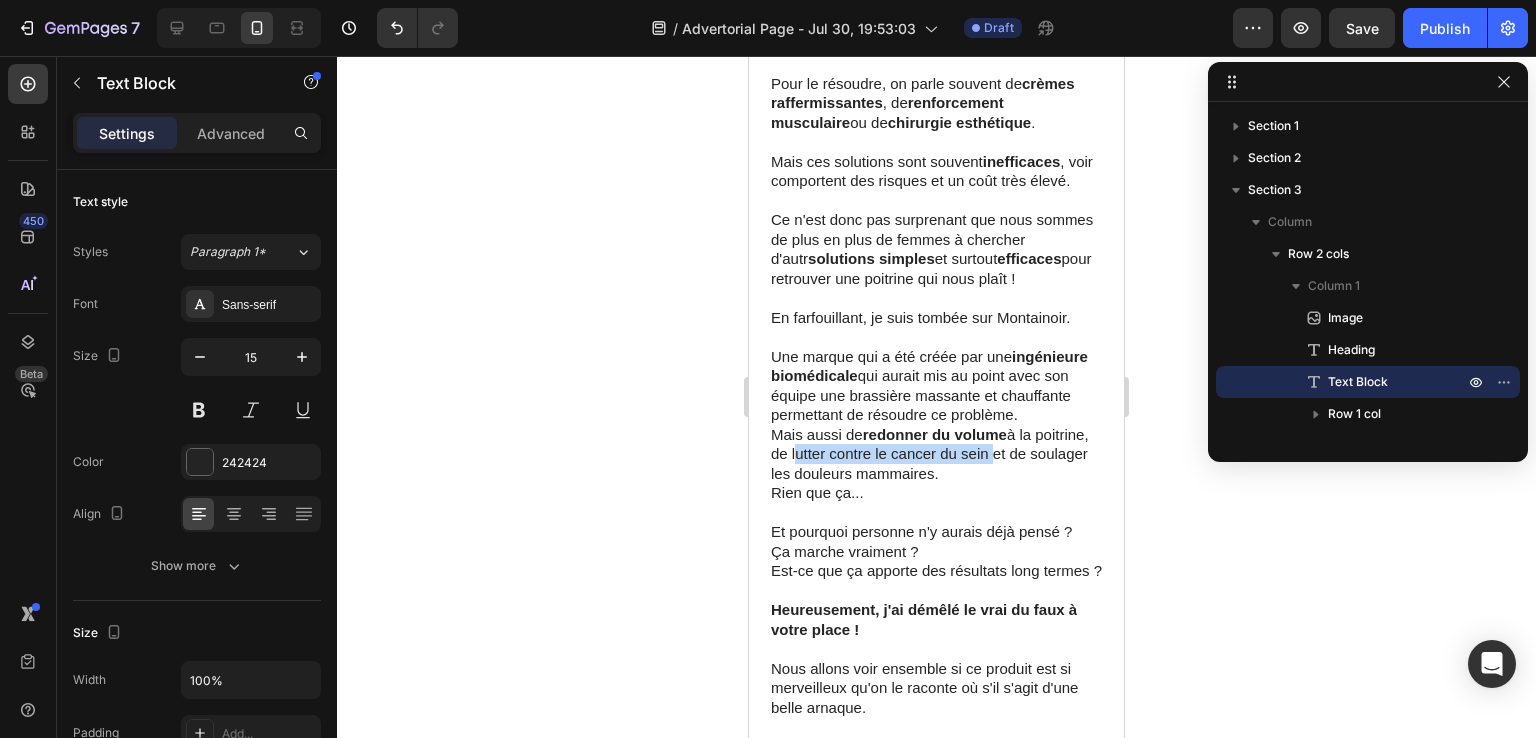 drag, startPoint x: 850, startPoint y: 499, endPoint x: 1045, endPoint y: 504, distance: 195.06409 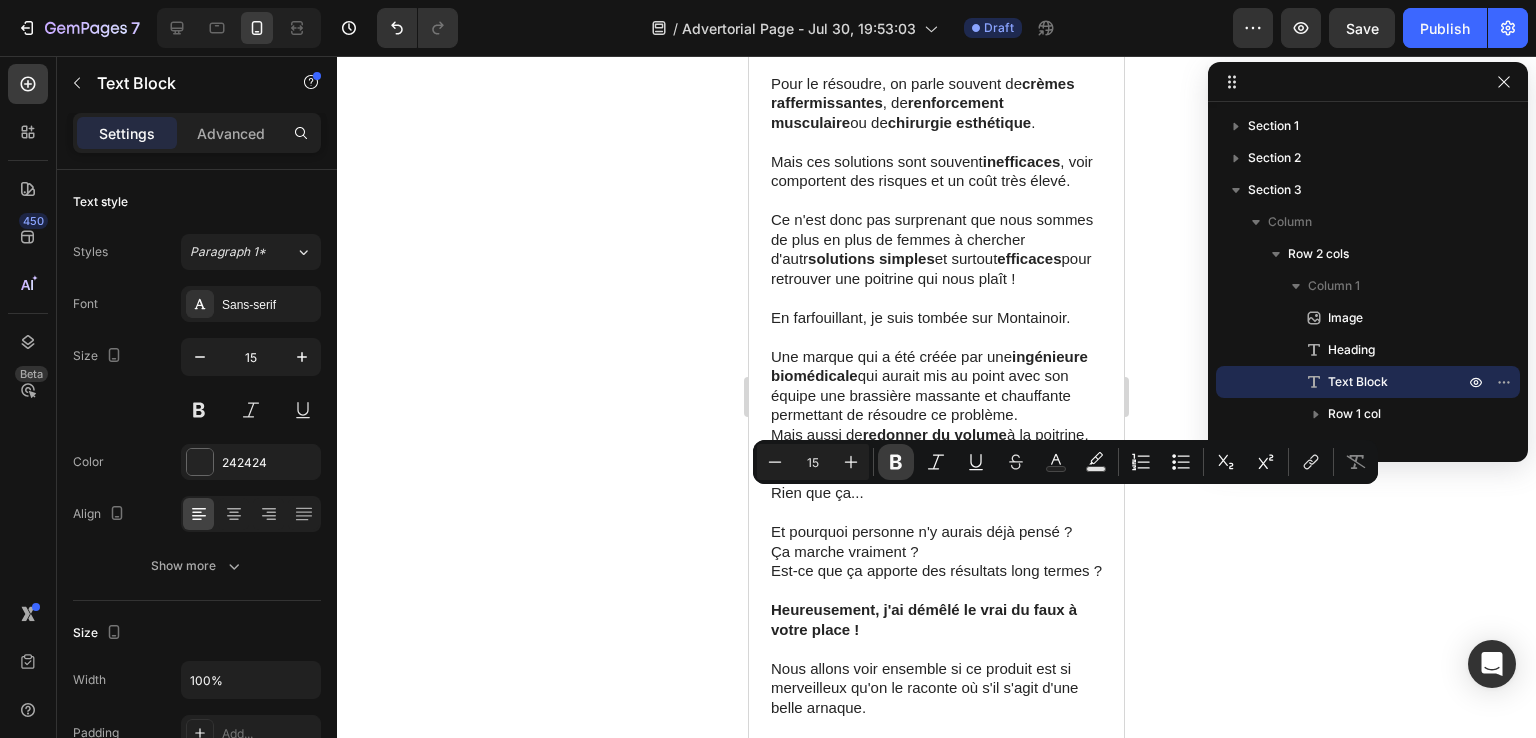 click 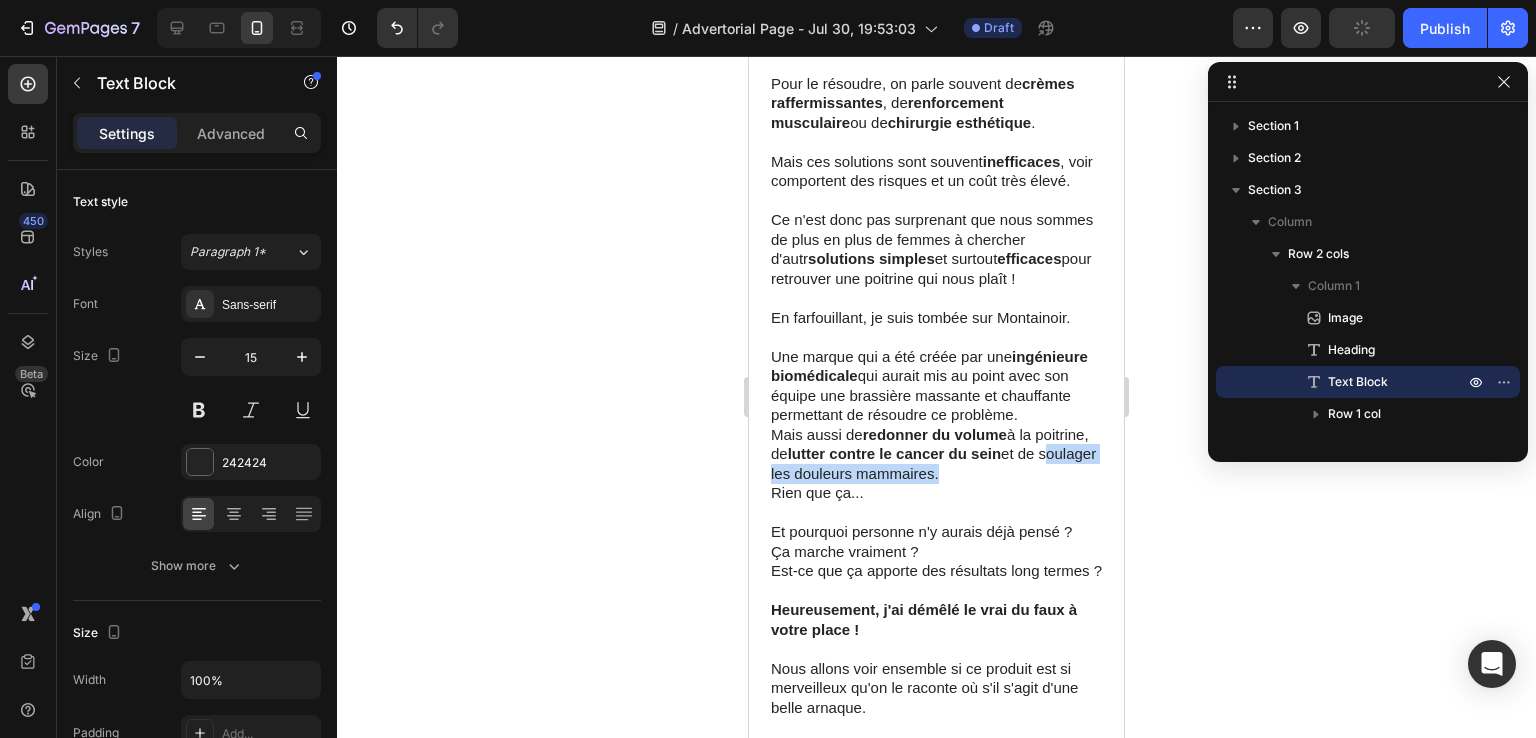 drag, startPoint x: 793, startPoint y: 521, endPoint x: 1017, endPoint y: 527, distance: 224.08034 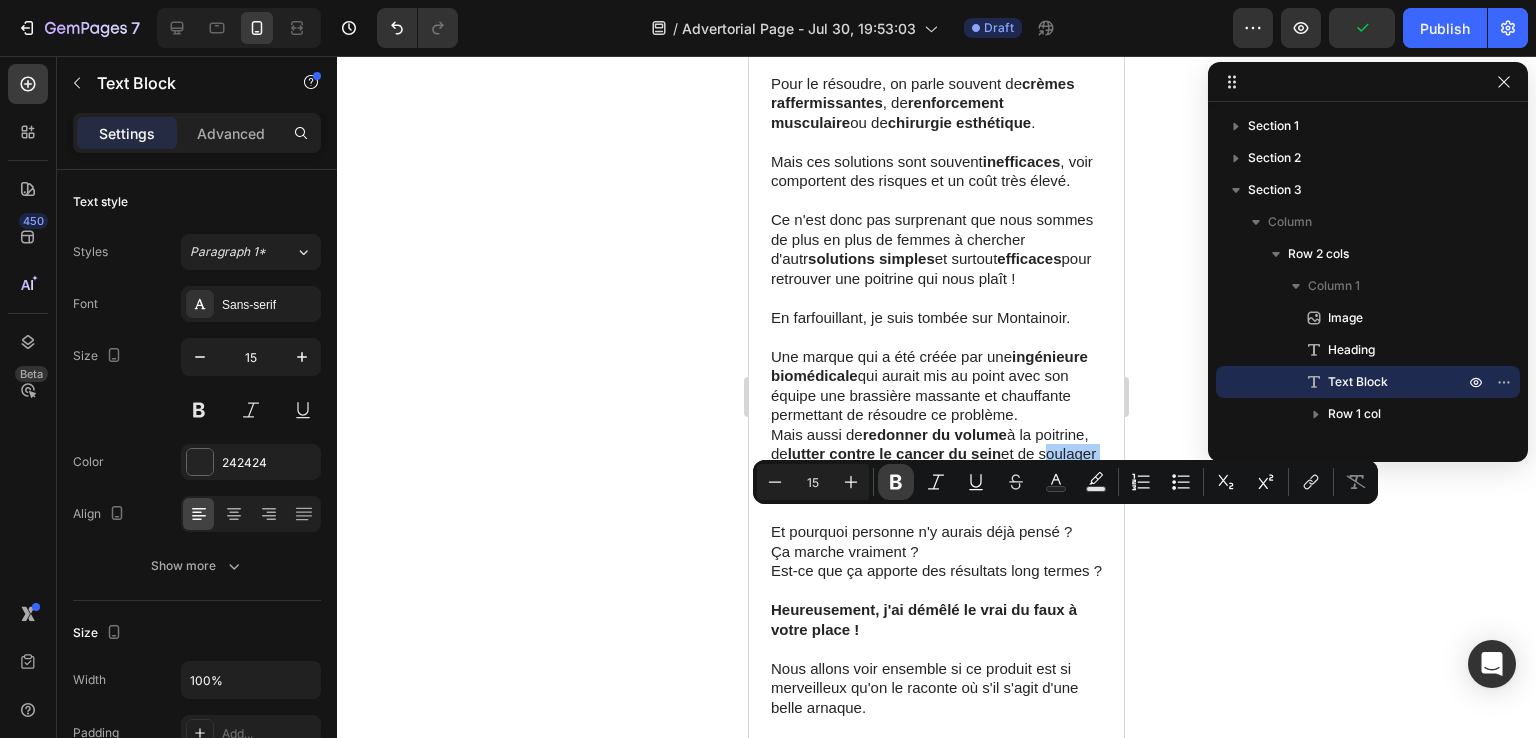 click 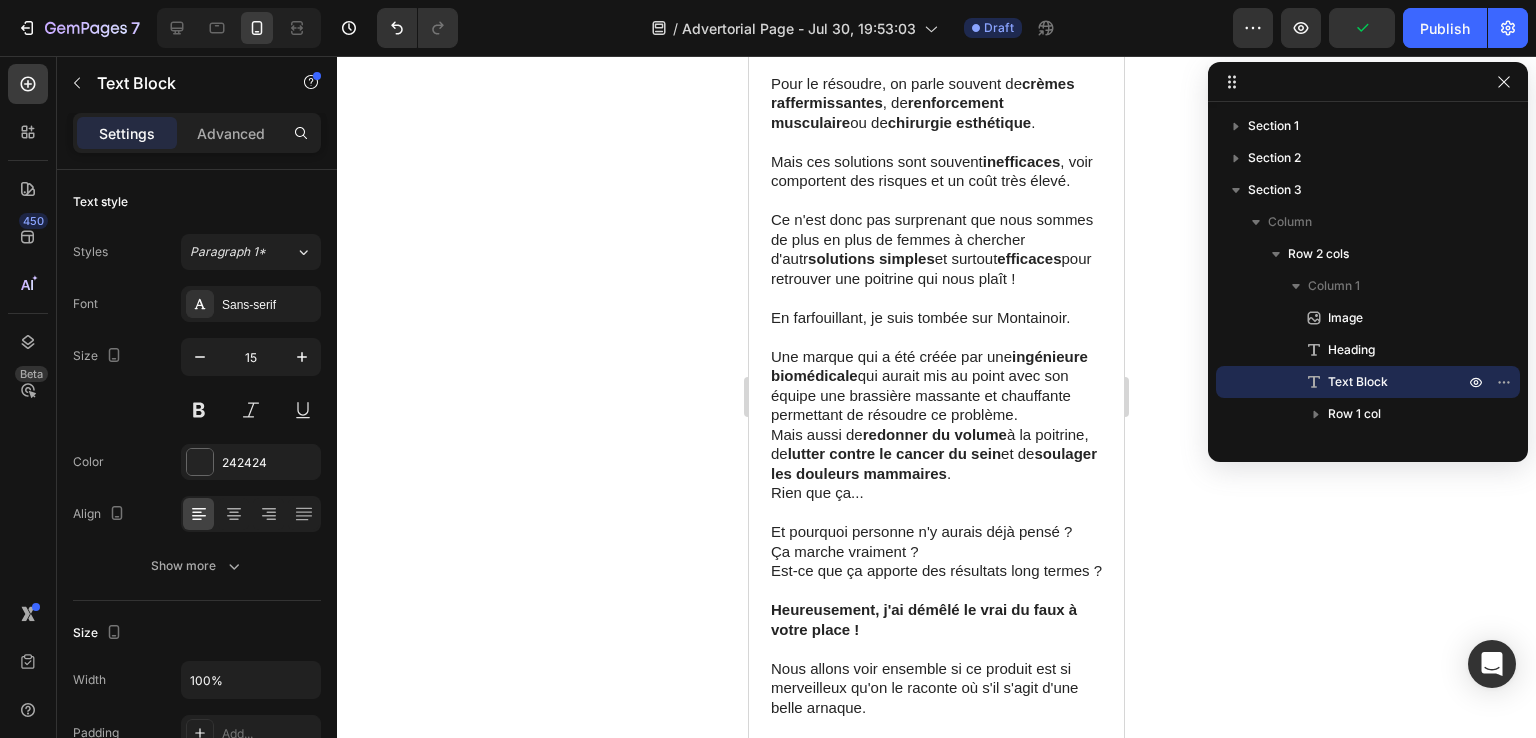 click on "Rien que ça..." at bounding box center [936, 493] 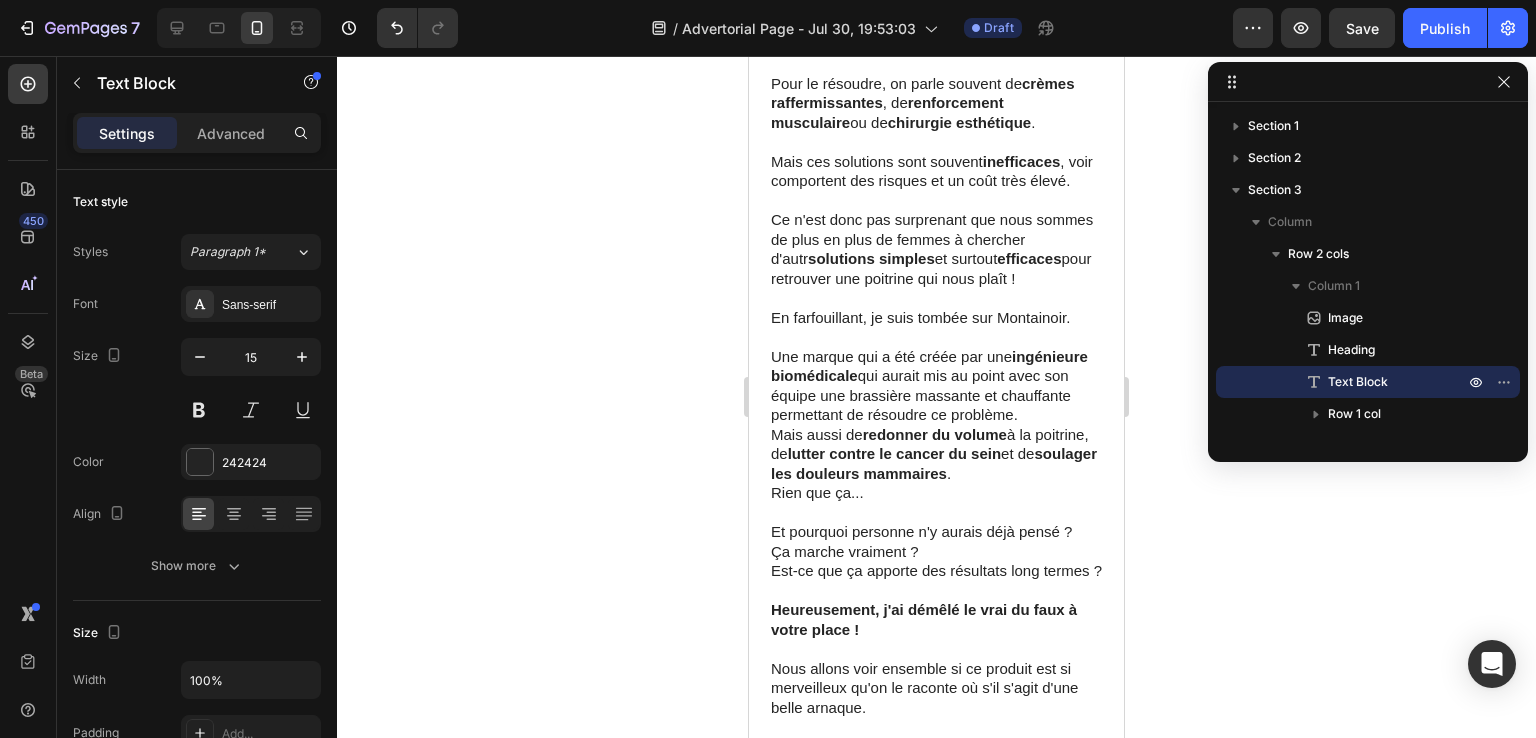 click on "Mais aussi de  redonner du volume  à la poitrine, de  lutter contre le cancer du sein  et de  soulager les douleurs mammaires ." at bounding box center [936, 454] 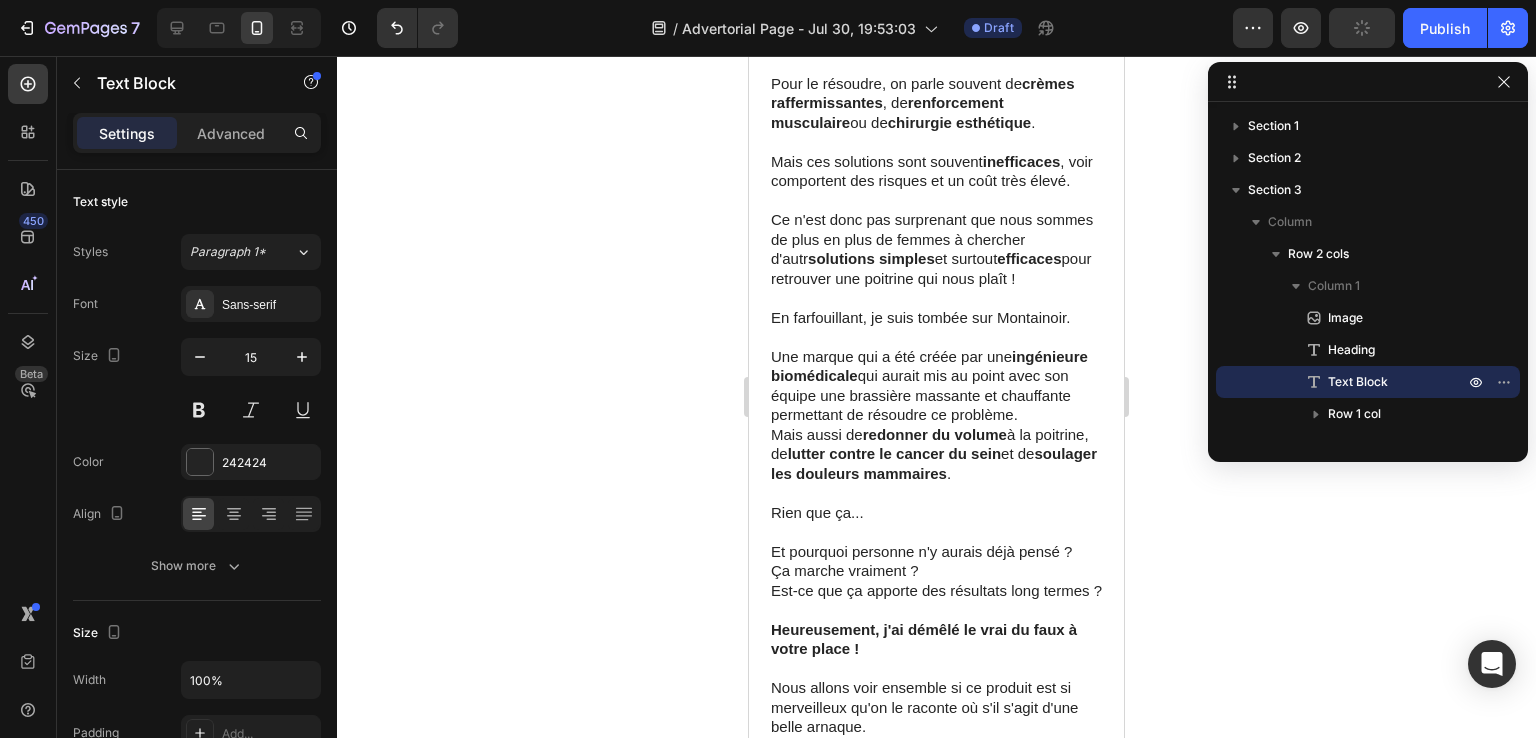 click at bounding box center [936, 532] 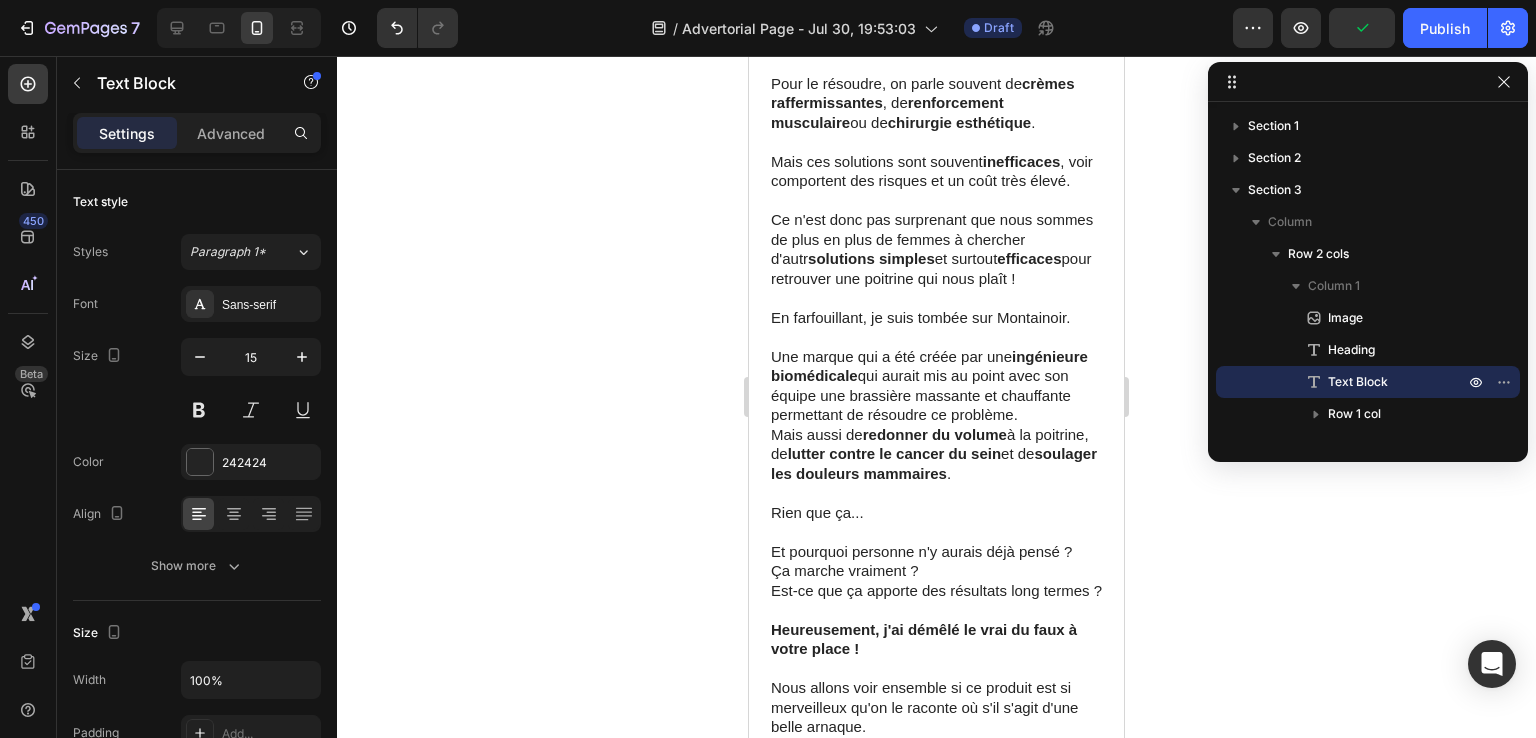 scroll, scrollTop: 961, scrollLeft: 0, axis: vertical 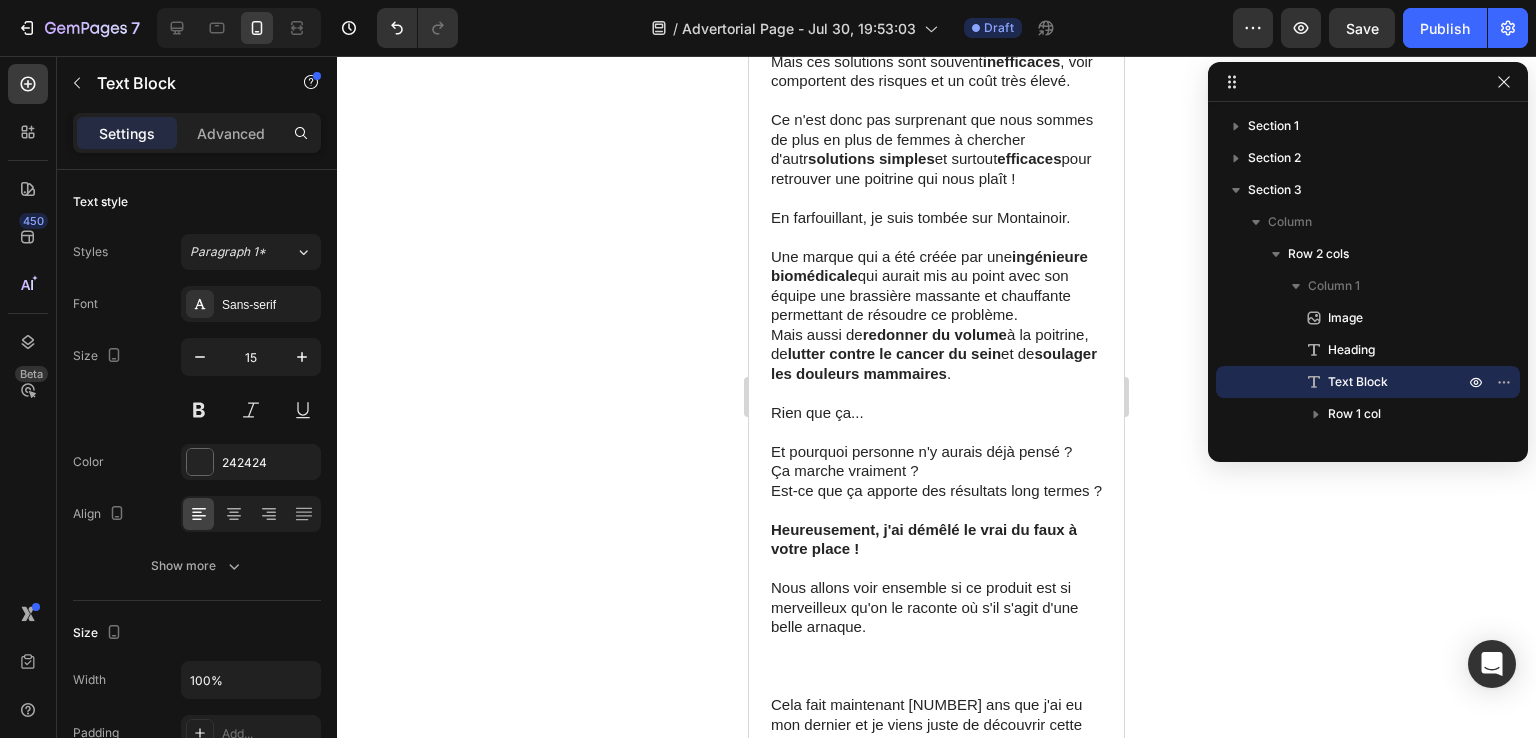 click on "Est-ce que ça apporte des résultats long termes ?" at bounding box center [936, 491] 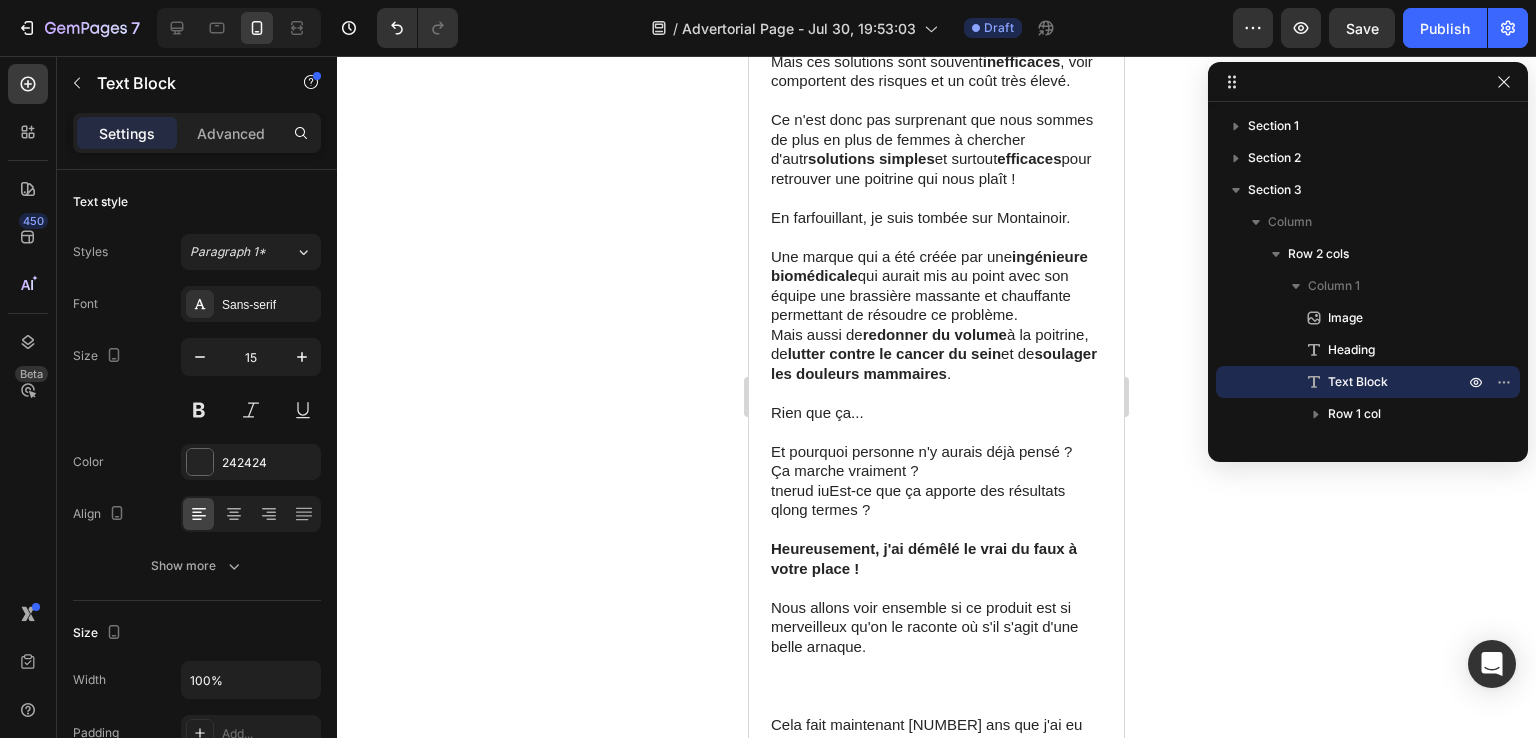 click on "tnerud iuEst-ce que ça apporte des résultats qlong termes ?" at bounding box center [936, 500] 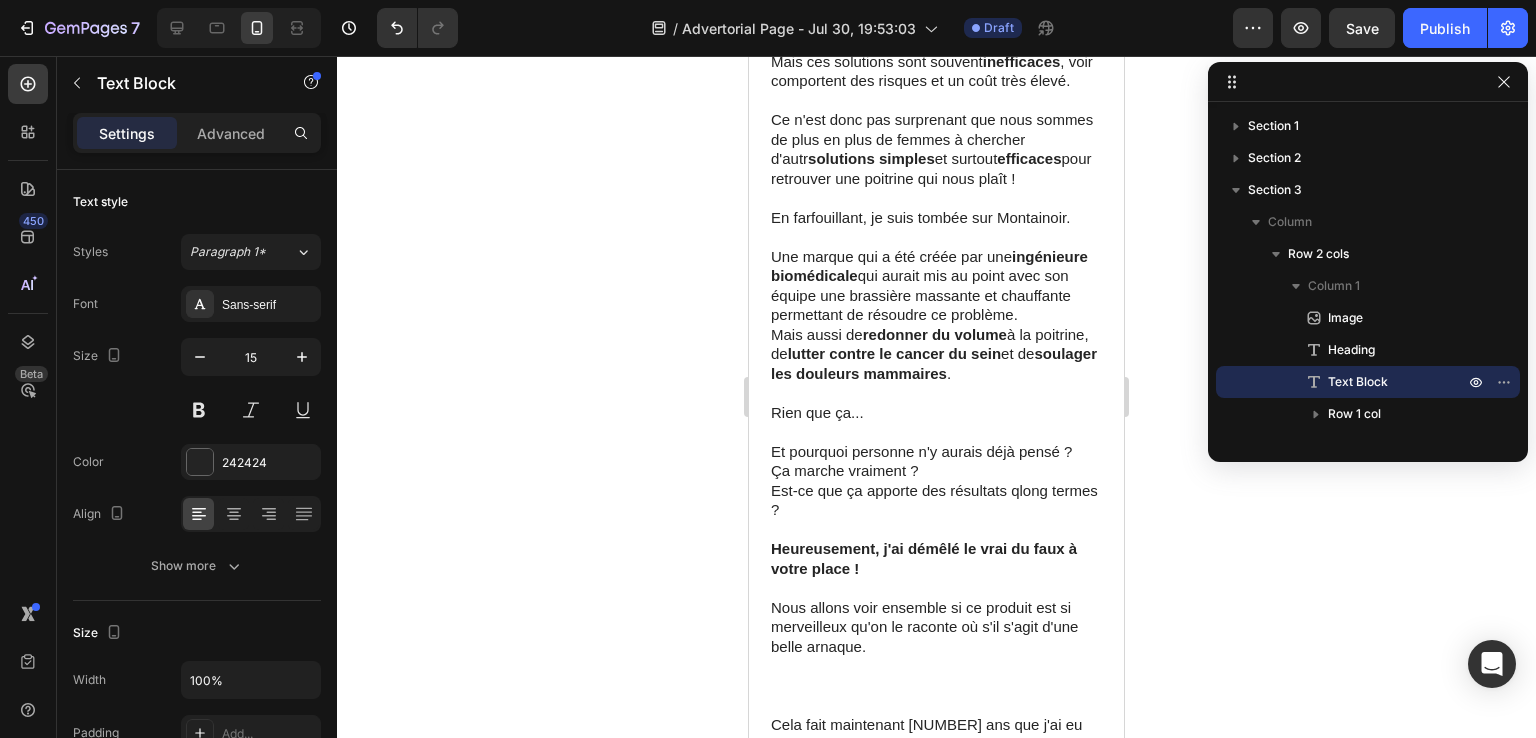click at bounding box center (936, 530) 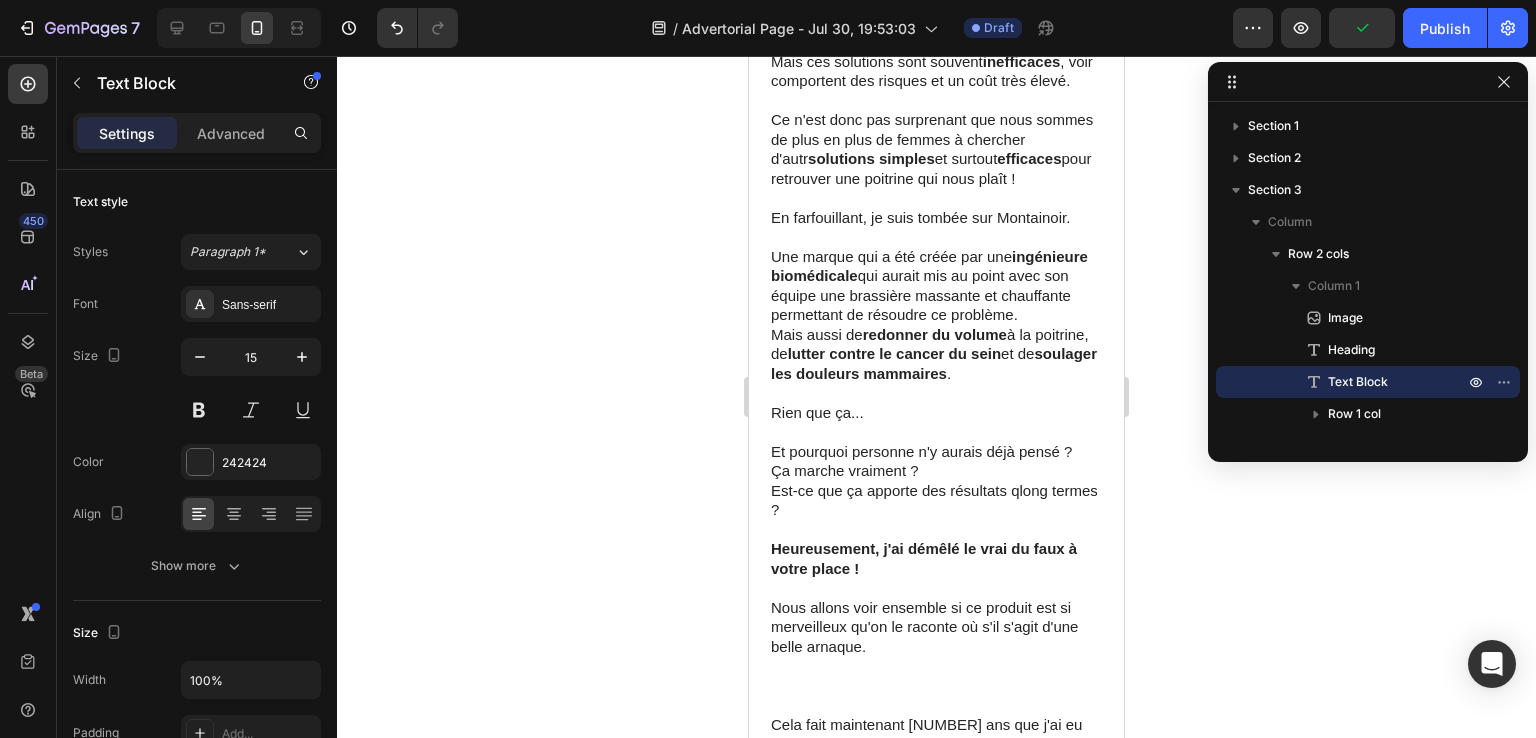click on "Est-ce que ça apporte des résultats qlong termes ?" at bounding box center (936, 500) 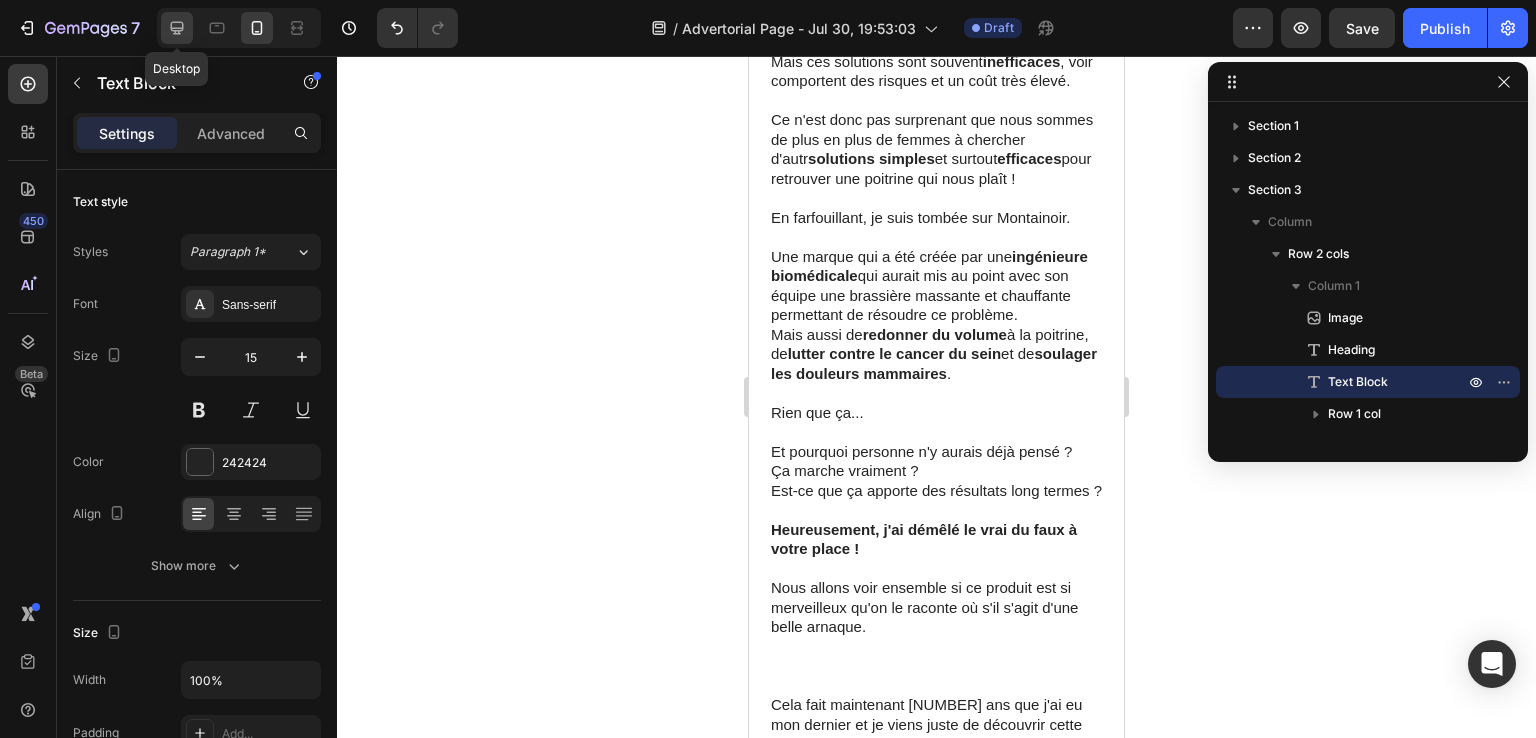 drag, startPoint x: 174, startPoint y: 24, endPoint x: 55, endPoint y: 361, distance: 357.39334 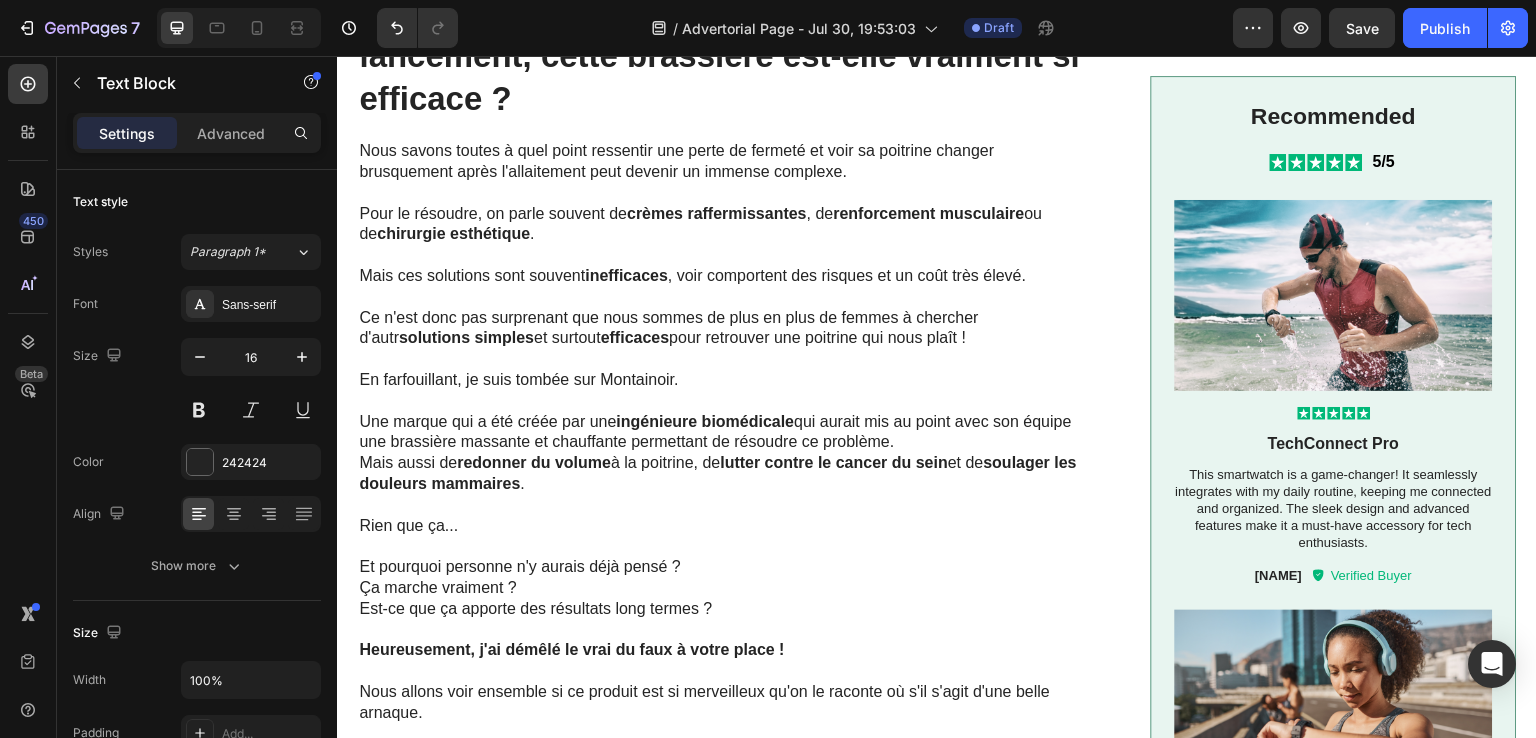 scroll, scrollTop: 1074, scrollLeft: 0, axis: vertical 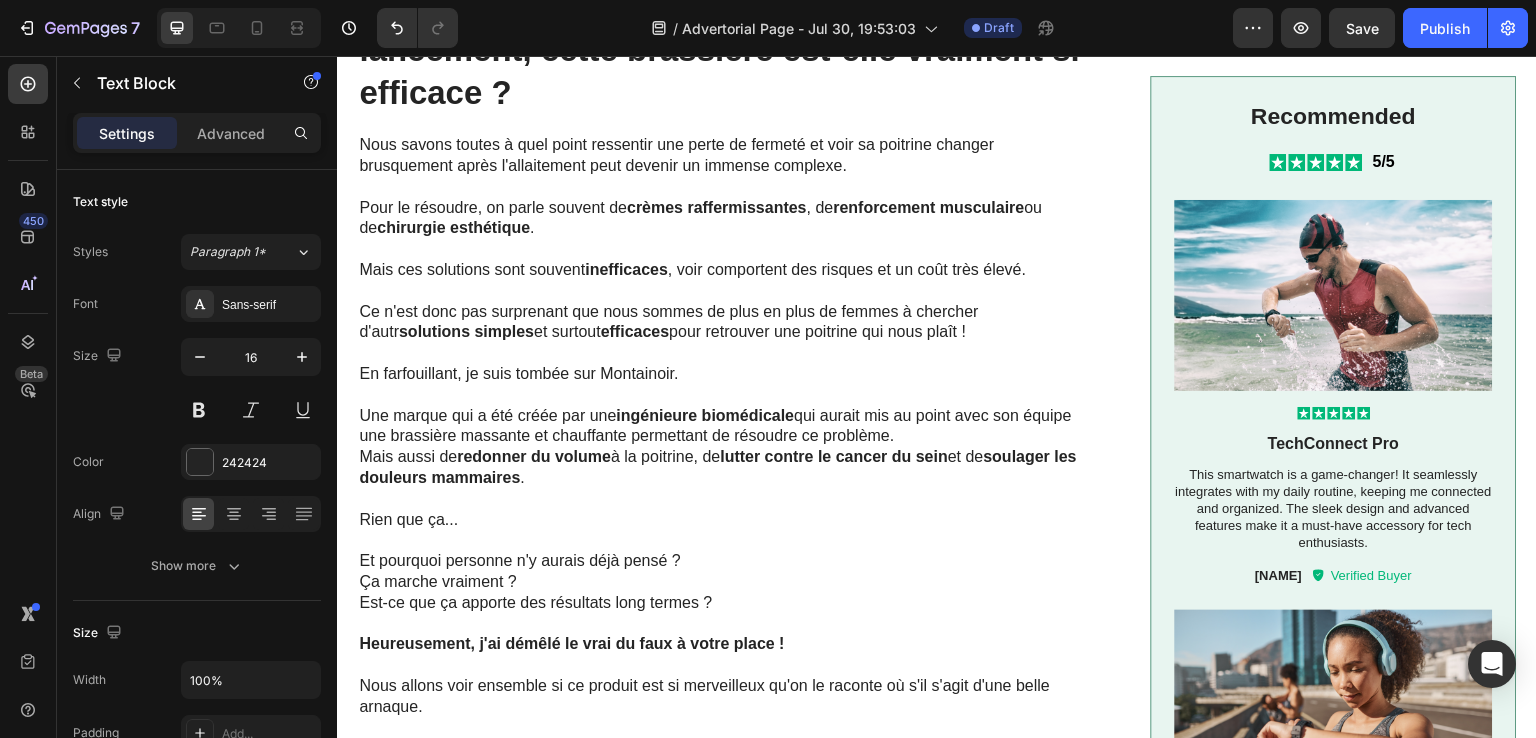 click on "Est-ce que ça apporte des résultats long termes ?" at bounding box center (723, 603) 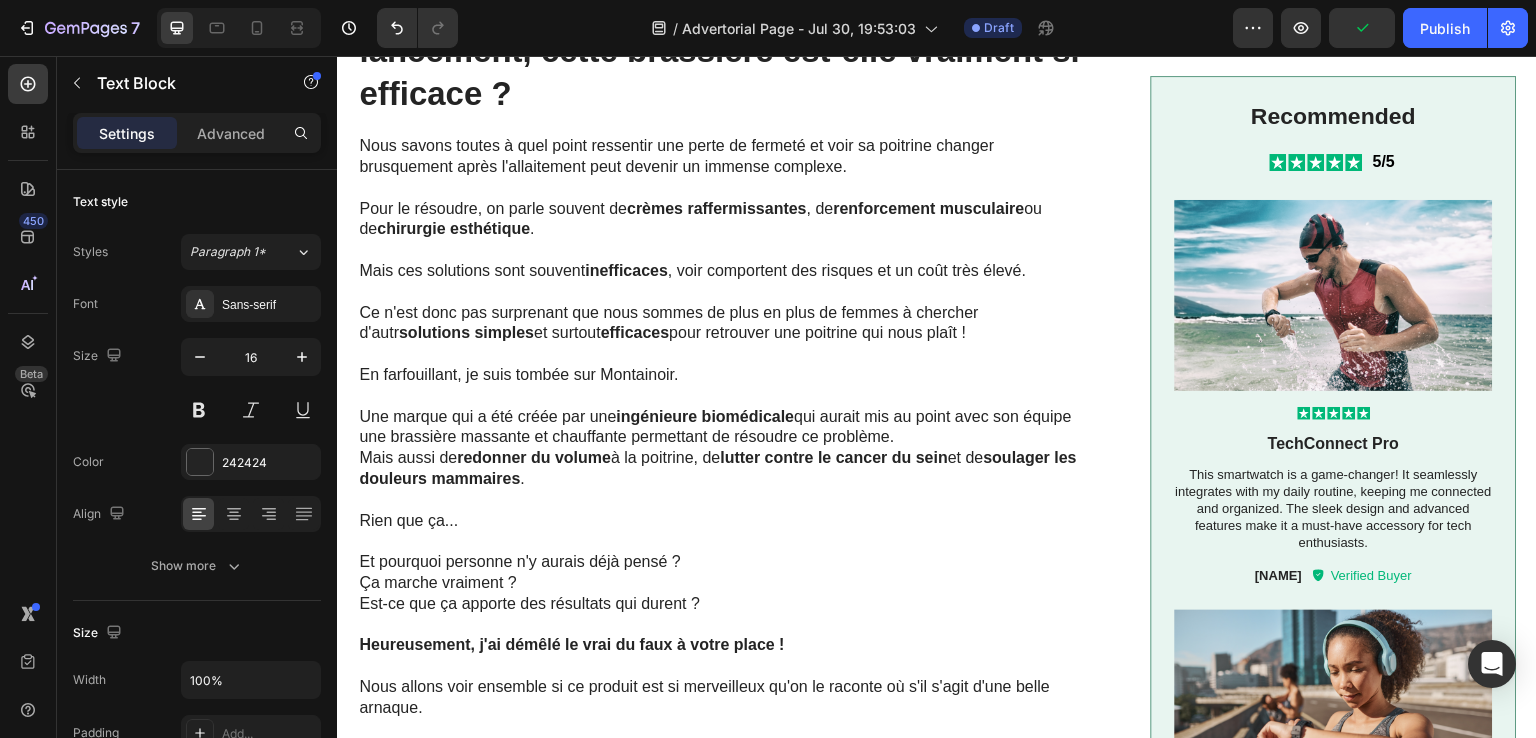 scroll, scrollTop: 1074, scrollLeft: 0, axis: vertical 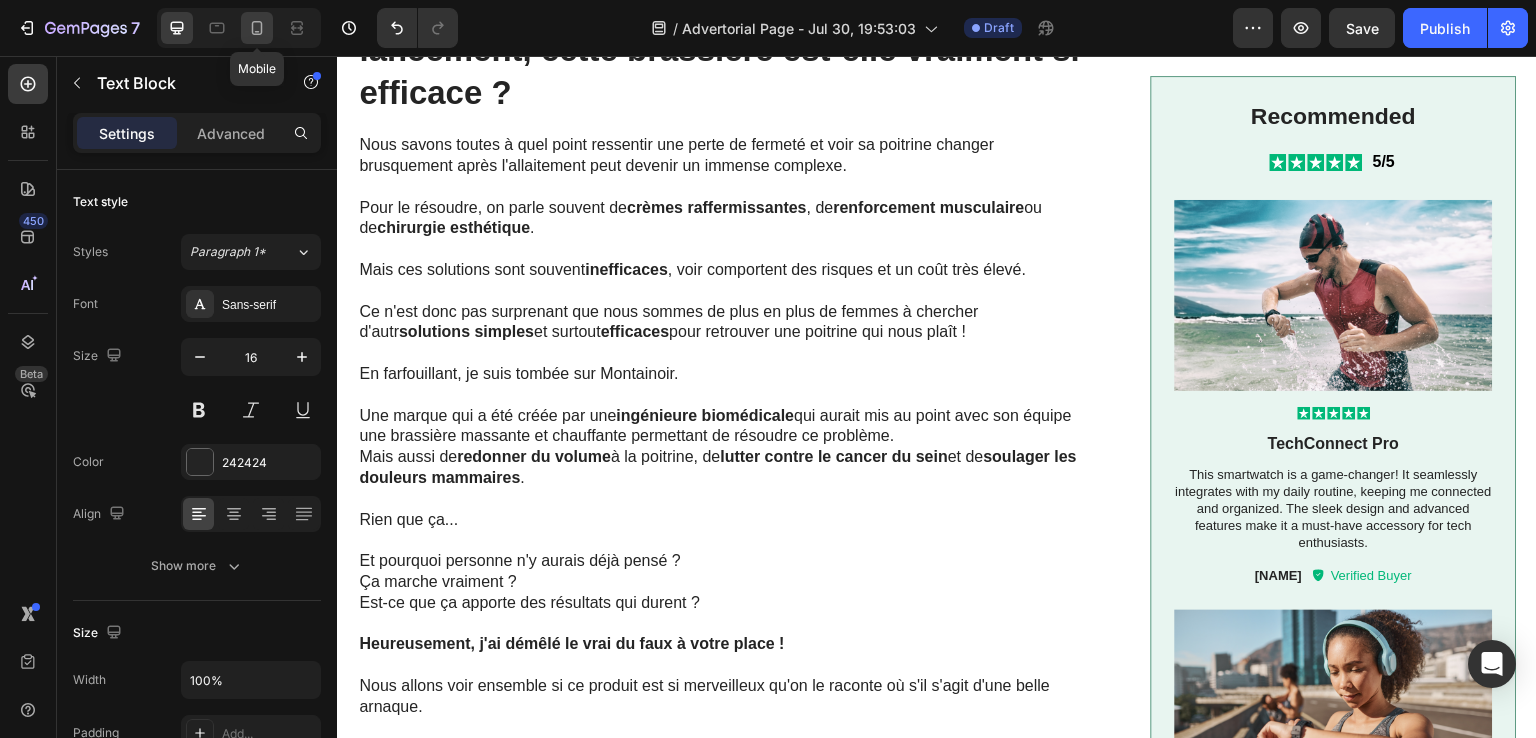 click 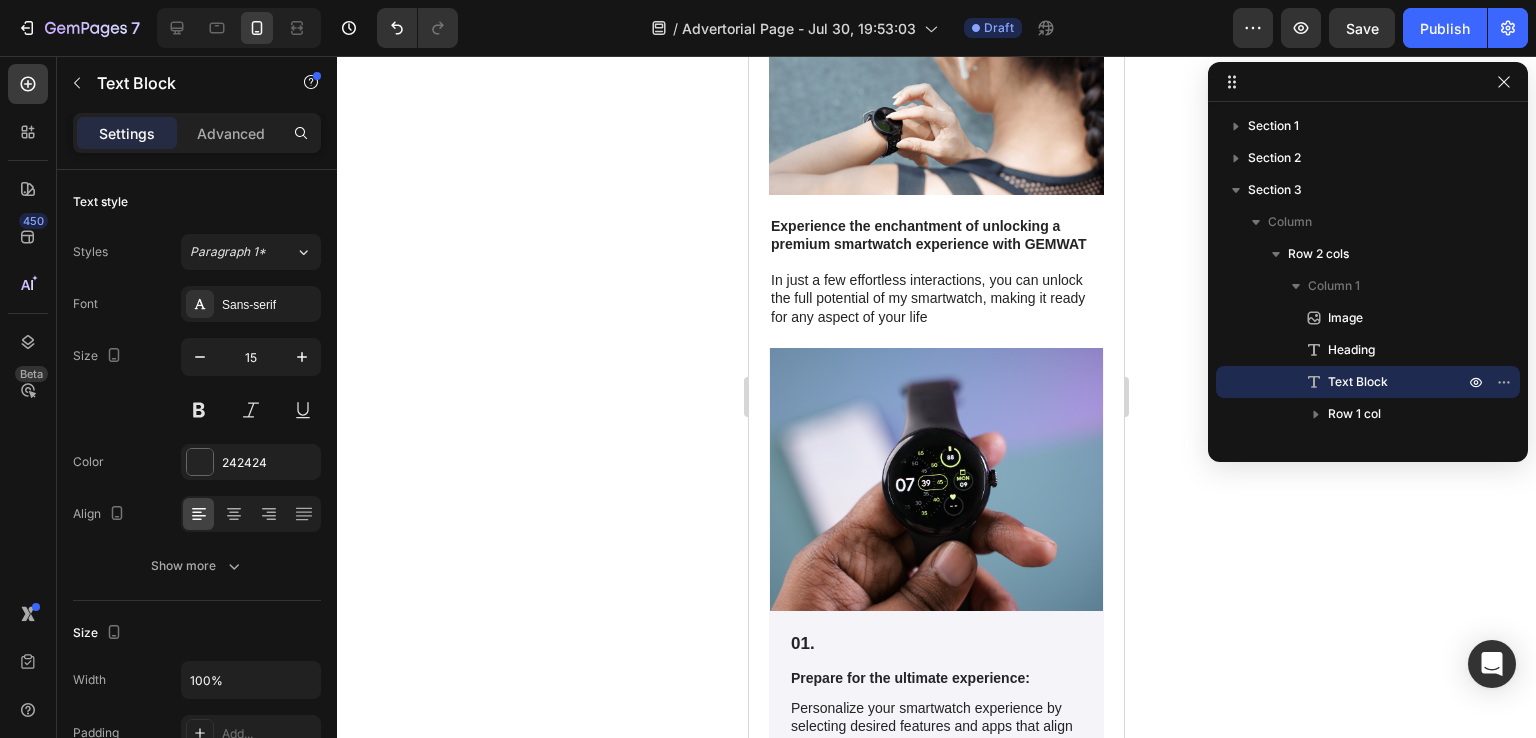 scroll, scrollTop: 3900, scrollLeft: 0, axis: vertical 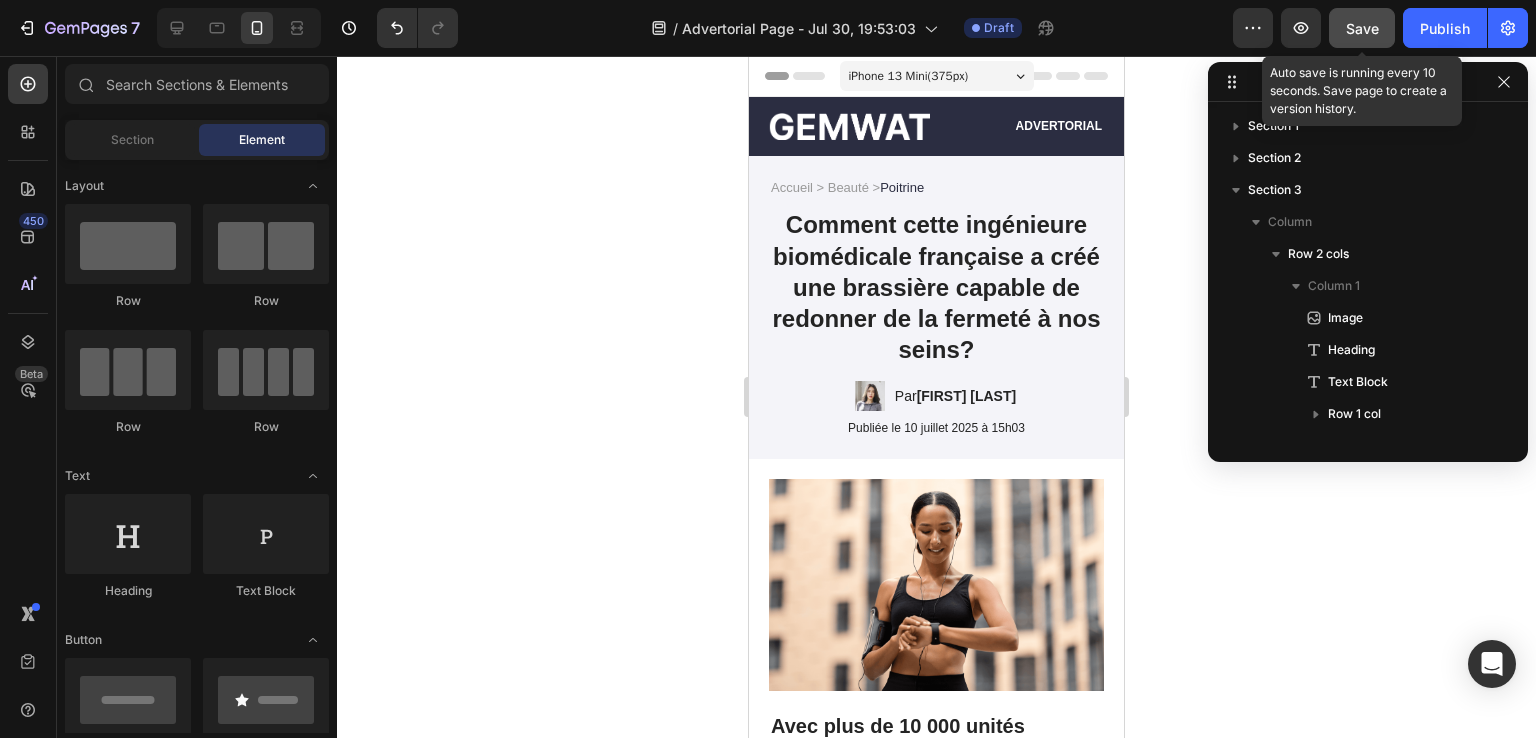 drag, startPoint x: 1360, startPoint y: 24, endPoint x: 365, endPoint y: 148, distance: 1002.69684 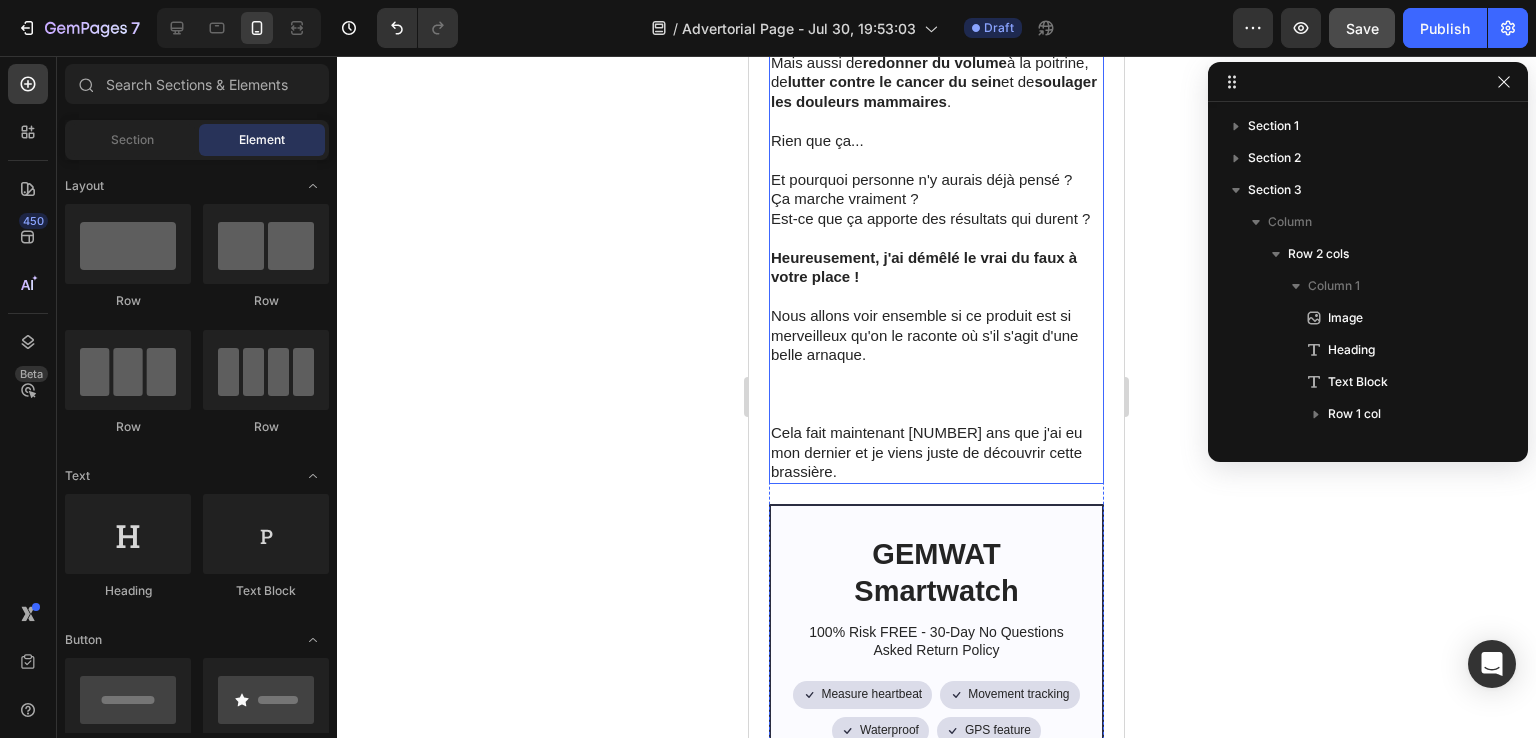 scroll, scrollTop: 1200, scrollLeft: 0, axis: vertical 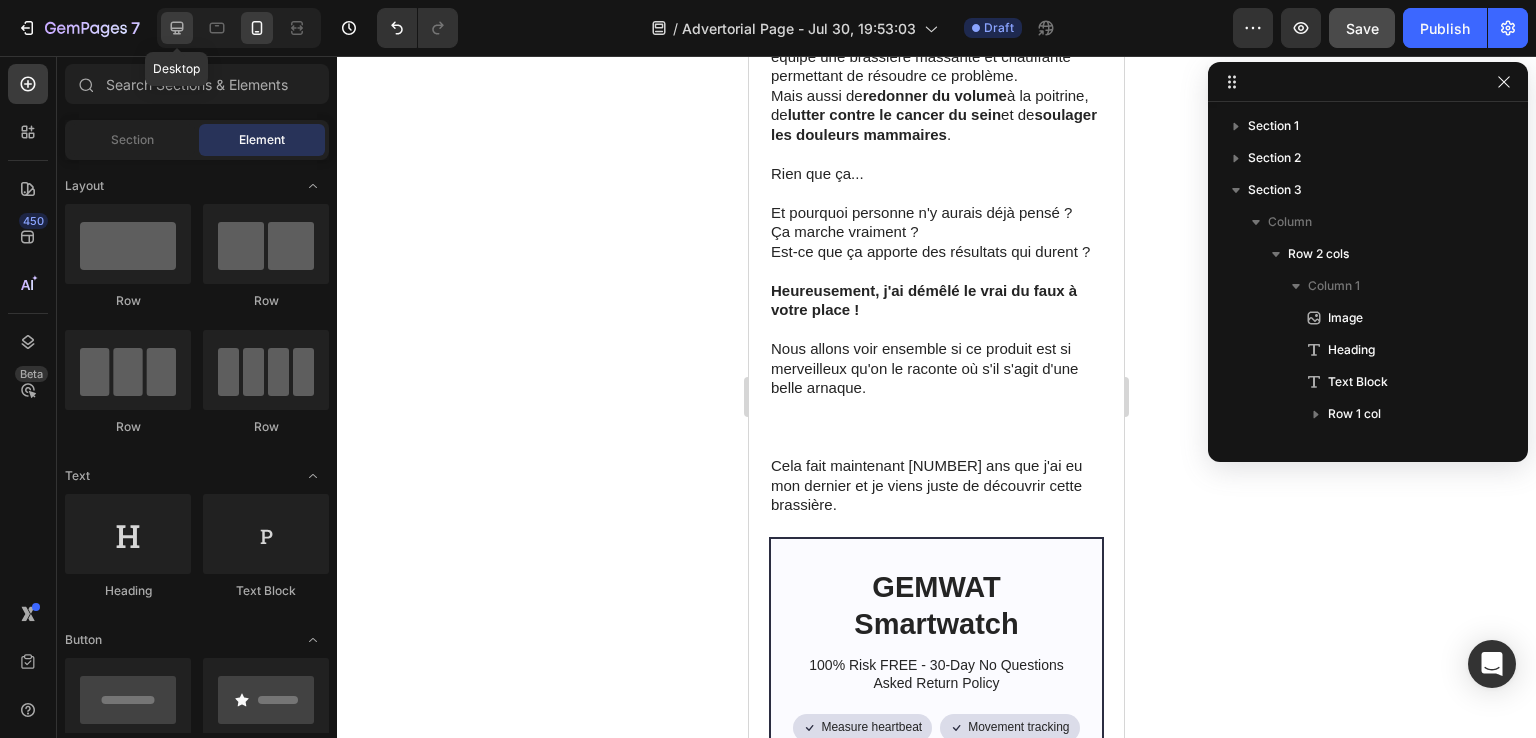 click 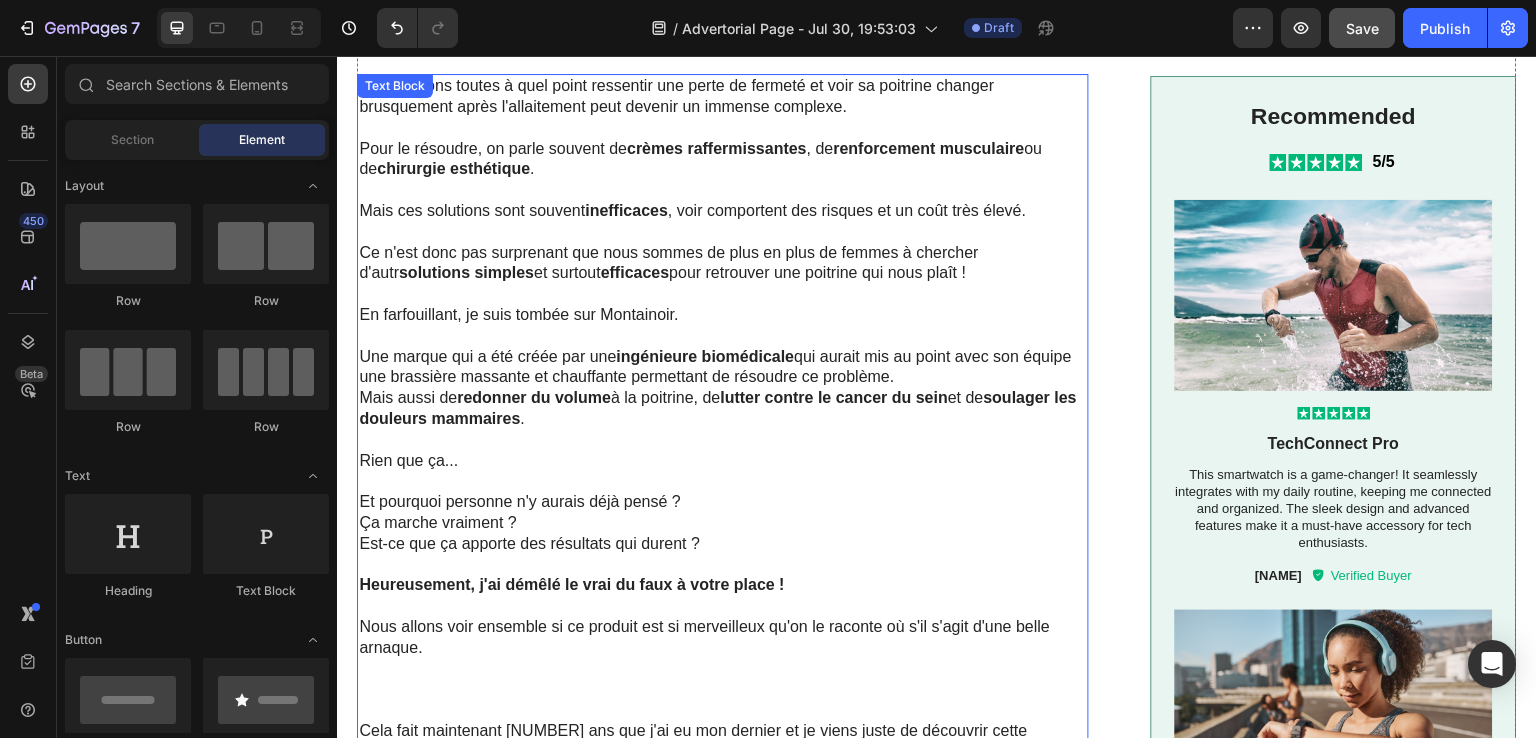 scroll, scrollTop: 1233, scrollLeft: 0, axis: vertical 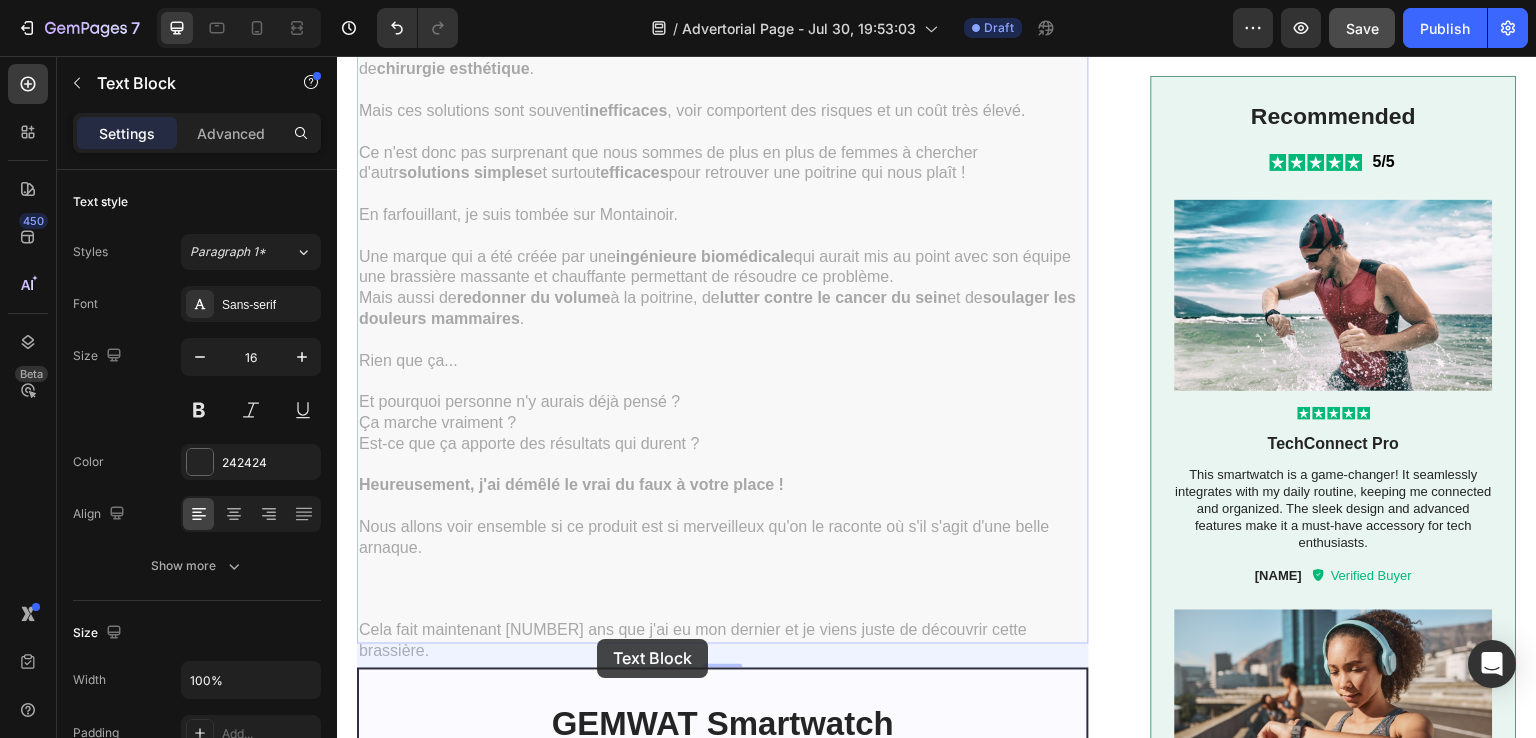 drag, startPoint x: 998, startPoint y: 629, endPoint x: 929, endPoint y: 629, distance: 69 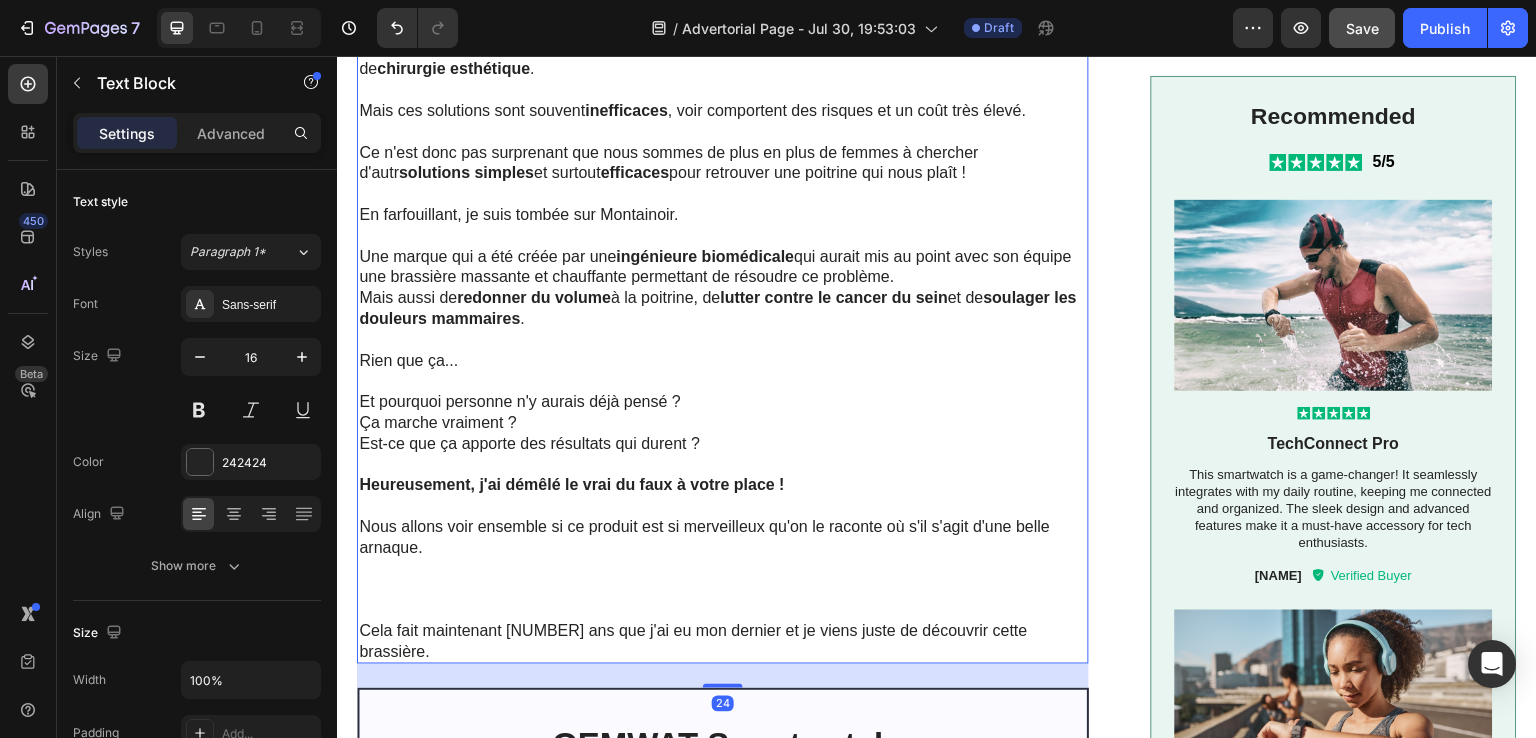 click on "Cela fait maintenant [NUMBER] ans que j'ai eu mon dernier et je viens juste de découvrir cette brassière." at bounding box center (723, 642) 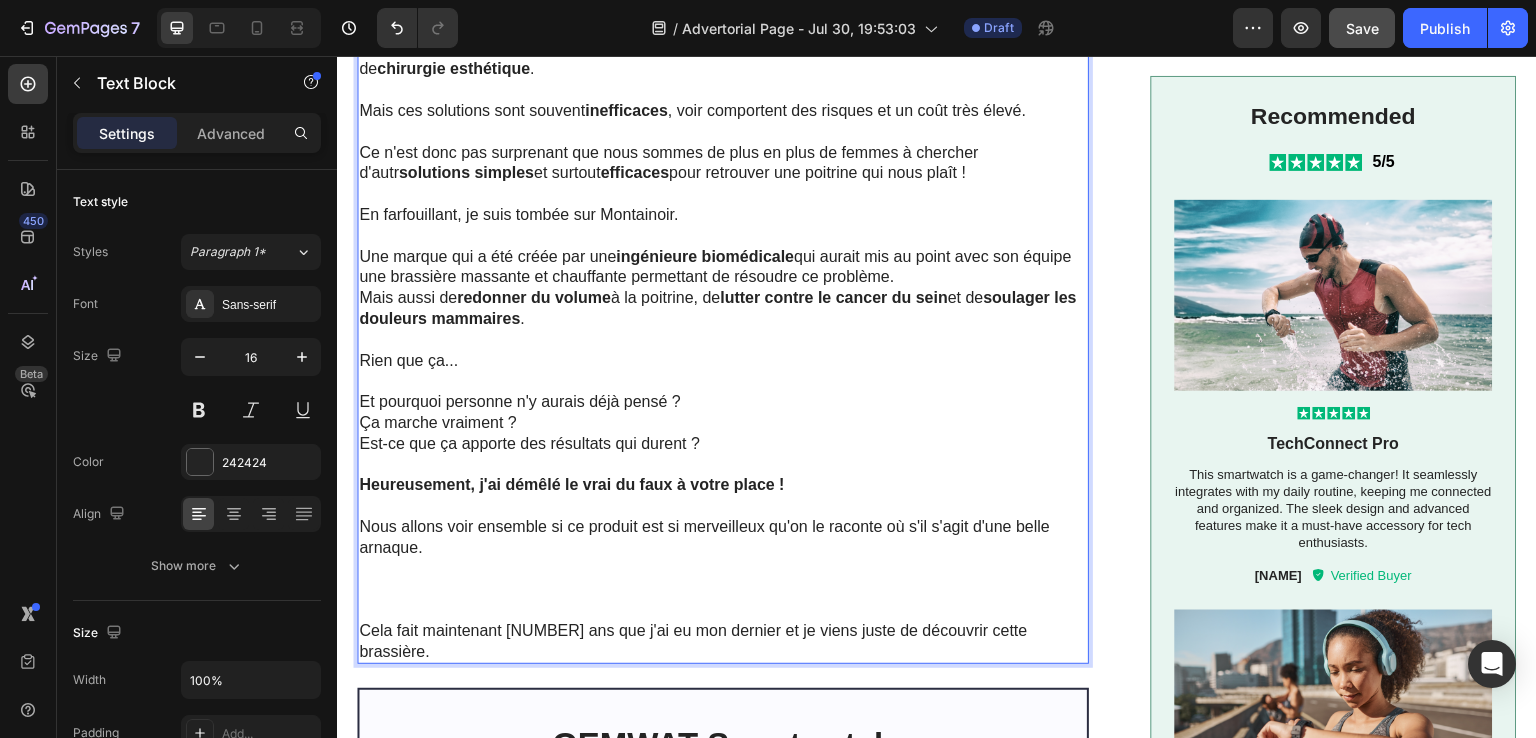 click on "Cela fait maintenant [NUMBER] ans que j'ai eu mon dernier et je viens juste de découvrir cette brassière." at bounding box center (723, 642) 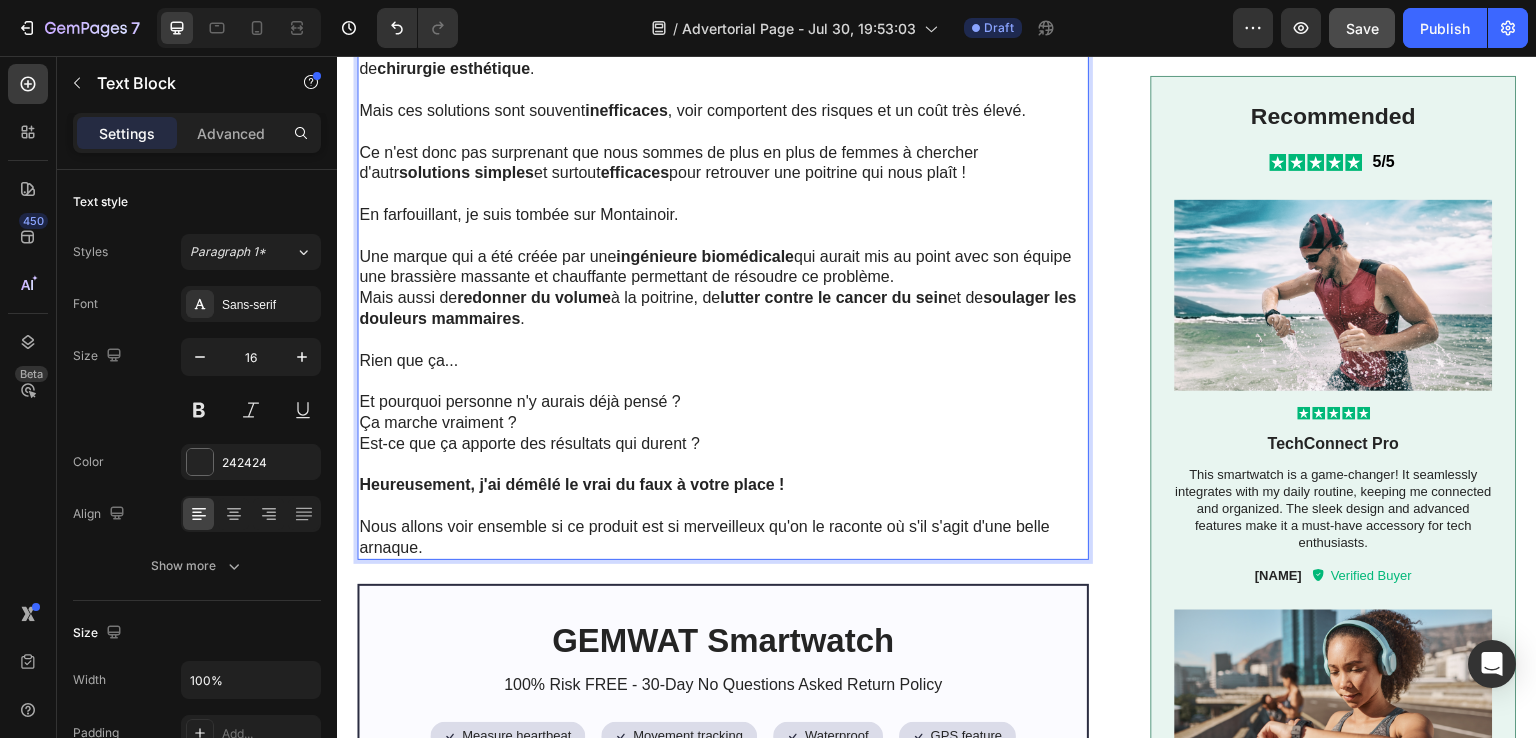 click at bounding box center [723, 464] 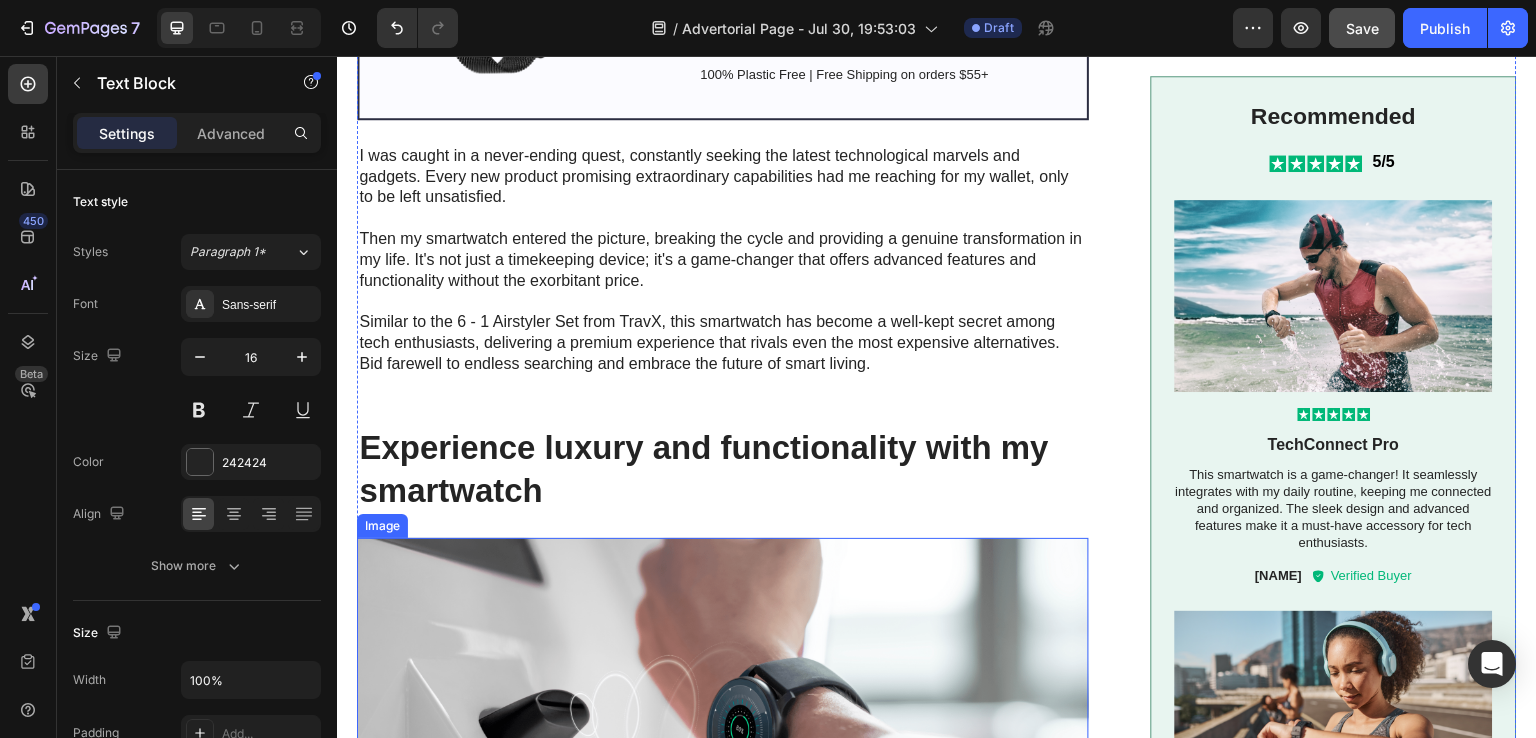 scroll, scrollTop: 1833, scrollLeft: 0, axis: vertical 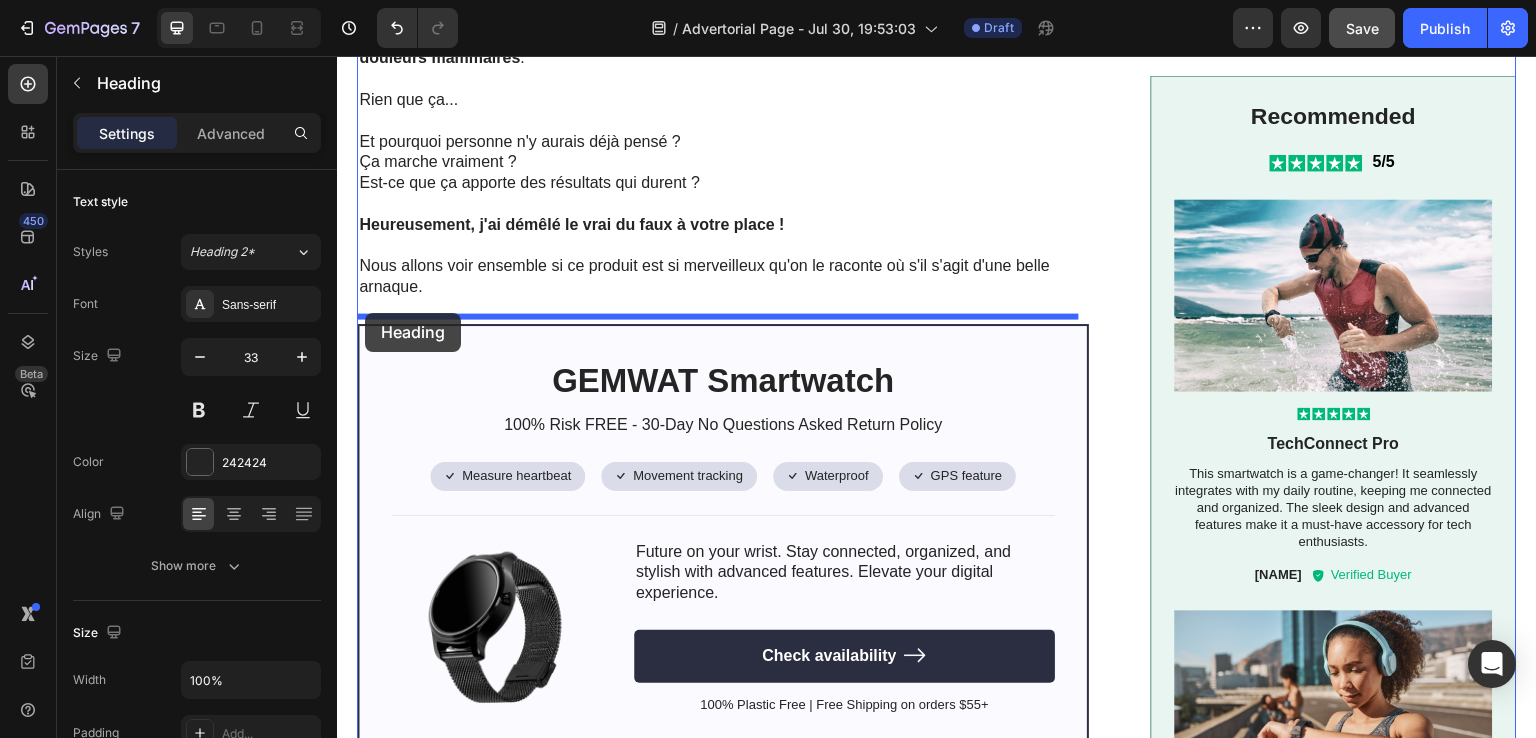 drag, startPoint x: 373, startPoint y: 656, endPoint x: 365, endPoint y: 313, distance: 343.0933 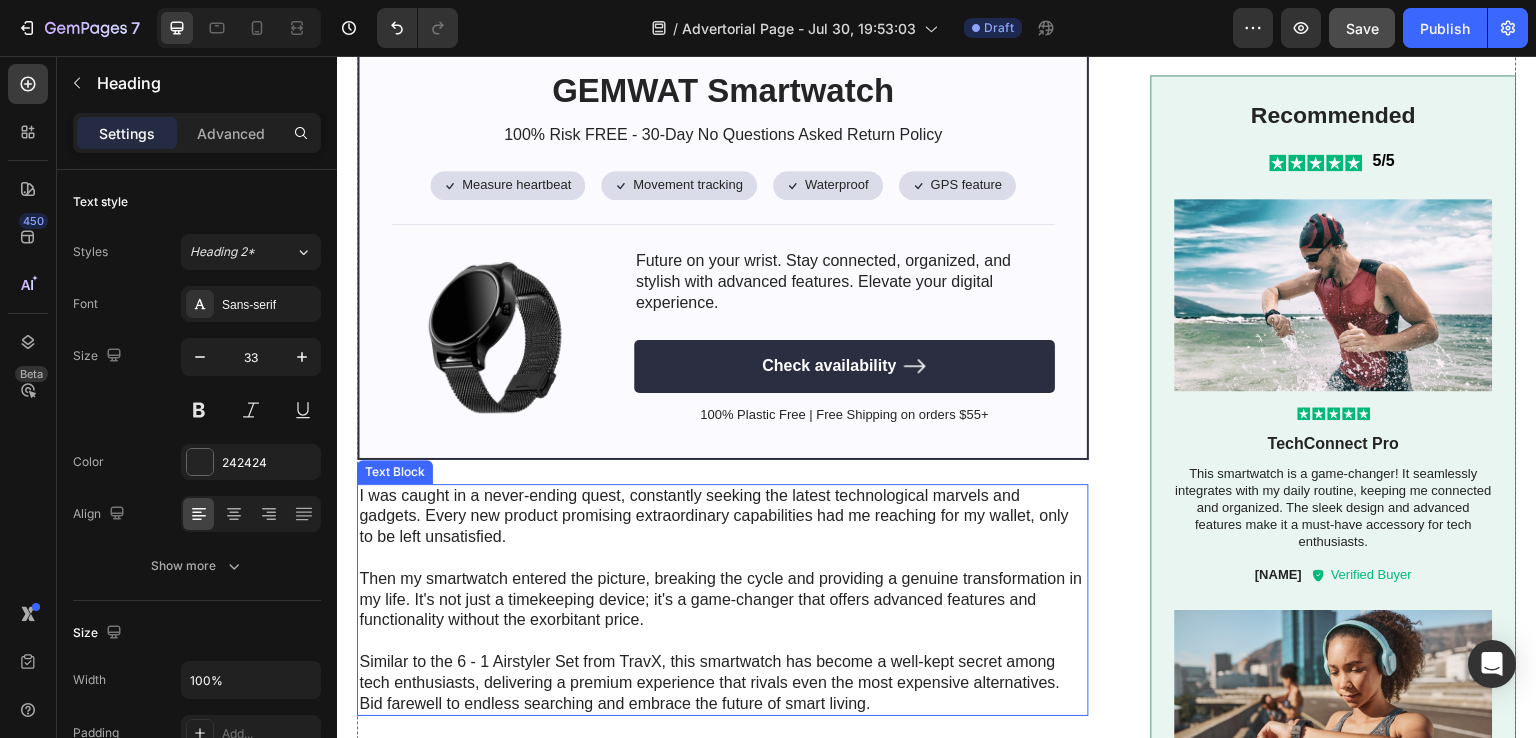 scroll, scrollTop: 1826, scrollLeft: 0, axis: vertical 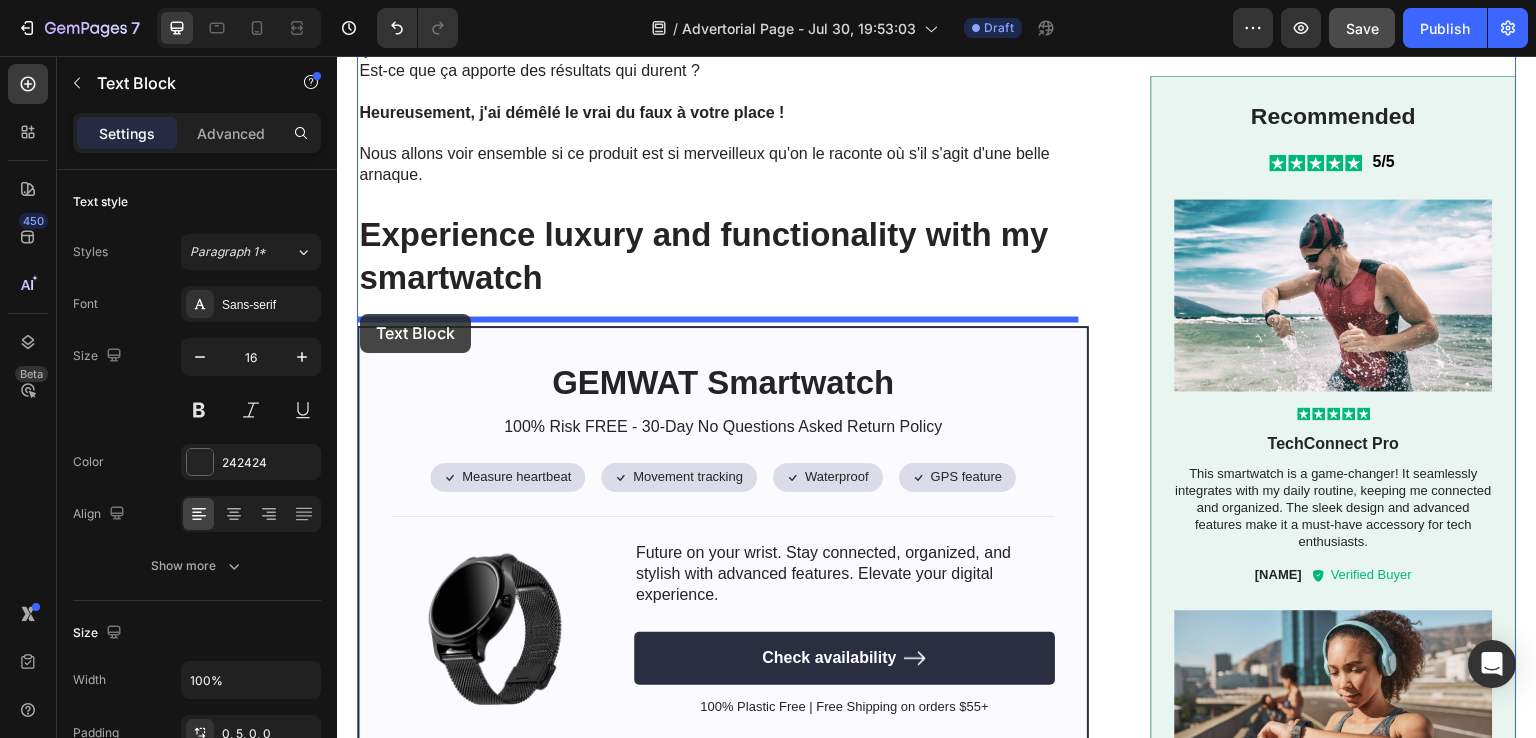 drag, startPoint x: 380, startPoint y: 573, endPoint x: 360, endPoint y: 314, distance: 259.77106 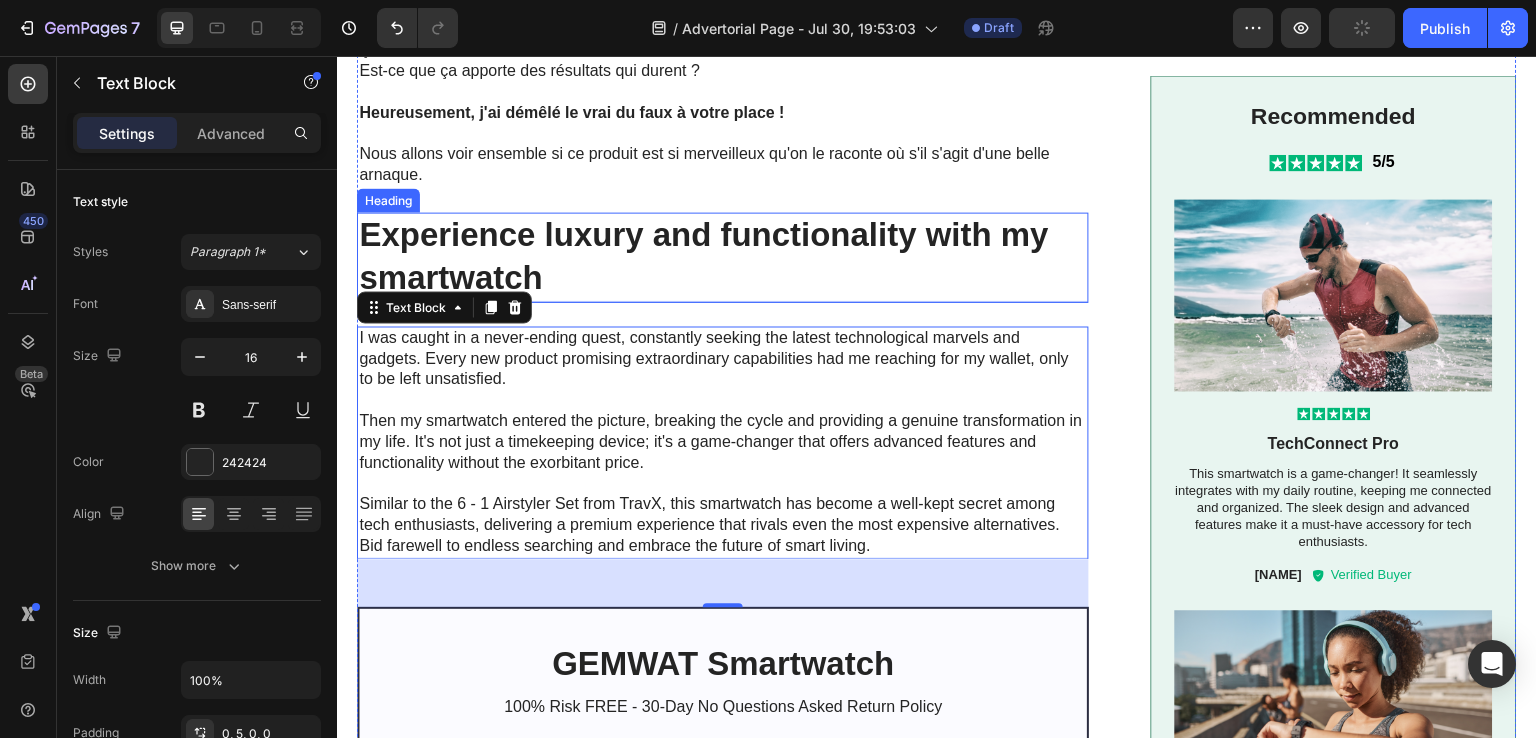 click on "Experience luxury and functionality with my smartwatch" at bounding box center [723, 257] 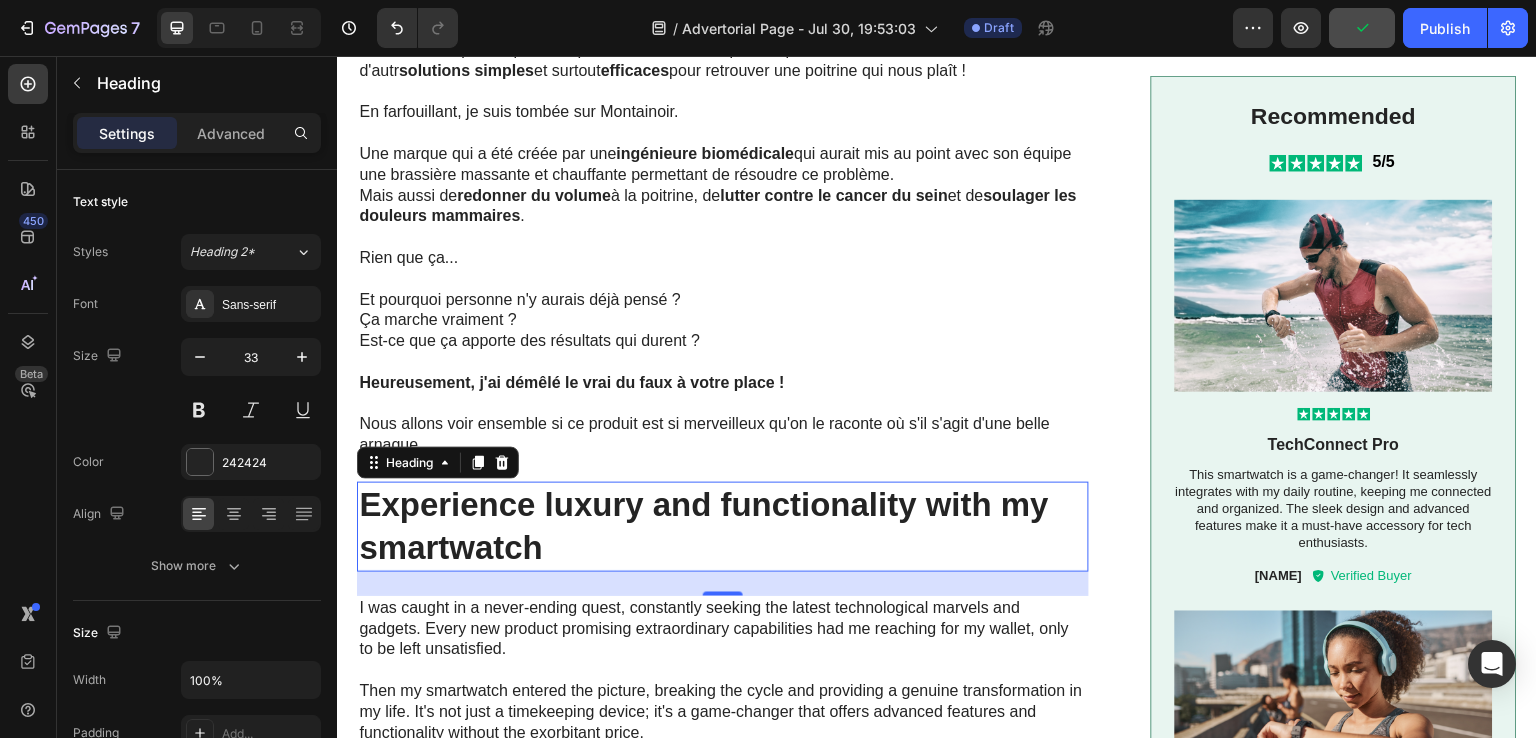 scroll, scrollTop: 1438, scrollLeft: 0, axis: vertical 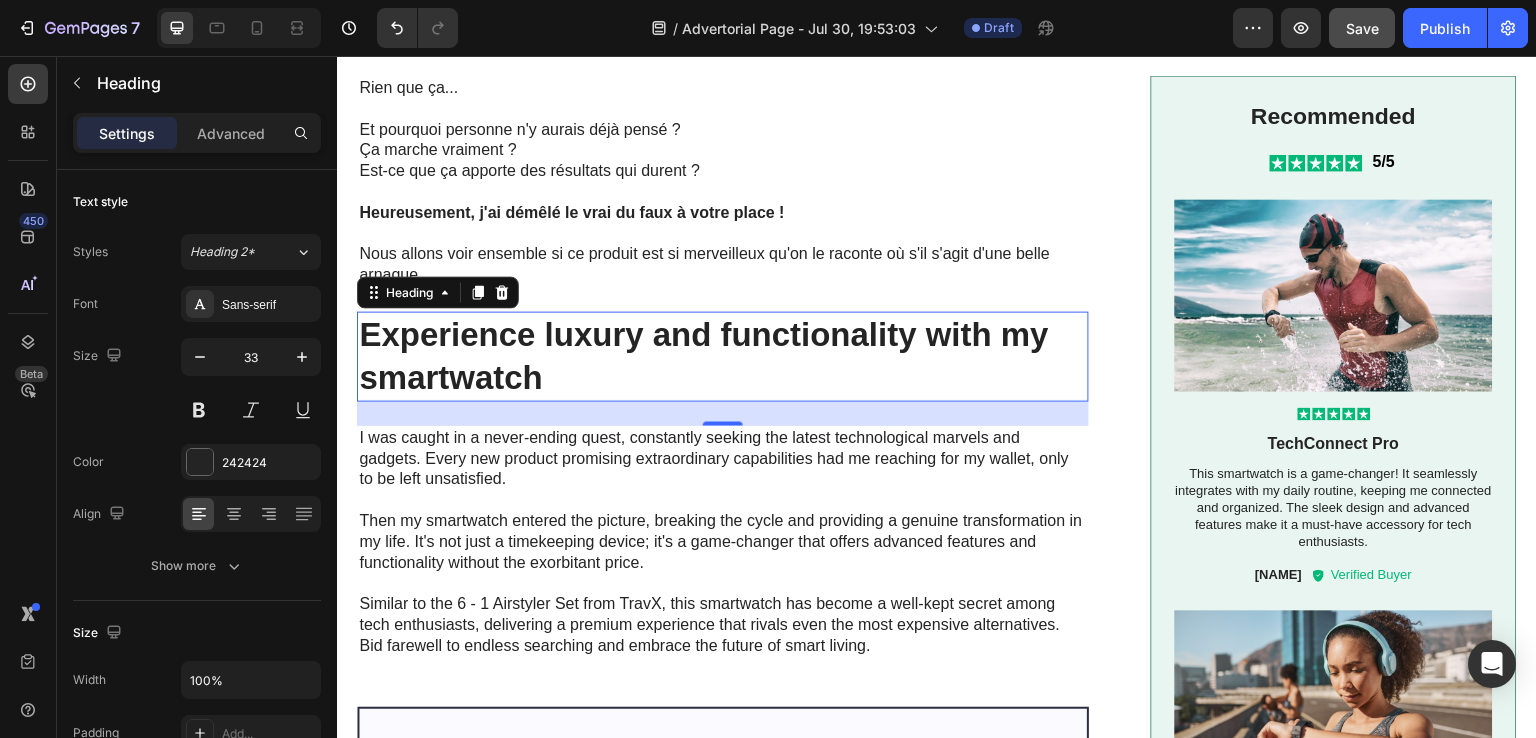 click on "Experience luxury and functionality with my smartwatch" at bounding box center [723, 357] 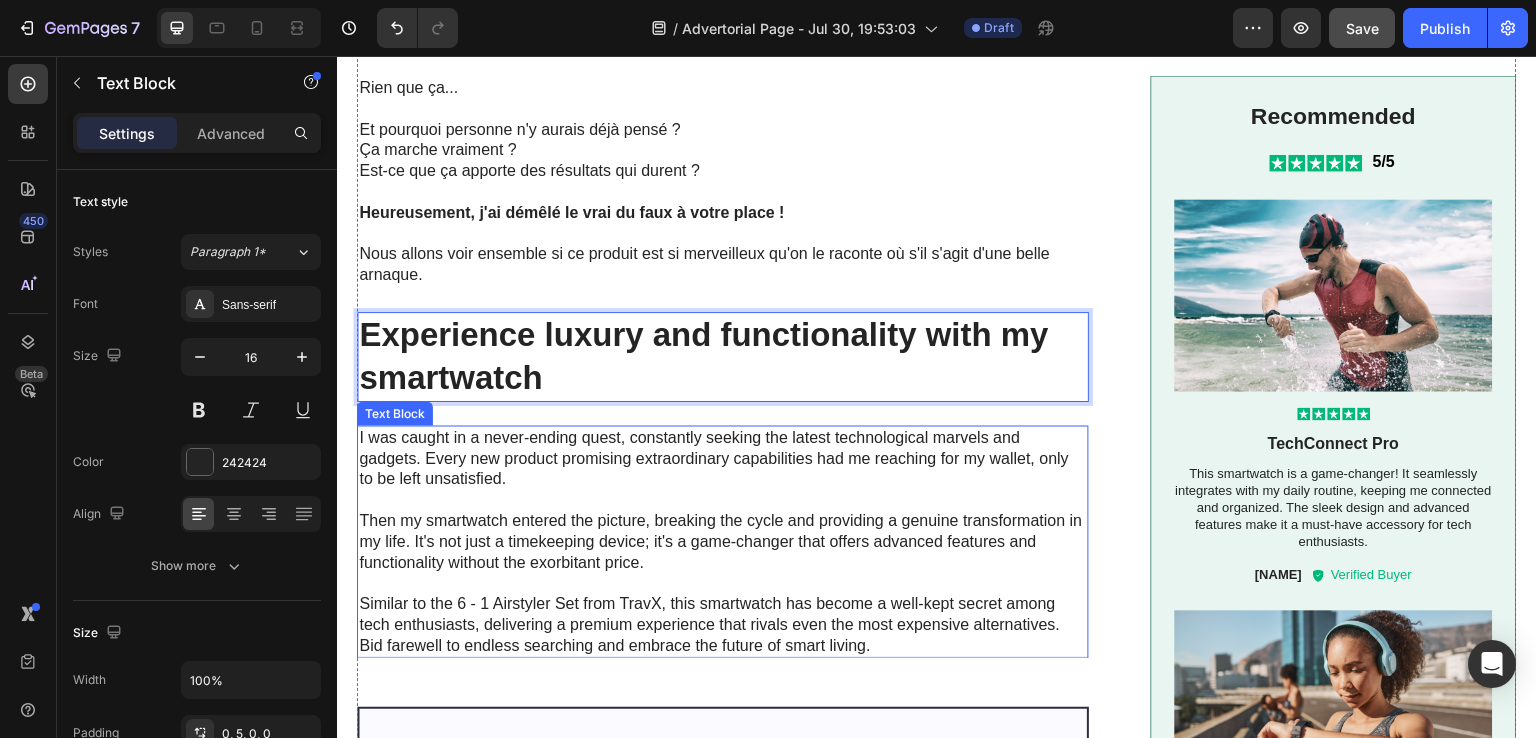click on "I was caught in a never-ending quest, constantly seeking the latest technological marvels and gadgets. Every new product promising extraordinary capabilities had me reaching for my wallet, only to be left unsatisfied." at bounding box center (721, 459) 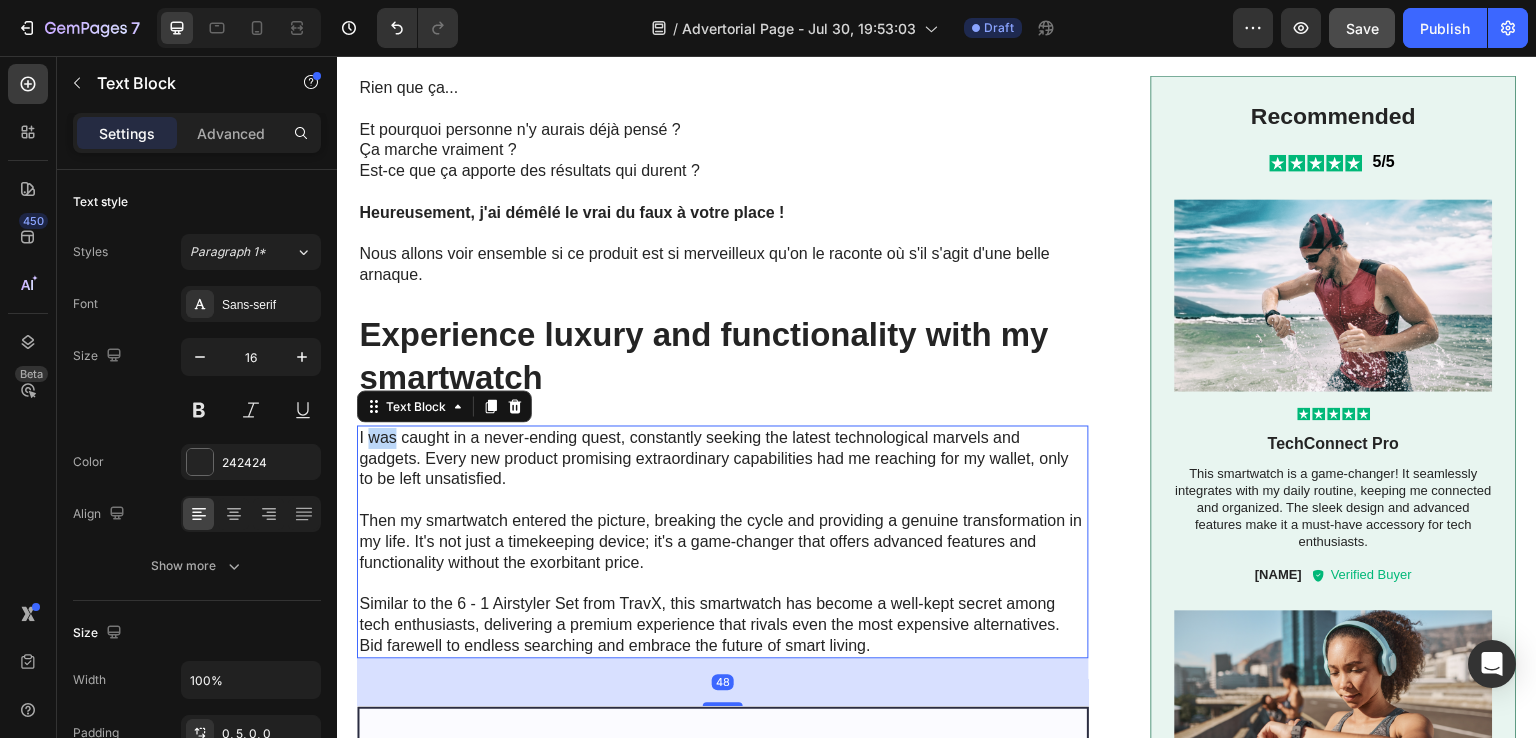 click on "I was caught in a never-ending quest, constantly seeking the latest technological marvels and gadgets. Every new product promising extraordinary capabilities had me reaching for my wallet, only to be left unsatisfied." at bounding box center [721, 459] 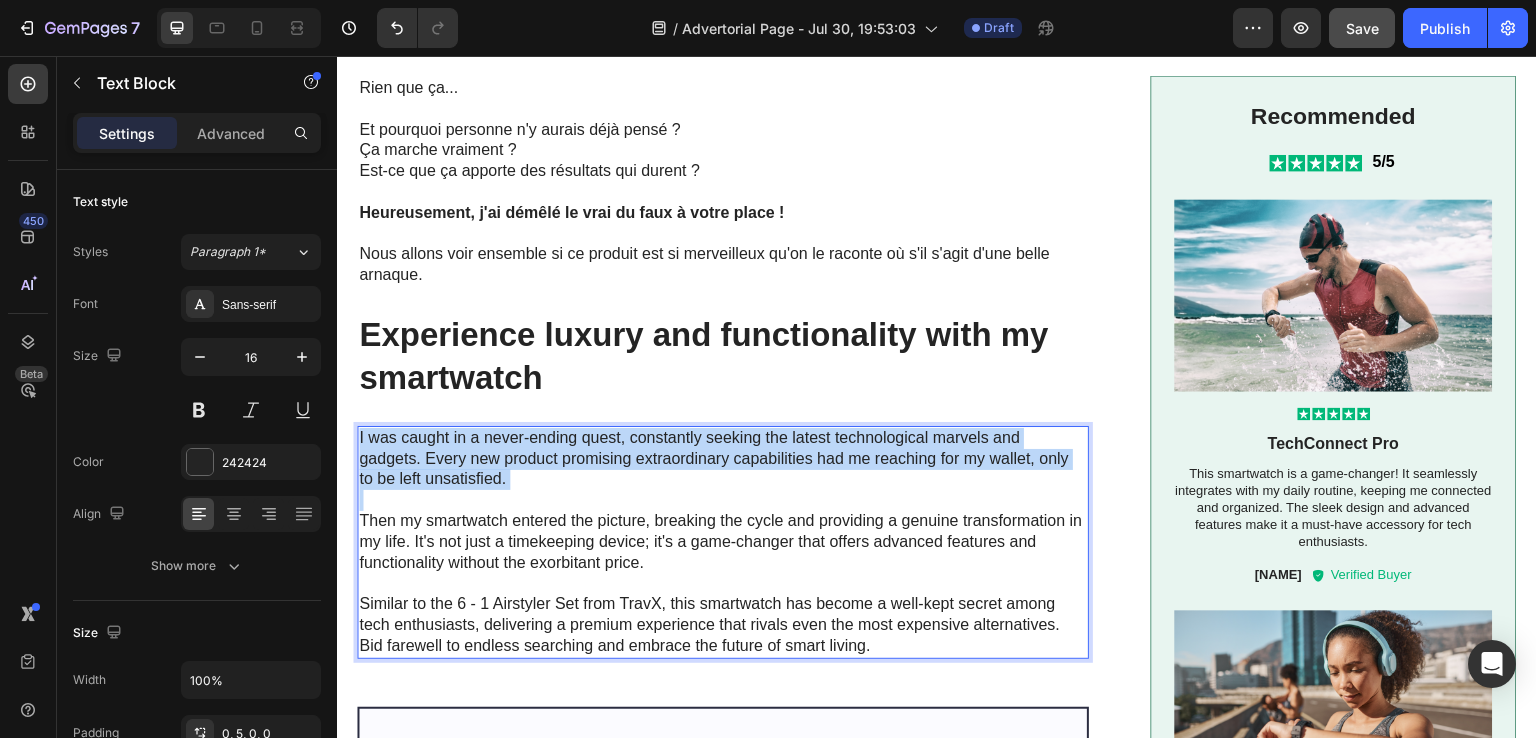click on "I was caught in a never-ending quest, constantly seeking the latest technological marvels and gadgets. Every new product promising extraordinary capabilities had me reaching for my wallet, only to be left unsatisfied." at bounding box center (721, 459) 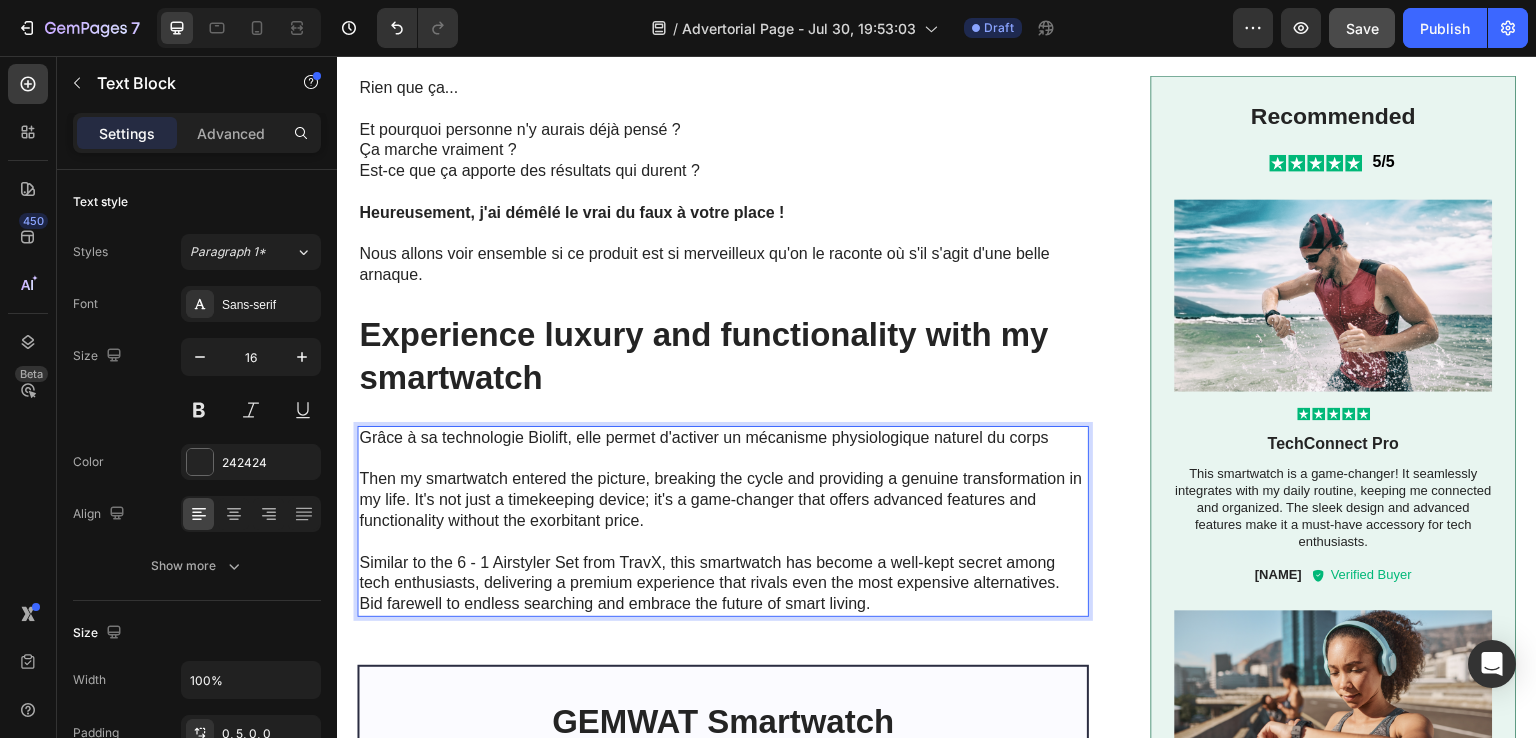 click on "Grâce à sa technologie Biolift, elle permet d'activer un mécanisme physiologique naturel du corps" at bounding box center (721, 438) 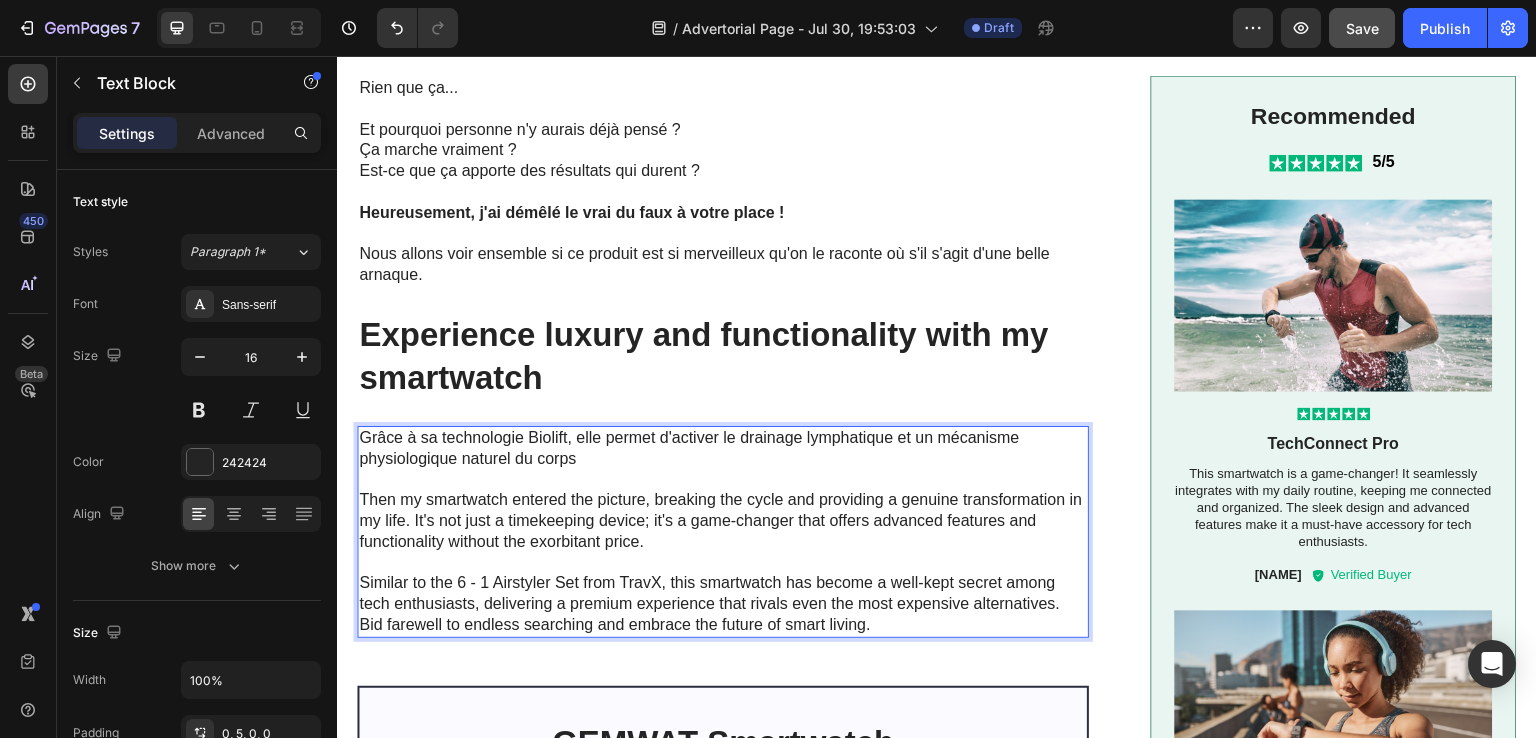 click on "Grâce à sa technologie Biolift, elle permet d'activer le drainage lymphatique et un mécanisme physiologique naturel du corps" at bounding box center [721, 449] 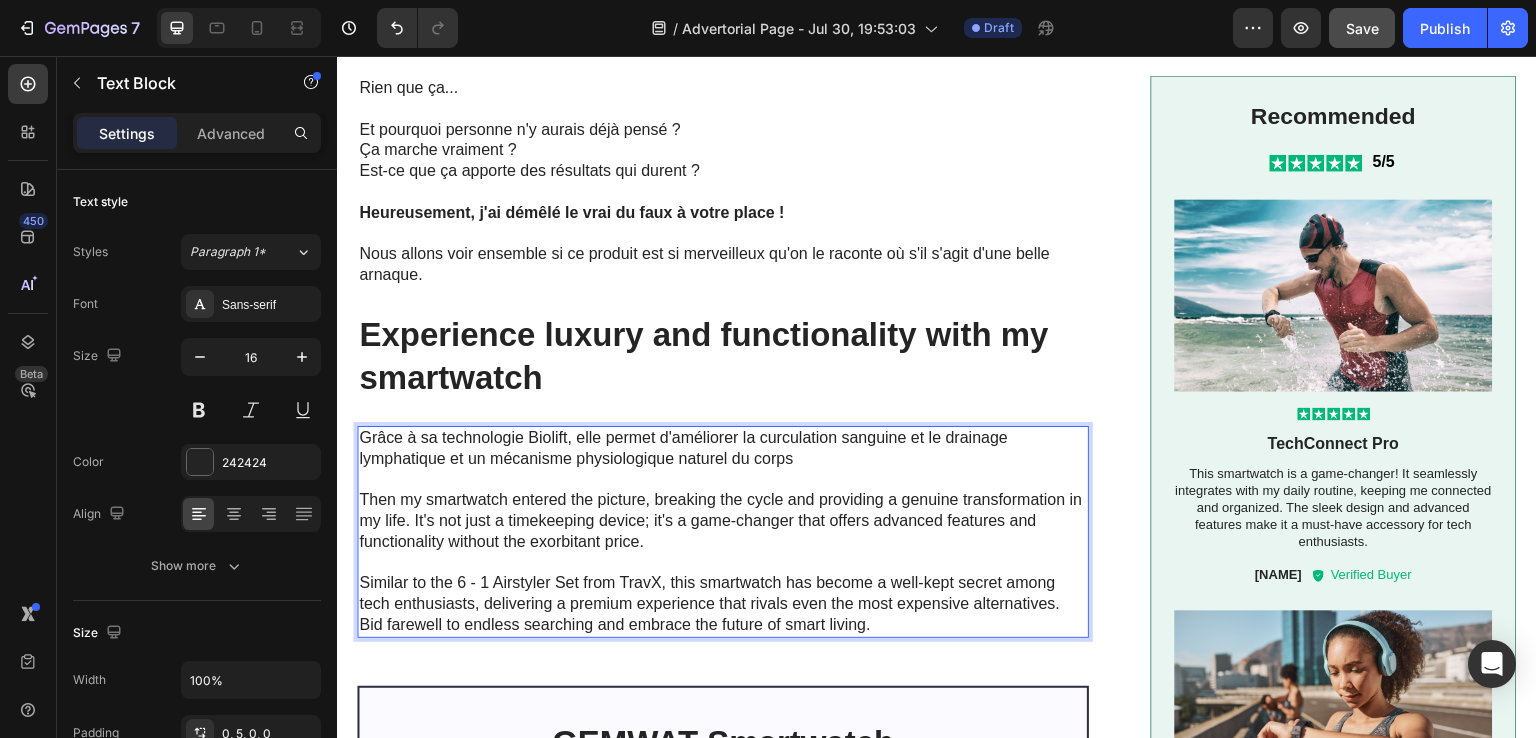 click on "Grâce à sa technologie Biolift, elle permet d'améliorer la curculation sanguine et le drainage lymphatique et un mécanisme physiologique naturel du corps" at bounding box center (721, 449) 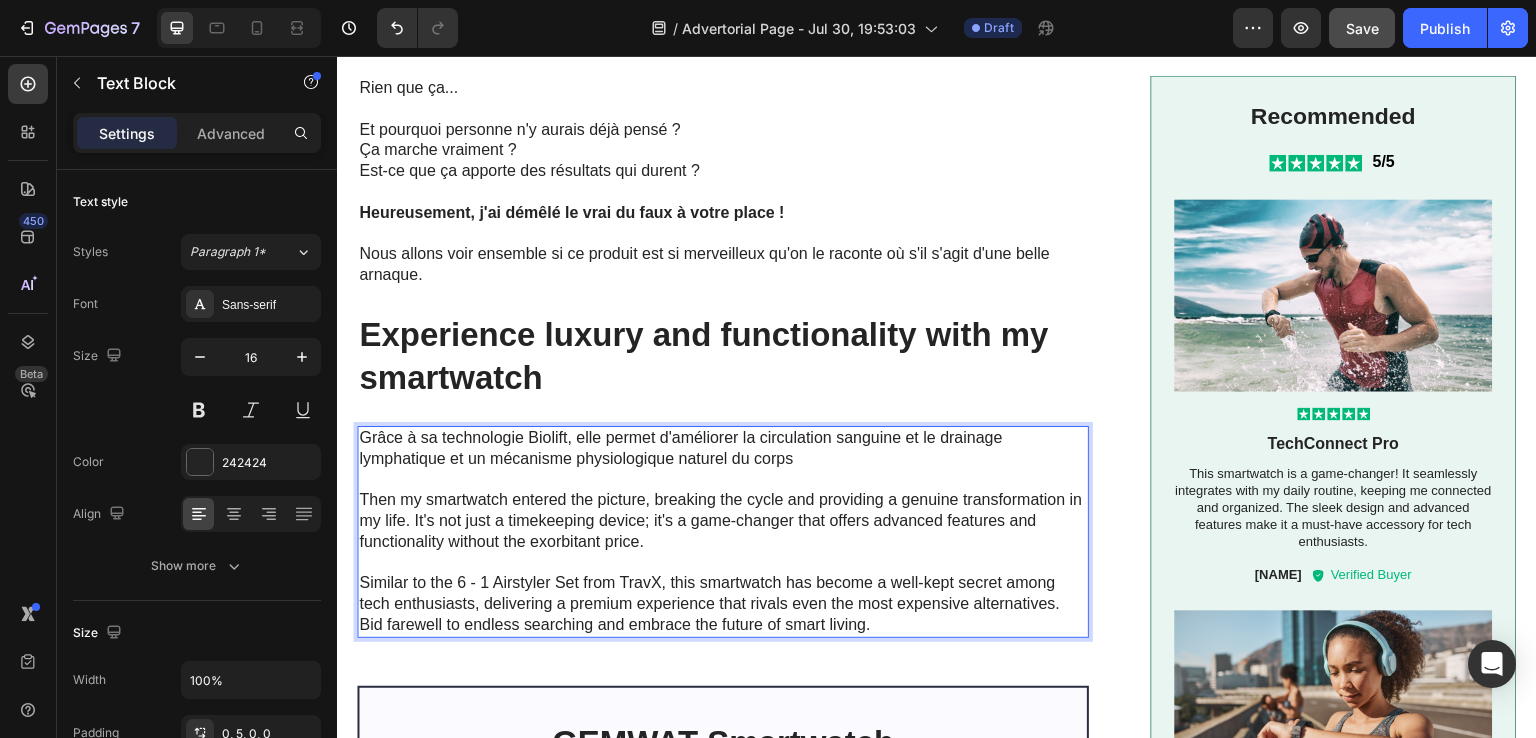 click on "Grâce à sa technologie Biolift, elle permet d'améliorer la circulation sanguine et le drainage lymphatique et un mécanisme physiologique naturel du corps" at bounding box center [721, 449] 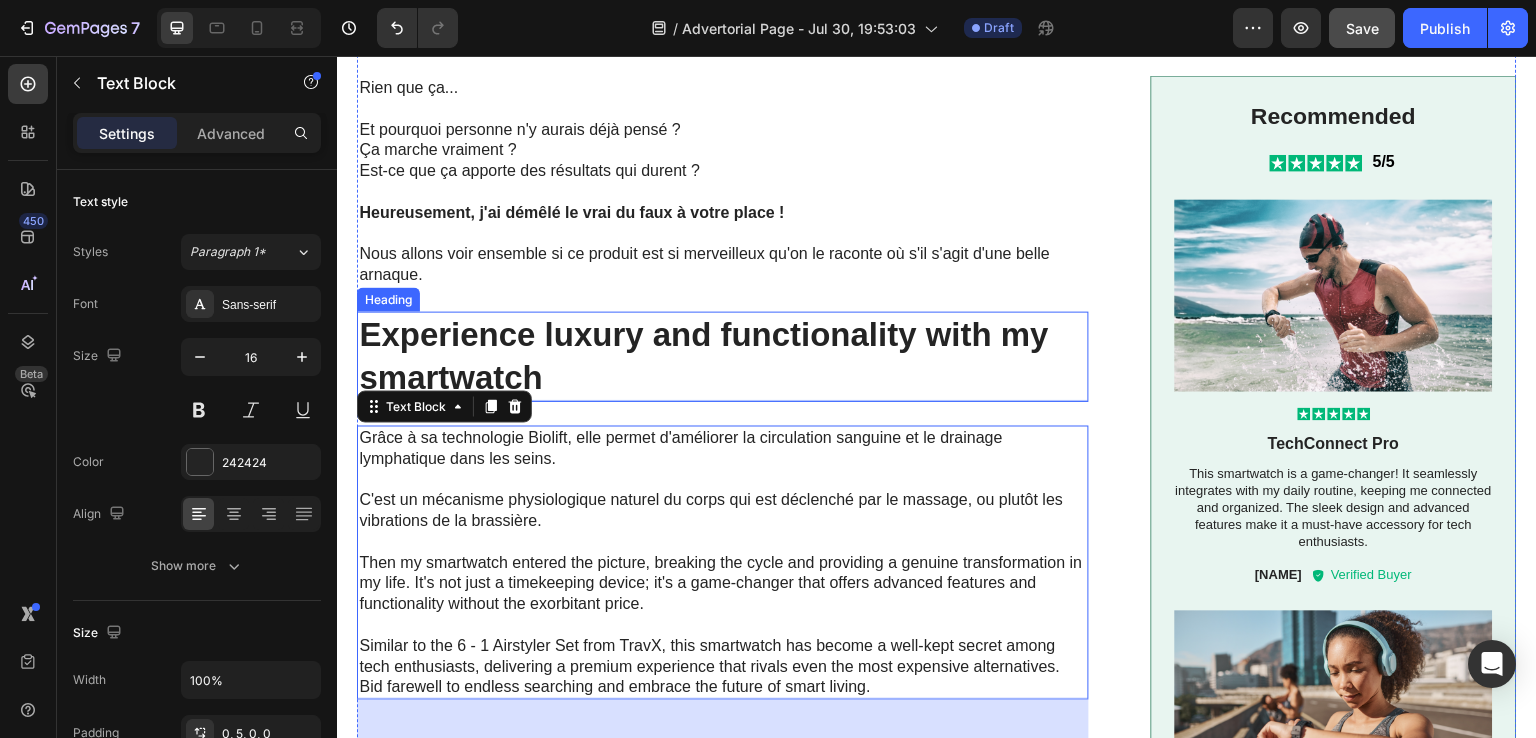 click on "Experience luxury and functionality with my smartwatch" at bounding box center [723, 357] 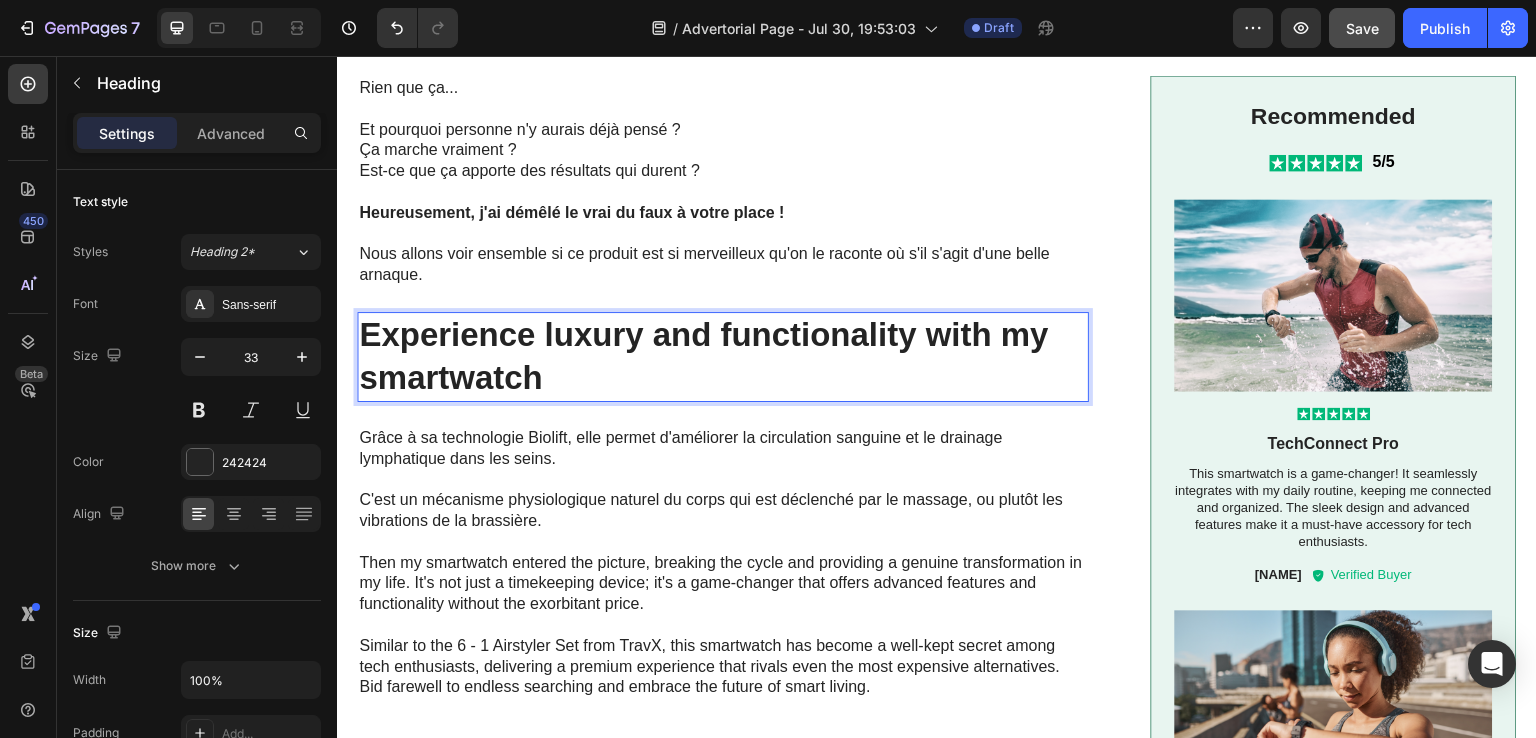 click on "Experience luxury and functionality with my smartwatch" at bounding box center [723, 357] 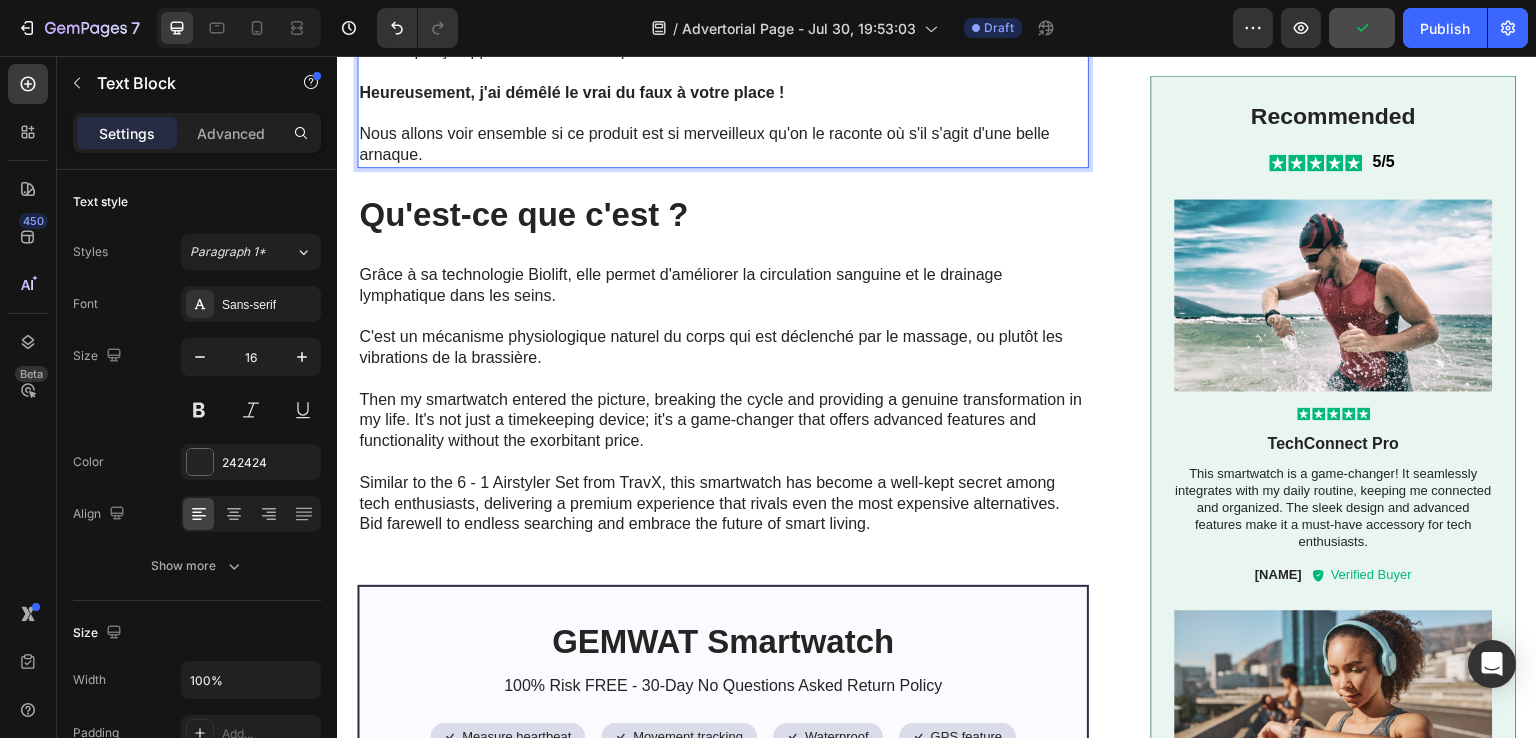 scroll, scrollTop: 1570, scrollLeft: 0, axis: vertical 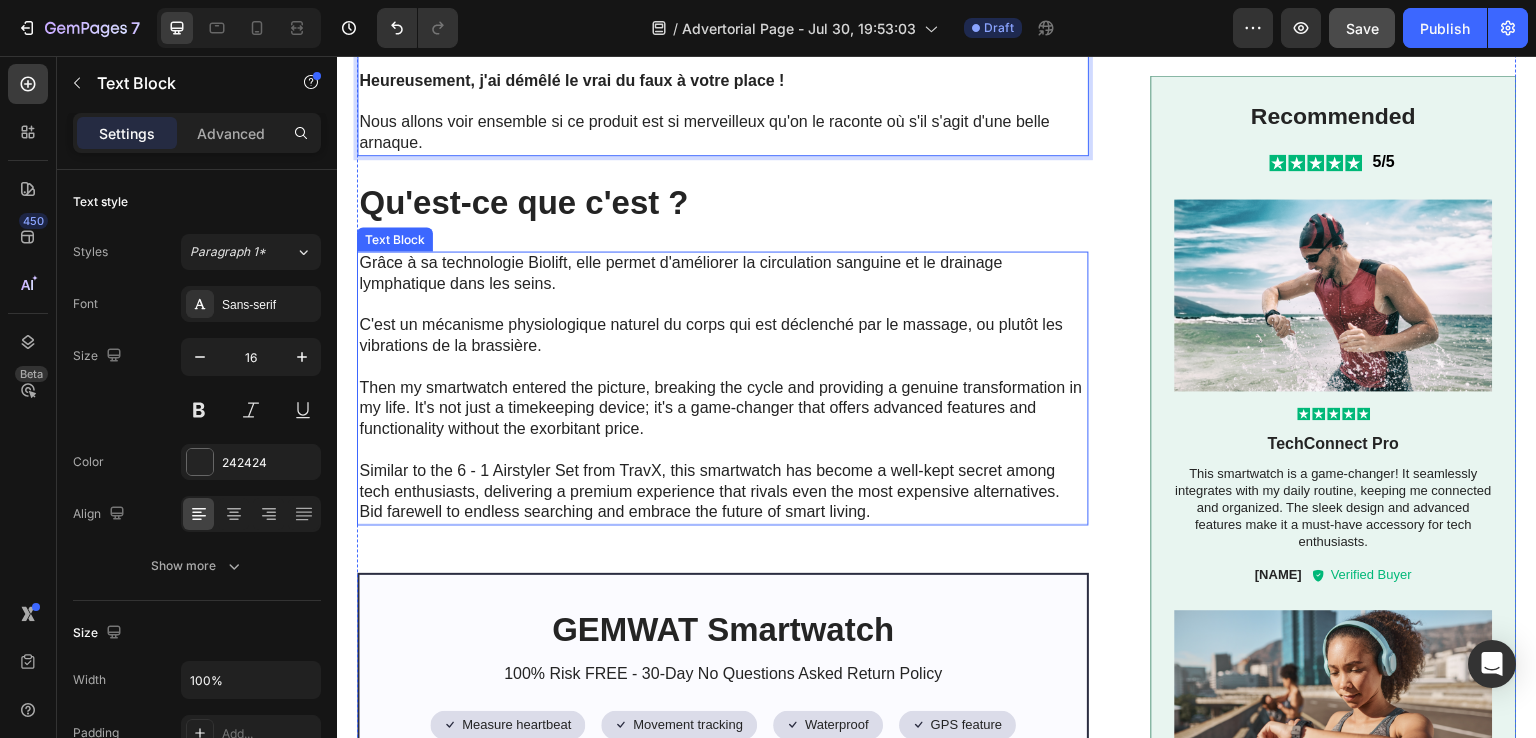 click on "Similar to the 6 - 1 Airstyler Set from TravX, this smartwatch has become a well-kept secret among tech enthusiasts, delivering a premium experience that rivals even the most expensive alternatives. Bid farewell to endless searching and embrace the future of smart living." at bounding box center (721, 492) 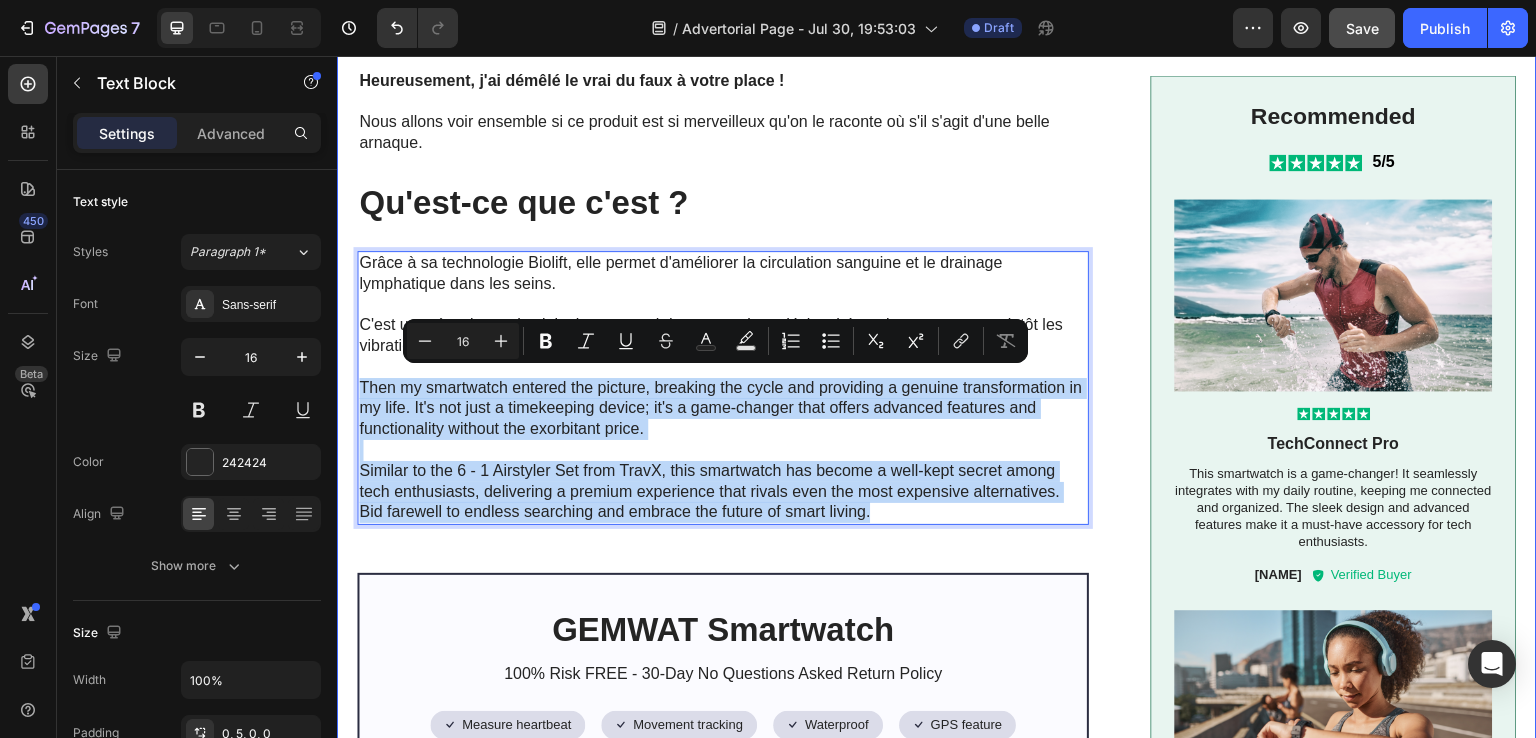 drag, startPoint x: 878, startPoint y: 510, endPoint x: 351, endPoint y: 376, distance: 543.7692 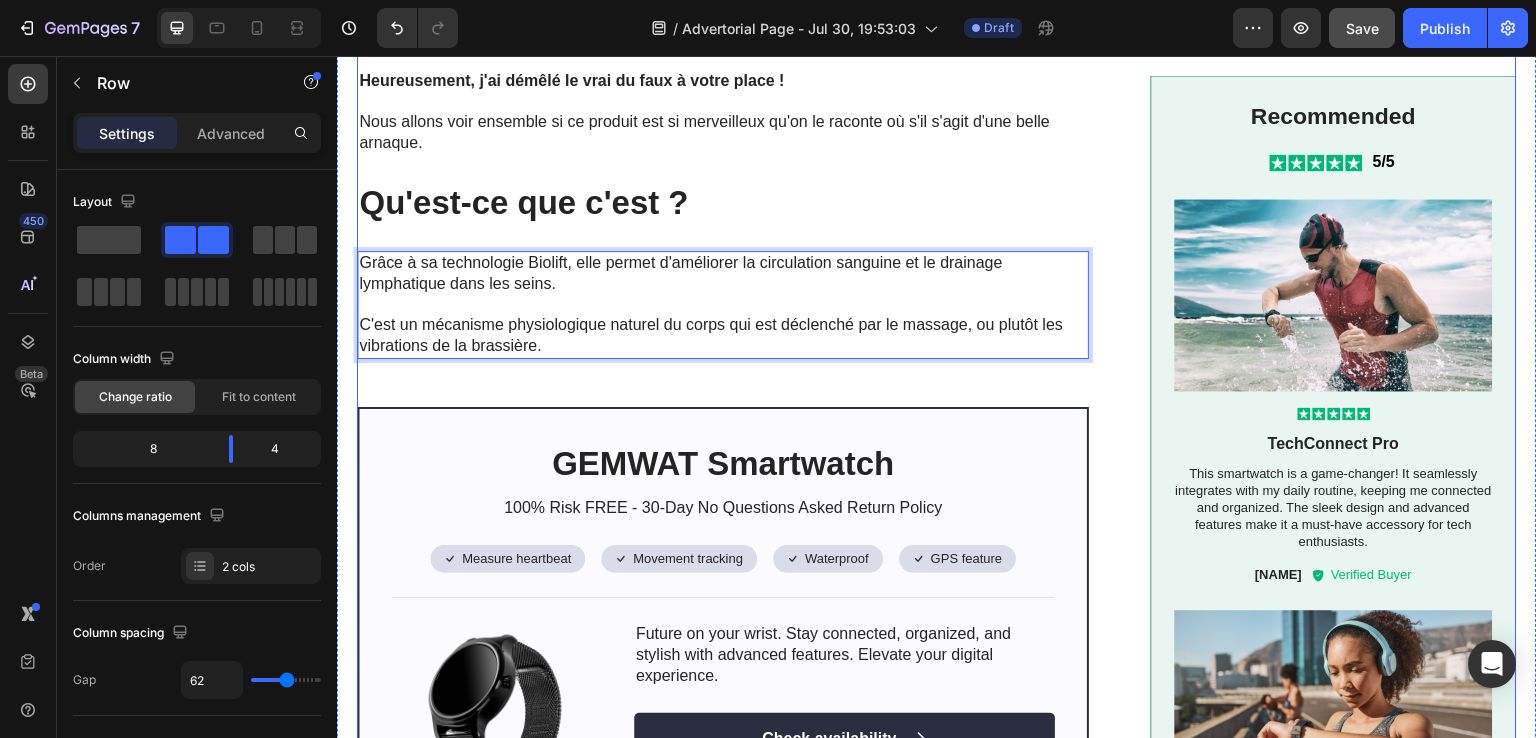 click on "Image Avec plus de 10 000 unités vendues dès son lancement, cette brassière est-elle vraiment si efficace ? Heading Nous savons toutes à quel point ressentir une perte de fermeté et voir sa poitrine changer brusquement après l'allaitement peut devenir un immense complexe. Pour le résoudre, on parle souvent de  crèmes raffermissantes , de  renforcement musculaire  ou de  chirurgie esthétique . Mais ces solutions sont souvent  inefficaces , voir comportent des risques et un coût très élevé. Ce n'est donc pas surprenant que nous sommes de plus en plus de femmes à chercher d'autres  solutions simples  et surtout  efficaces  pour retrouver une poitrine qui nous plaît ! En farfouillant, je suis tombée sur Montainoir. Une marque qui a été créée par une  ingénieure biomédicale  qui aurait mis au point avec son équipe une brassière massante et chauffante permettant de résoudre ce problème. Mais aussi de  redonner du volume  à la poitrine, de  lutter contre le cancer du sein  et de  . Heading" at bounding box center [723, 232] 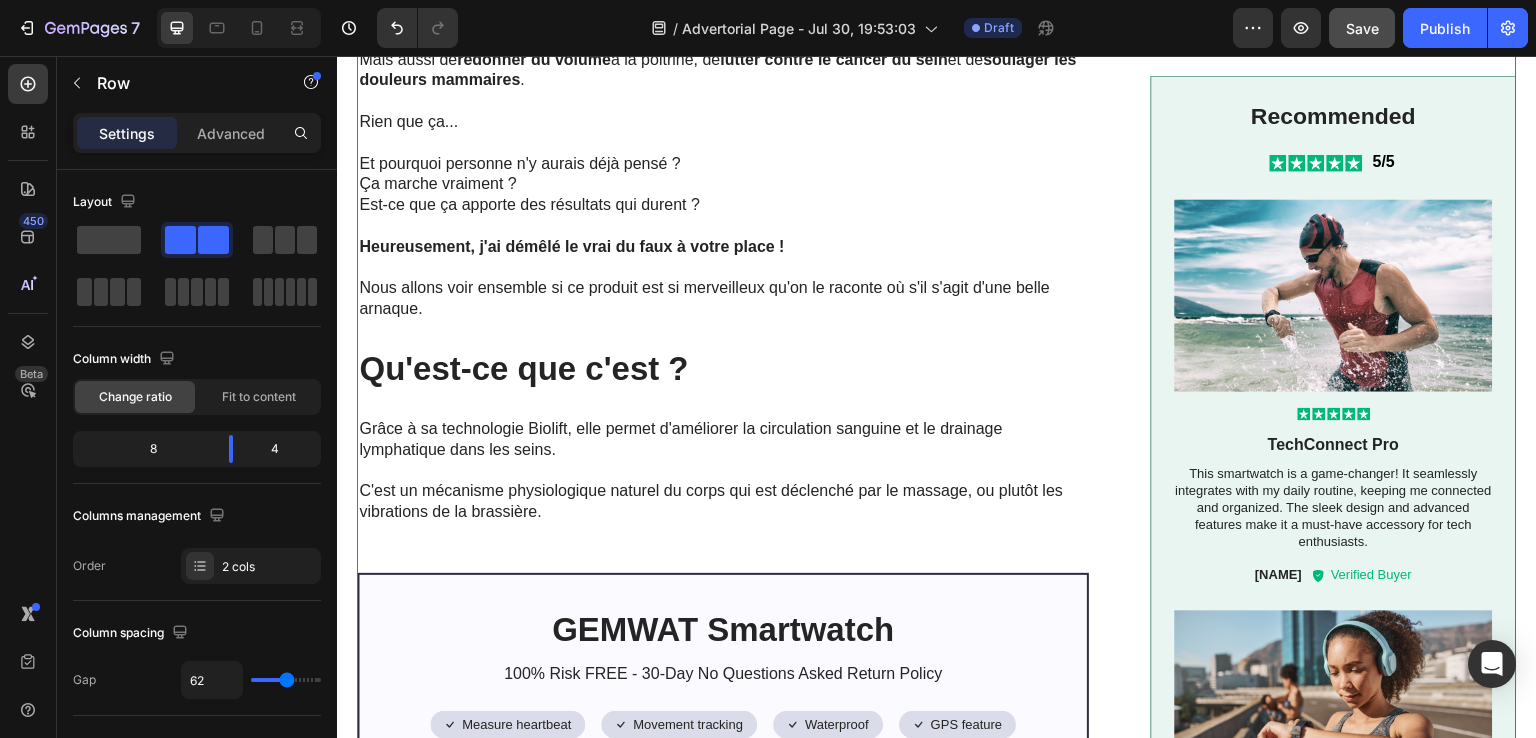 scroll, scrollTop: 1516, scrollLeft: 0, axis: vertical 